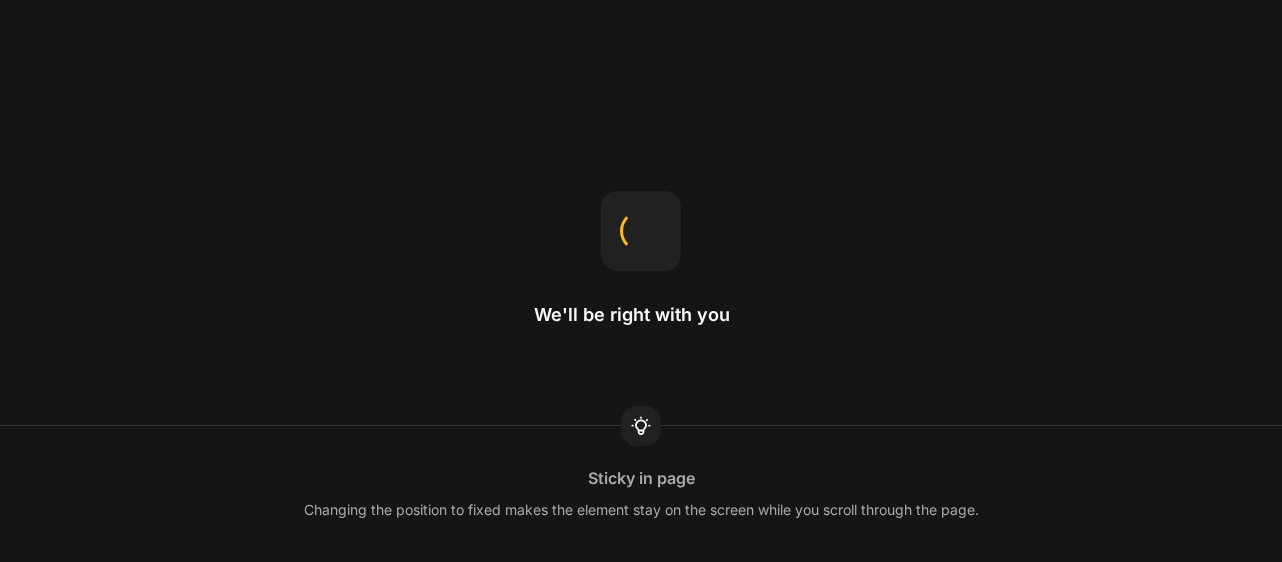 scroll, scrollTop: 0, scrollLeft: 0, axis: both 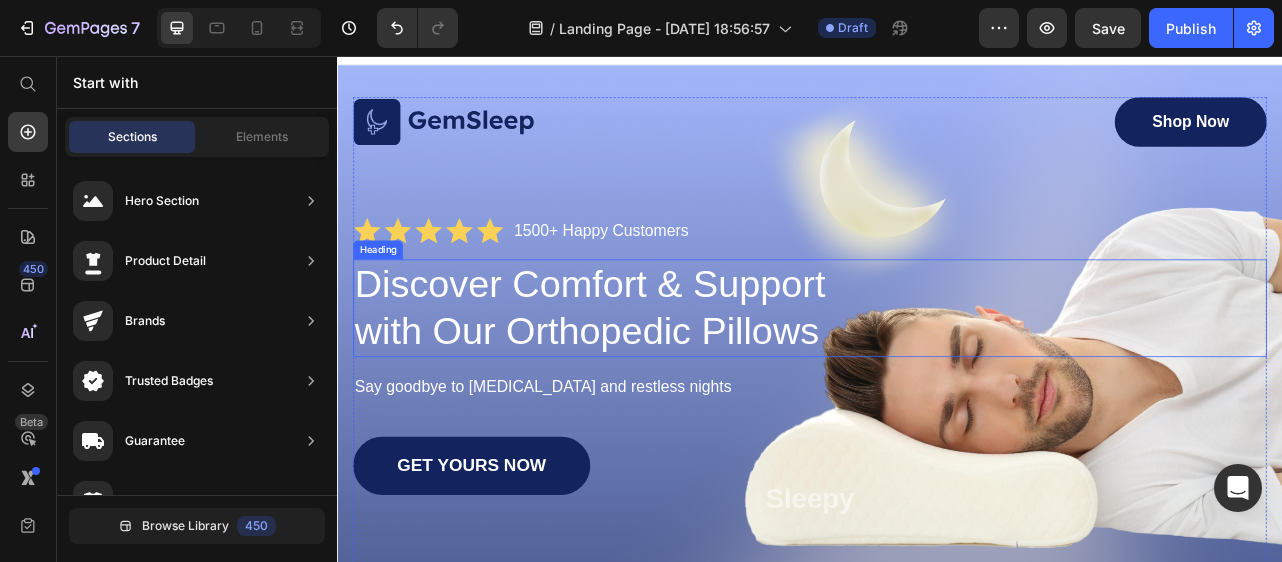 click on "Discover Comfort & Support with Our Orthopedic Pillows" at bounding box center (671, 376) 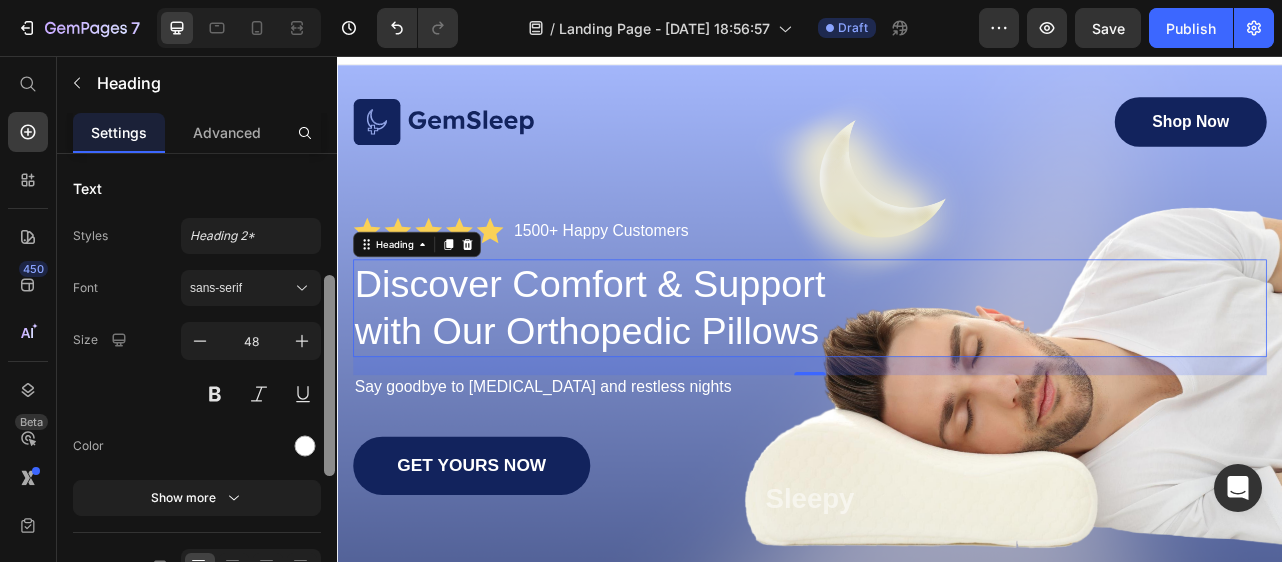 scroll, scrollTop: 110, scrollLeft: 0, axis: vertical 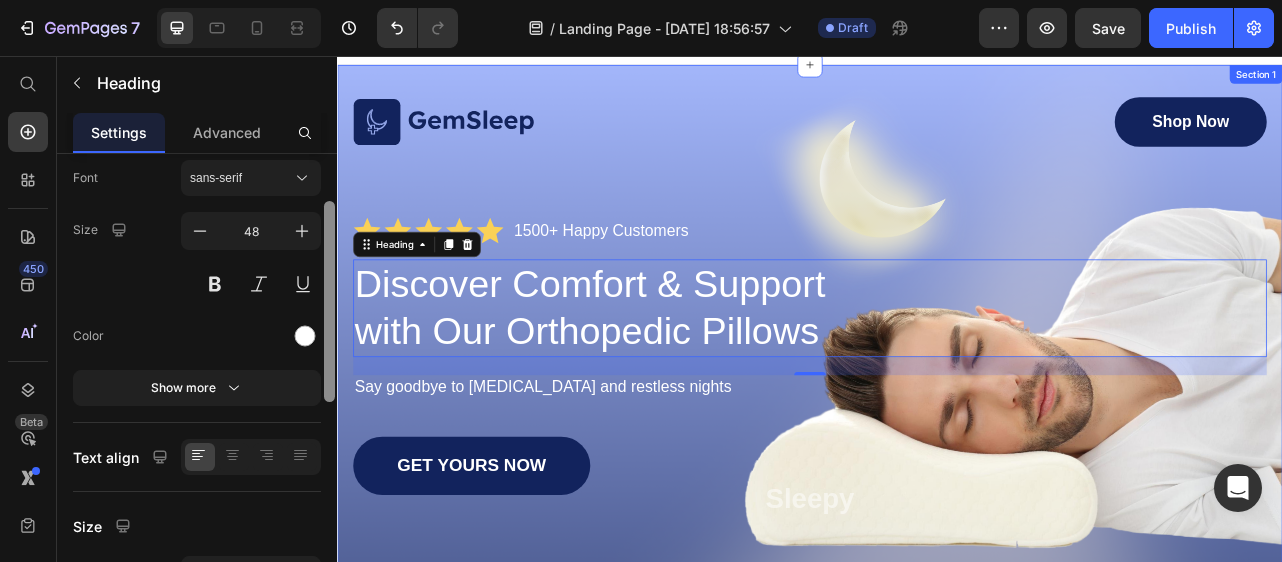 drag, startPoint x: 669, startPoint y: 357, endPoint x: 339, endPoint y: 471, distance: 349.13608 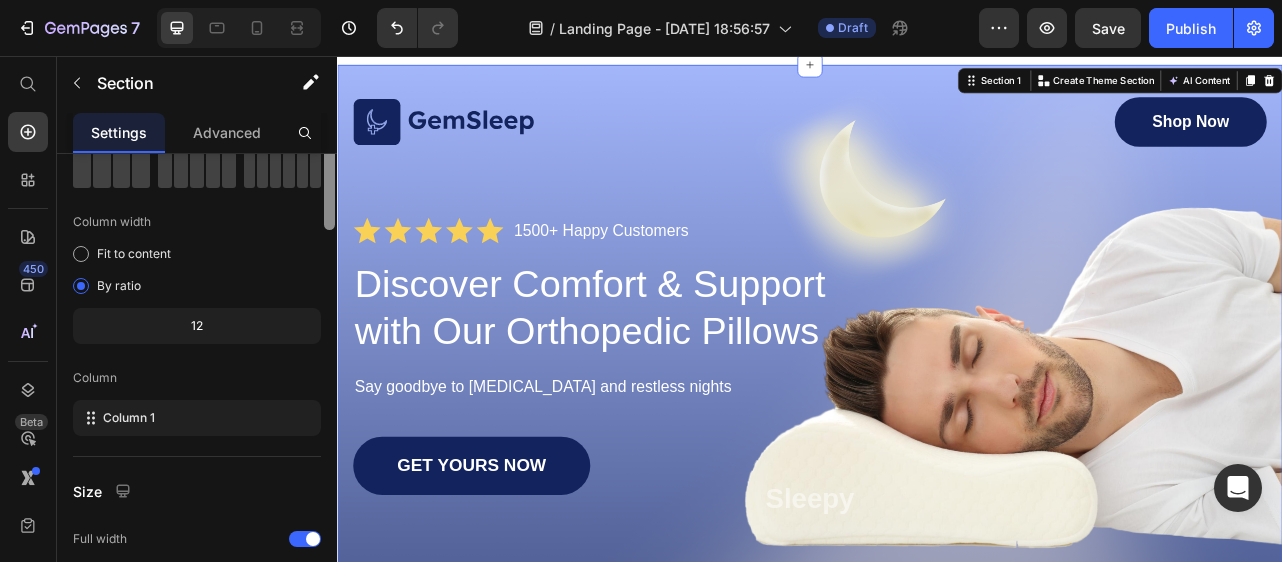 scroll, scrollTop: 0, scrollLeft: 0, axis: both 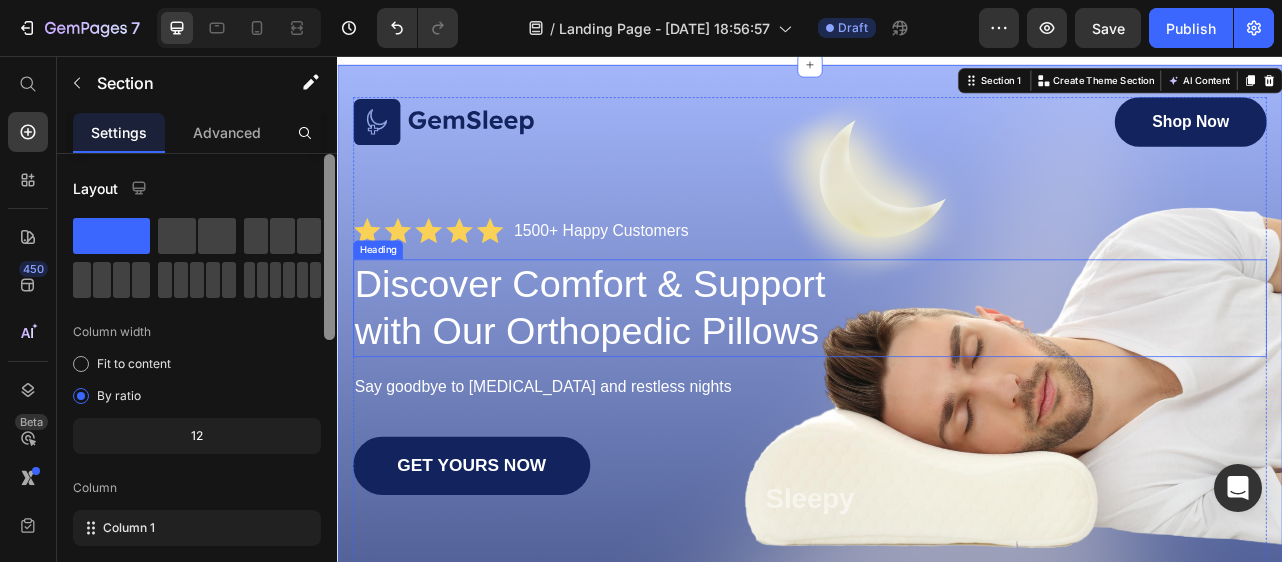 click on "Discover Comfort & Support with Our Orthopedic Pillows" at bounding box center (671, 376) 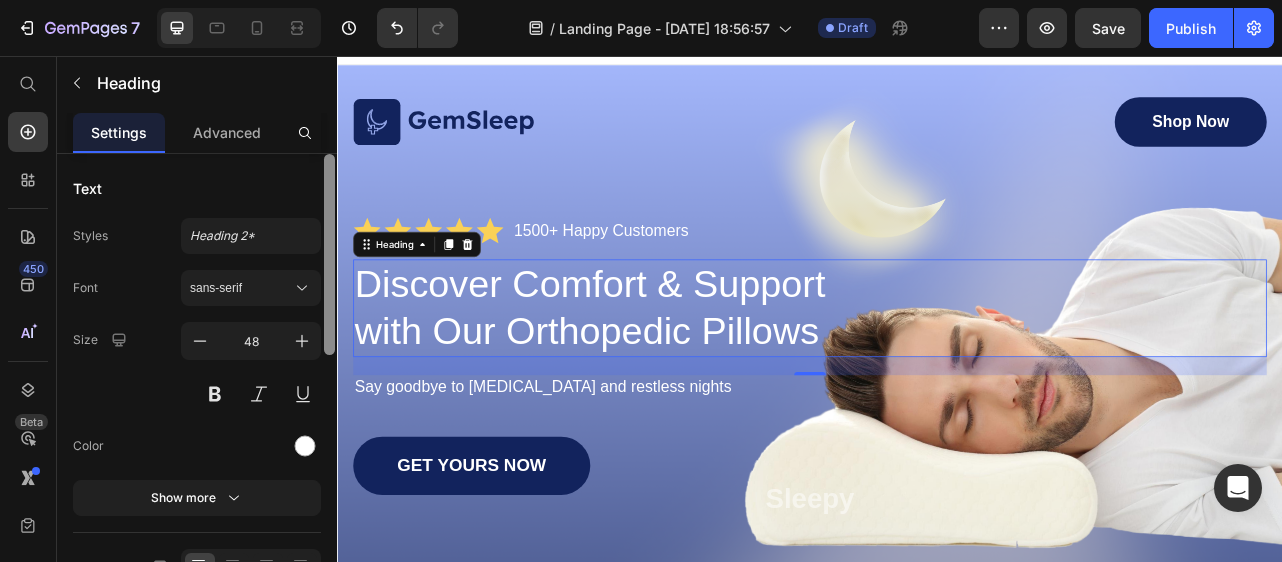 click on "Discover Comfort & Support with Our Orthopedic Pillows" at bounding box center [671, 376] 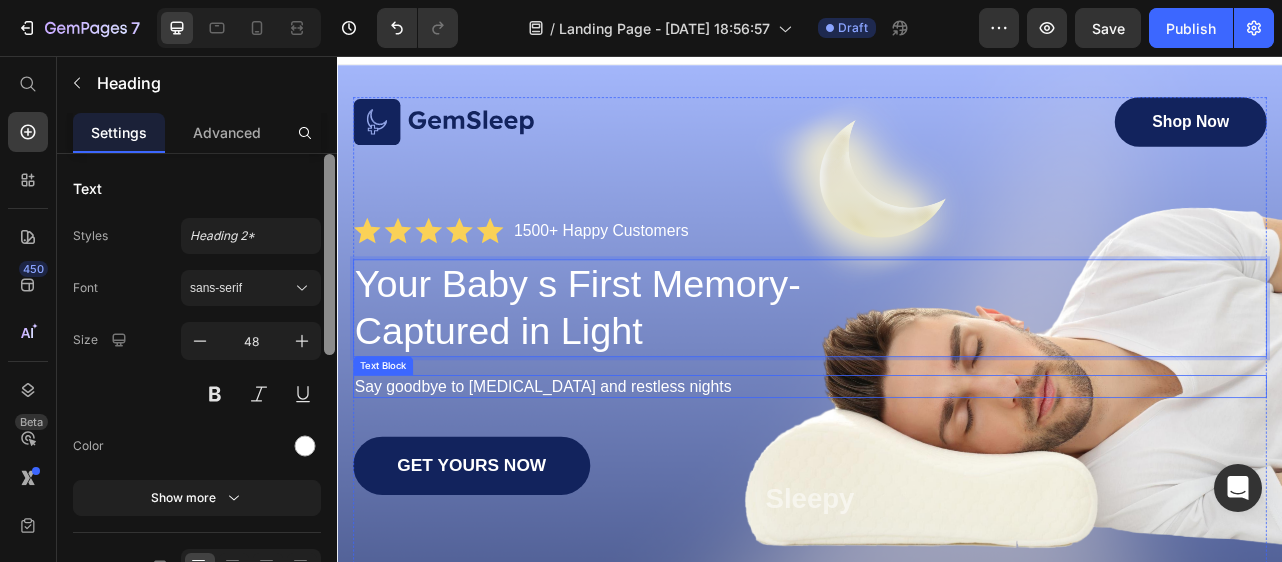 click on "Say goodbye to neck pain and restless nights" at bounding box center (937, 475) 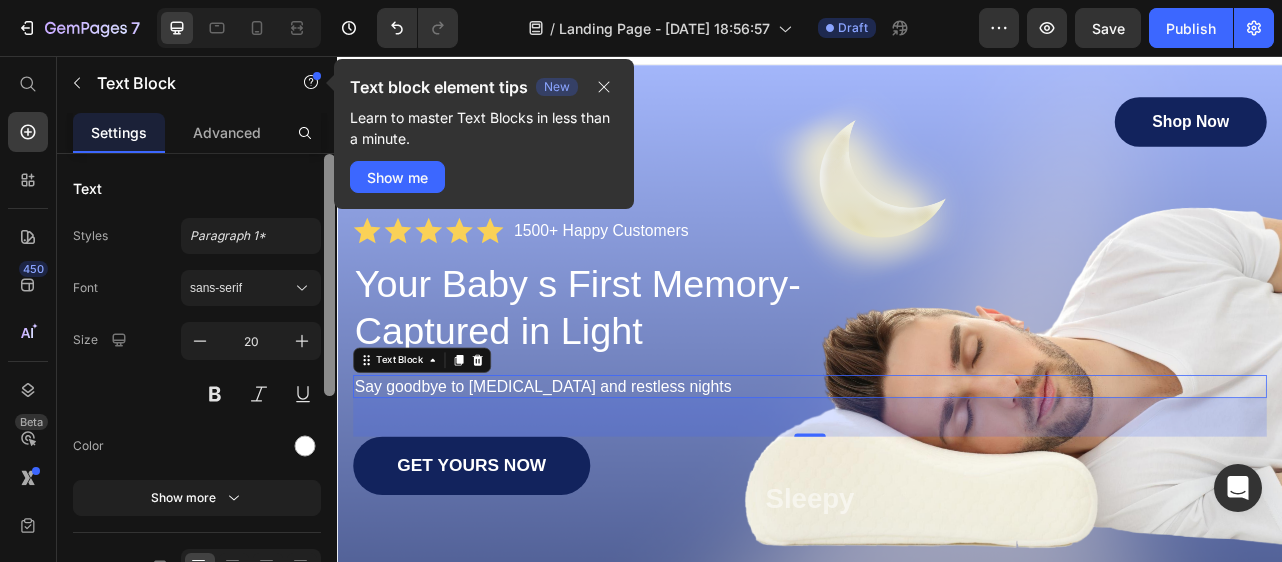 click on "Say goodbye to neck pain and restless nights" at bounding box center (937, 475) 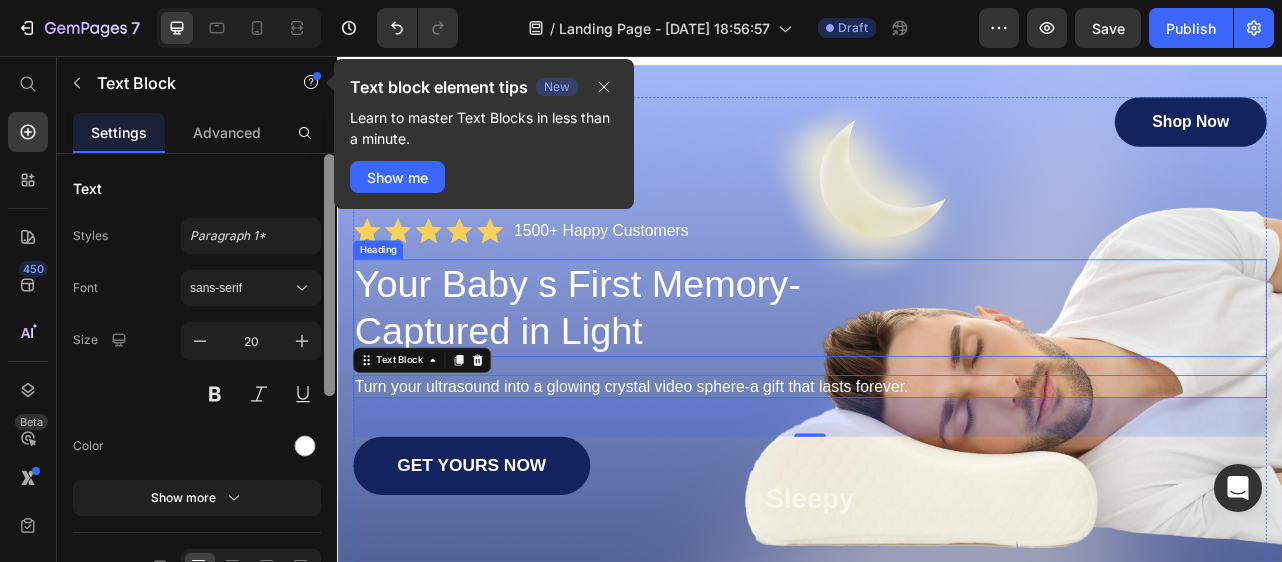 click on "Your Baby s First Memory-Captured in Light" at bounding box center [671, 376] 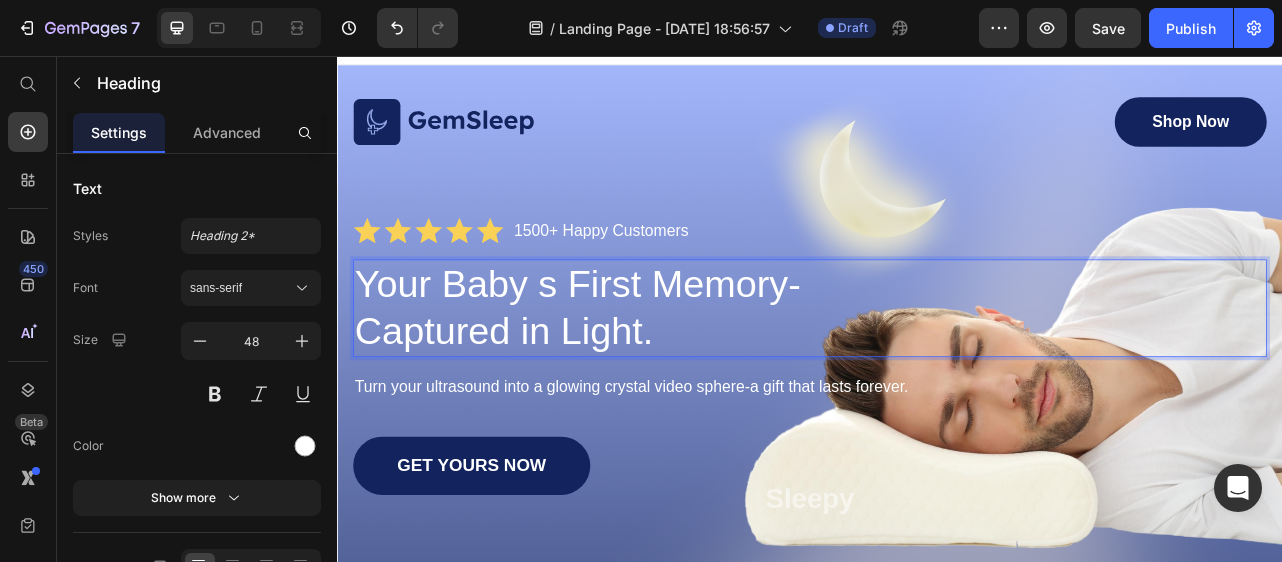 scroll, scrollTop: 438, scrollLeft: 0, axis: vertical 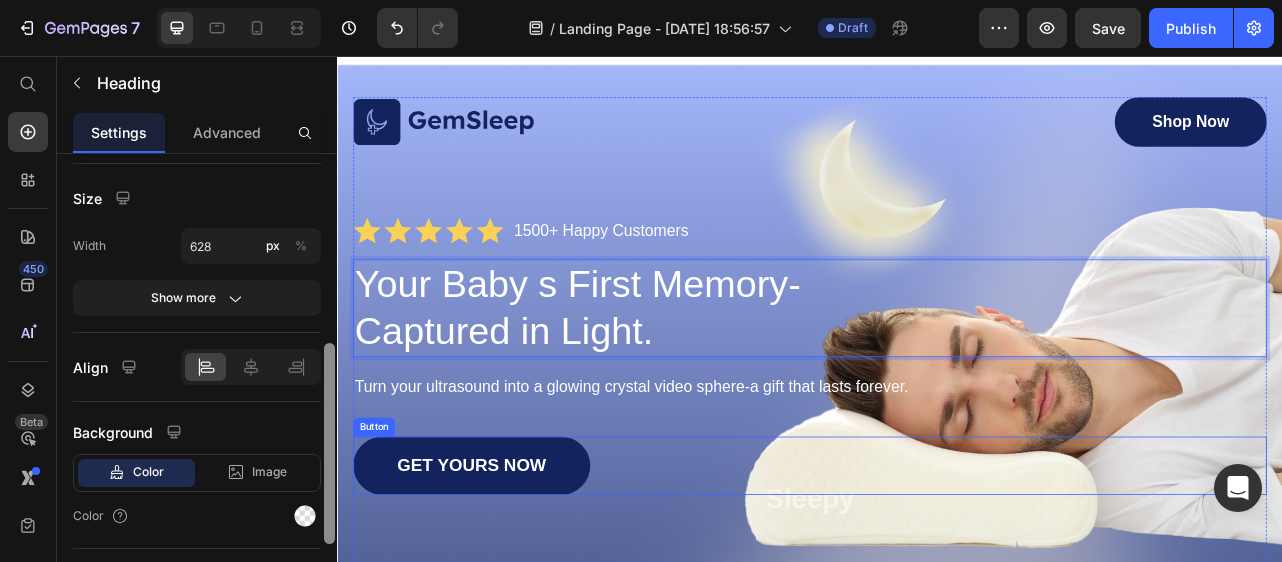 click on "GET YOURS NOW" at bounding box center [507, 576] 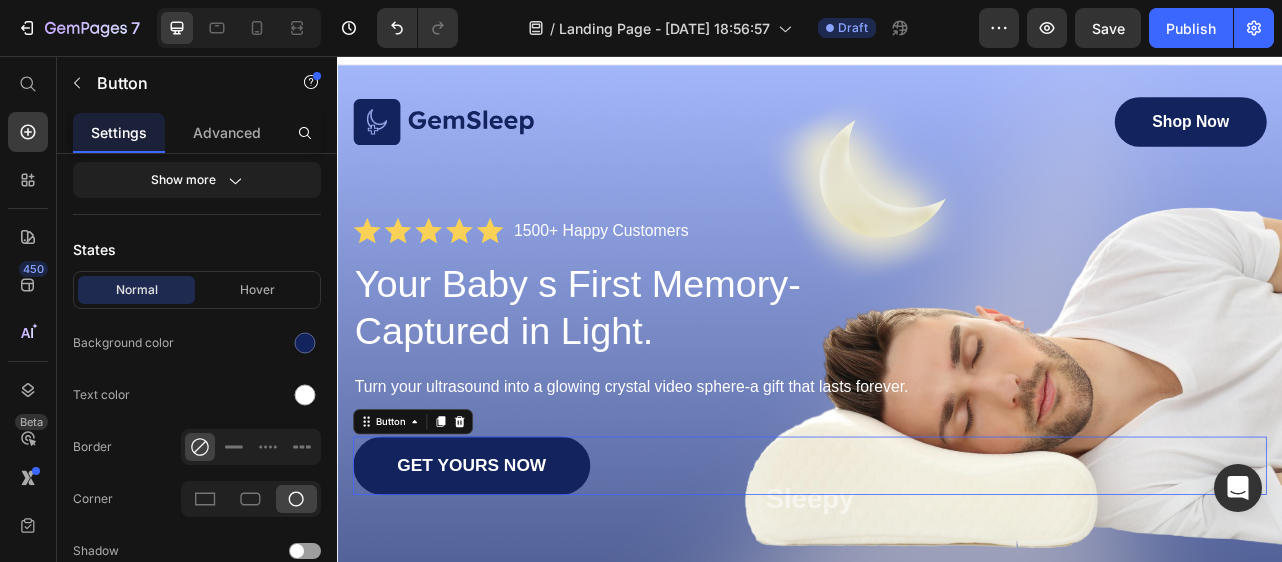 scroll, scrollTop: 0, scrollLeft: 0, axis: both 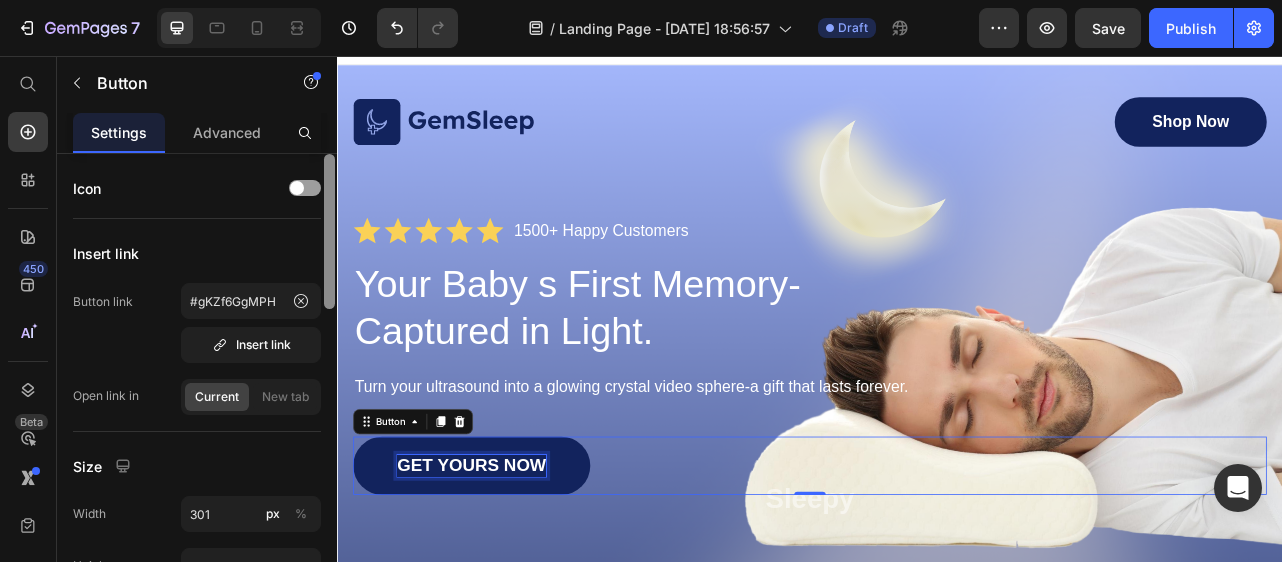 click on "GET YOURS NOW" at bounding box center (507, 576) 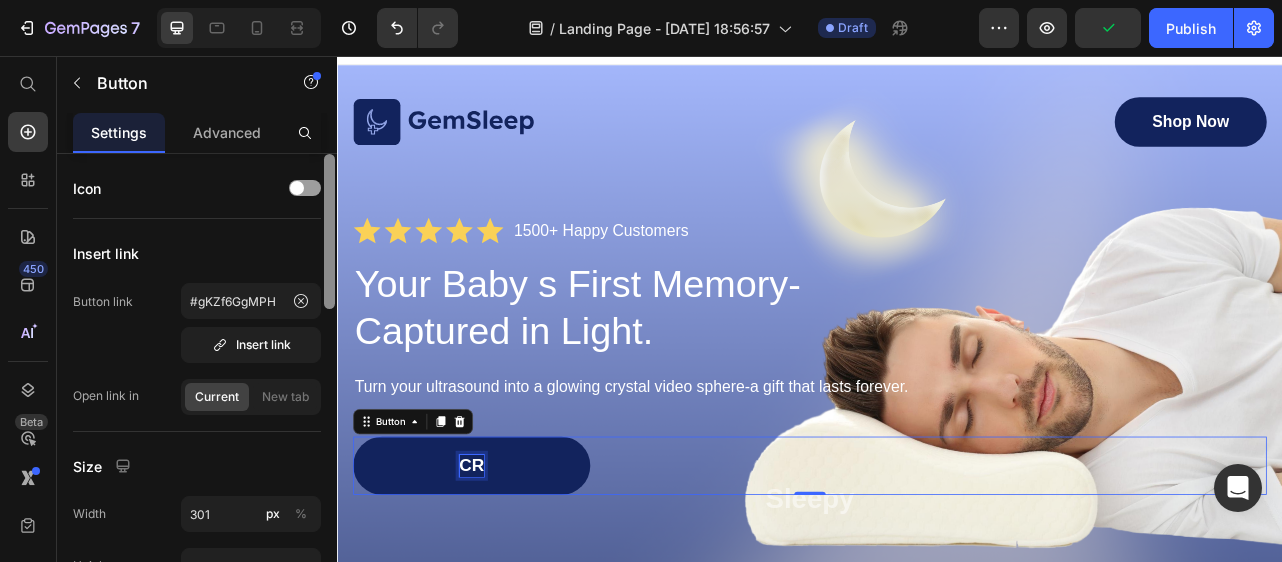 scroll, scrollTop: 1105, scrollLeft: 0, axis: vertical 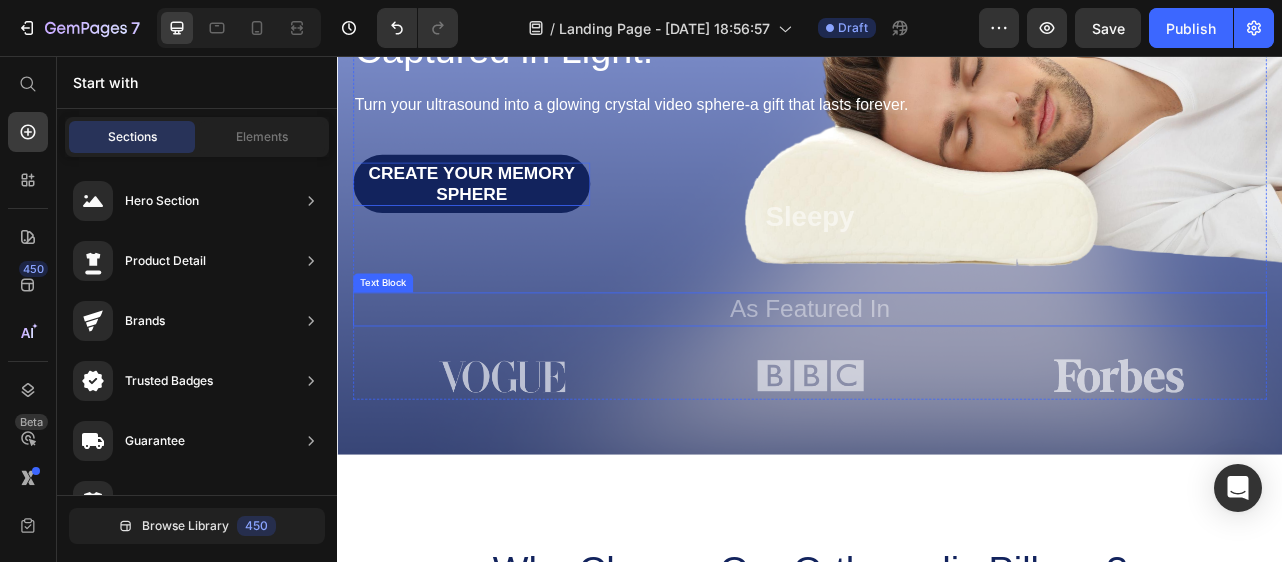 click on "As Featured In" at bounding box center [937, 377] 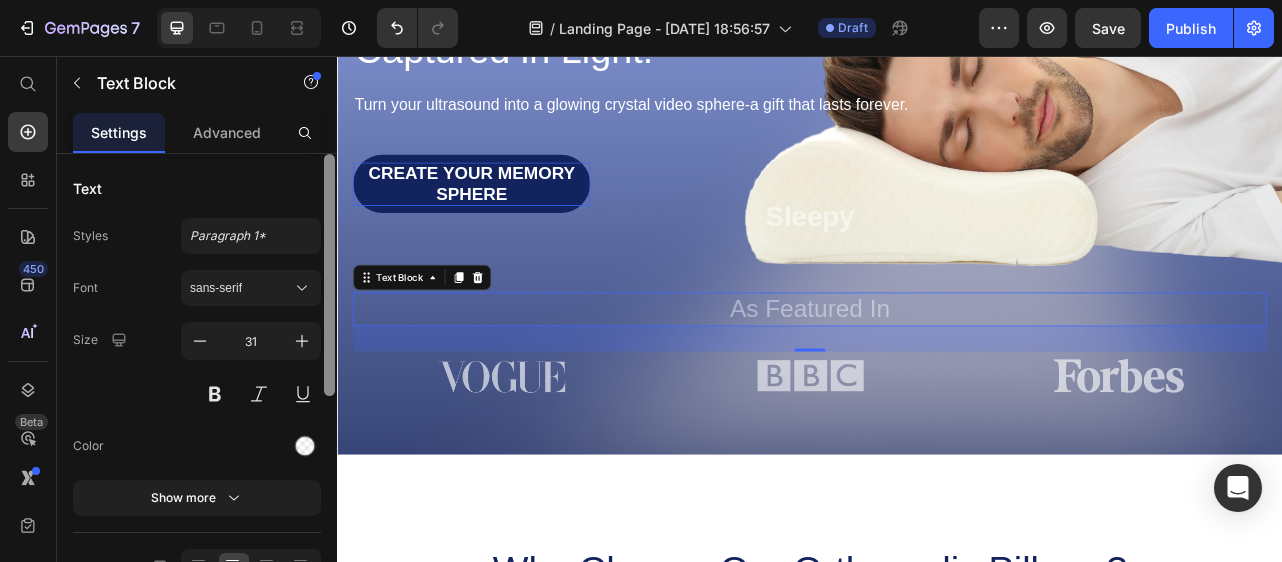 click on "As Featured In" at bounding box center [937, 377] 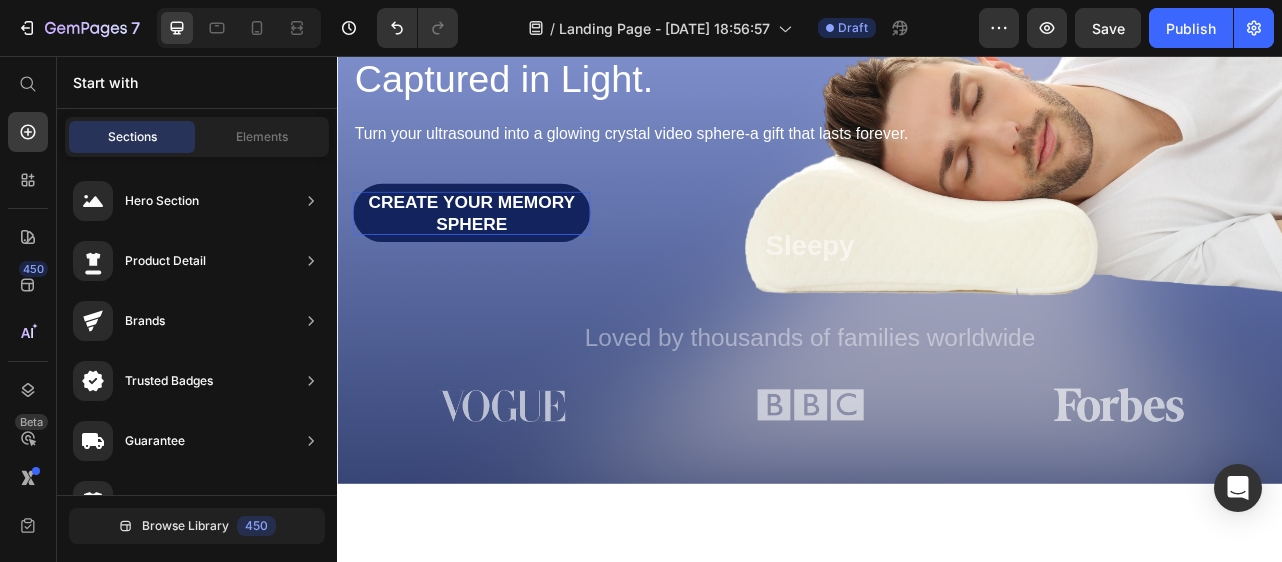 scroll, scrollTop: 348, scrollLeft: 0, axis: vertical 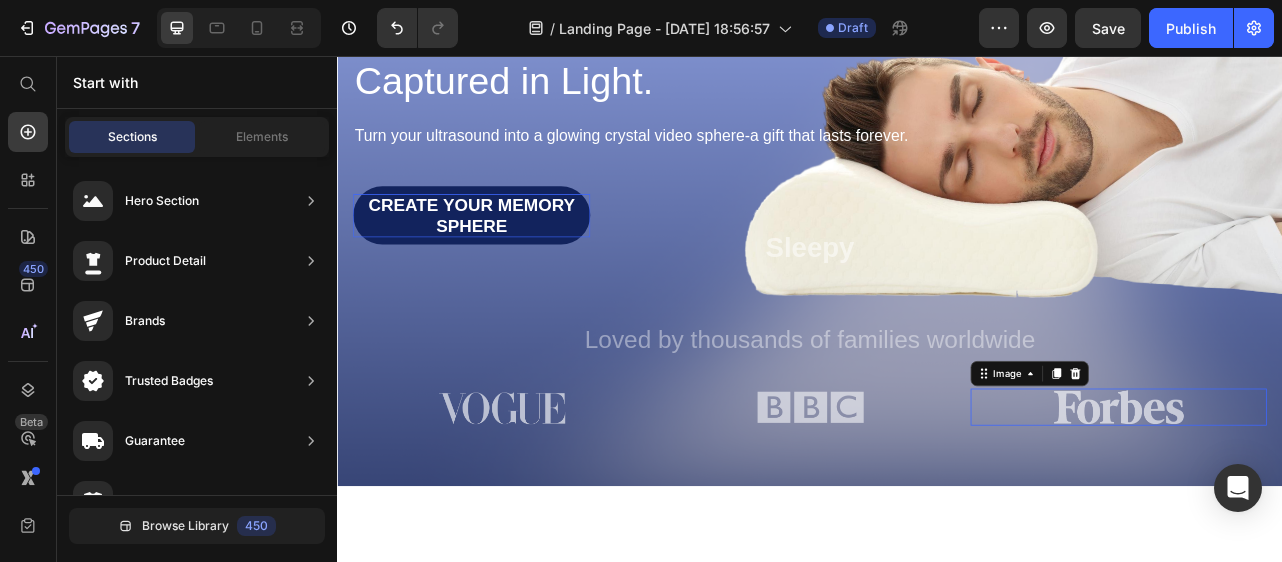 click at bounding box center (1329, 501) 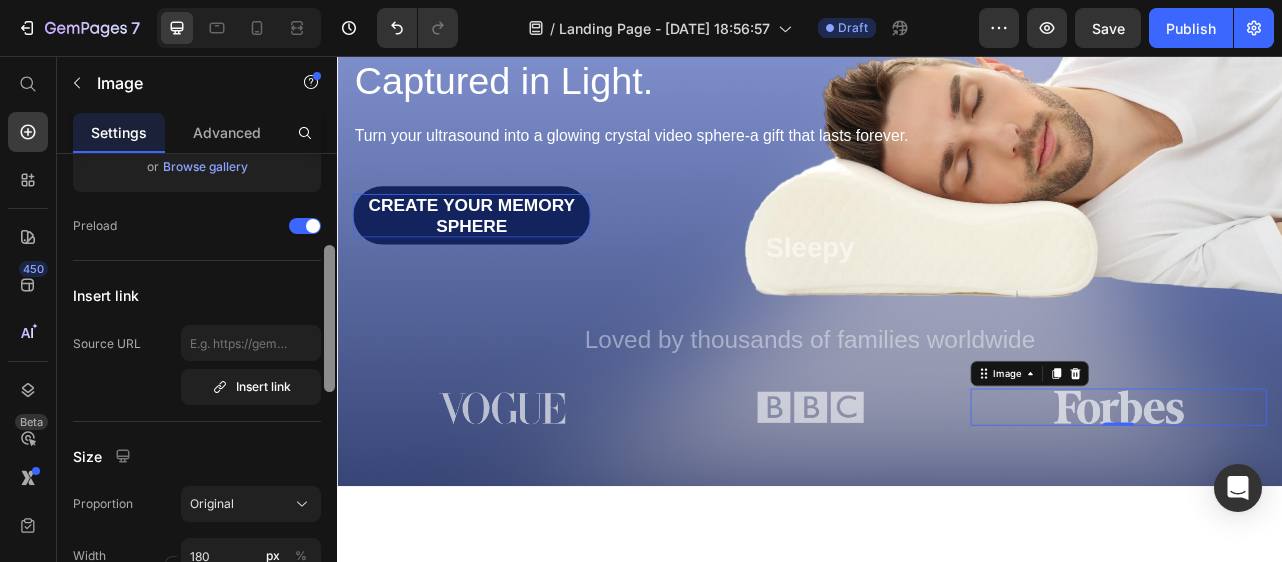 scroll, scrollTop: 267, scrollLeft: 0, axis: vertical 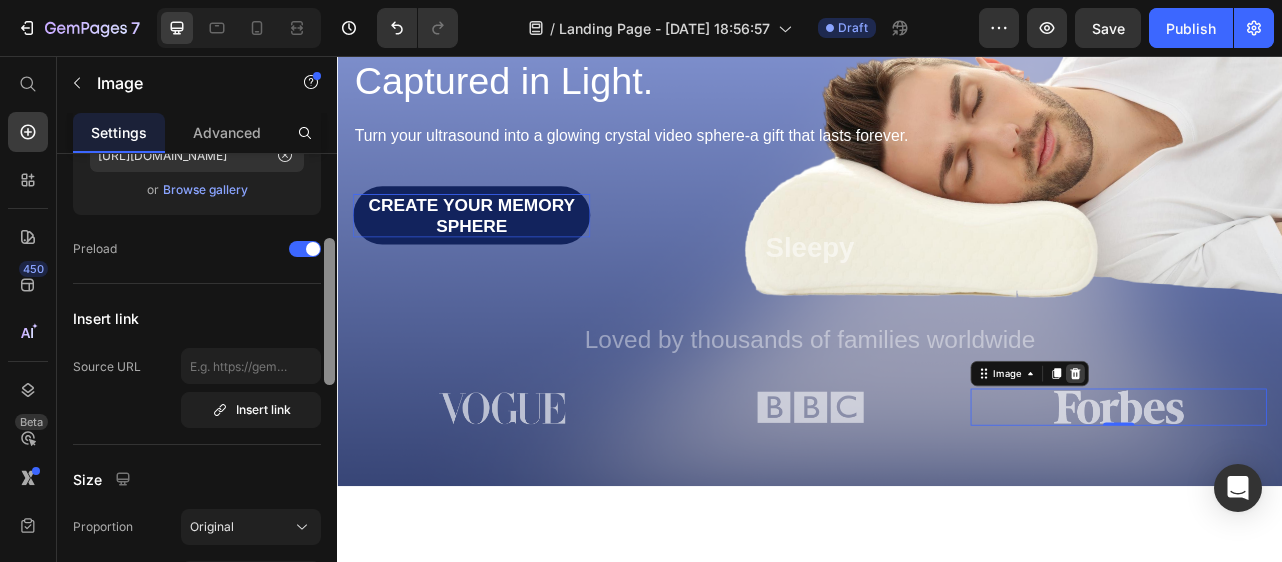 click 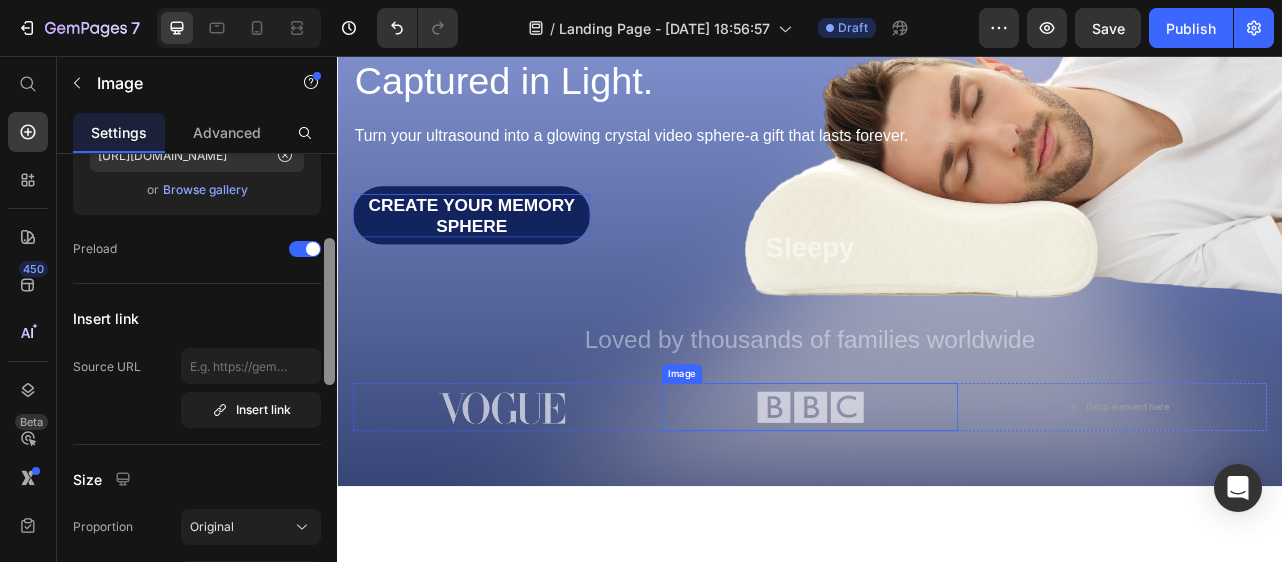 click at bounding box center [937, 502] 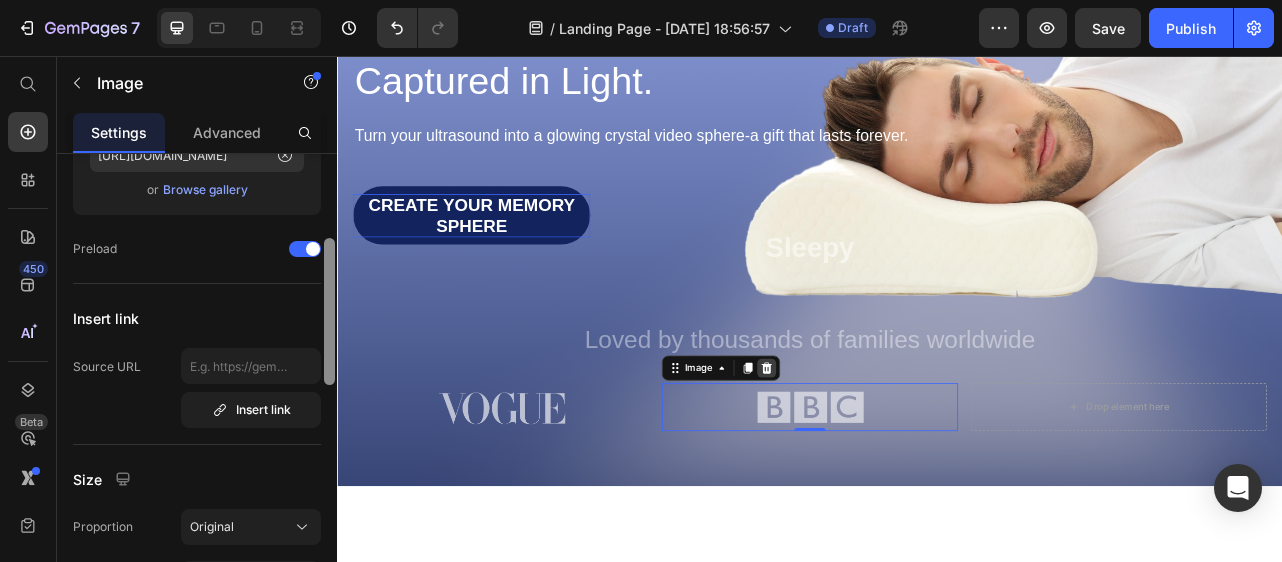 click 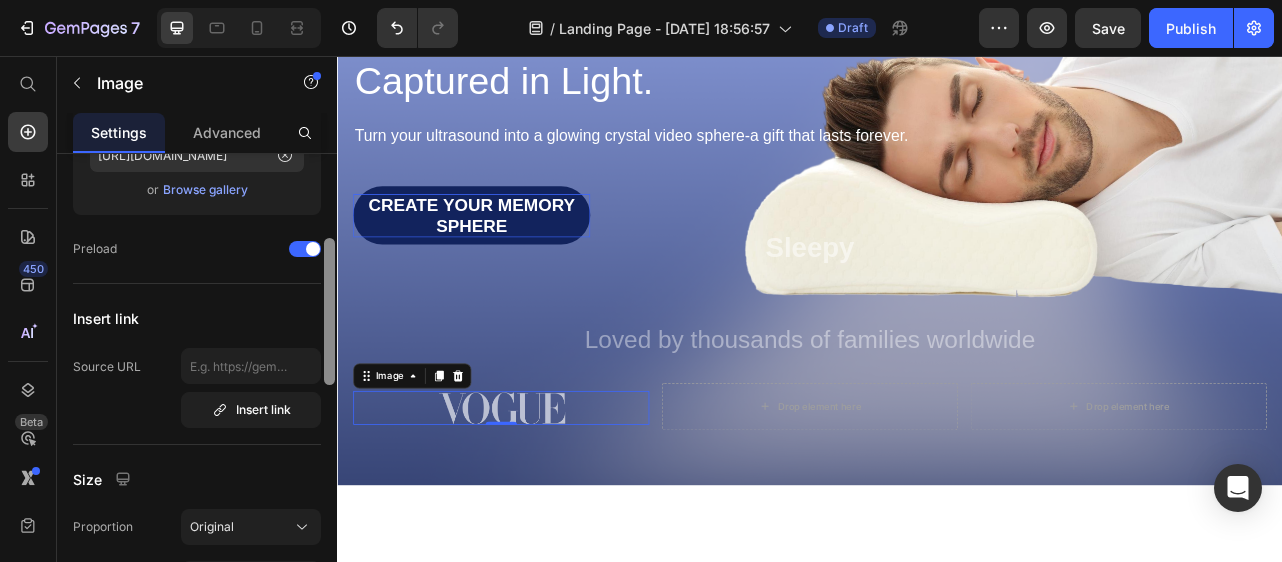 click at bounding box center (545, 502) 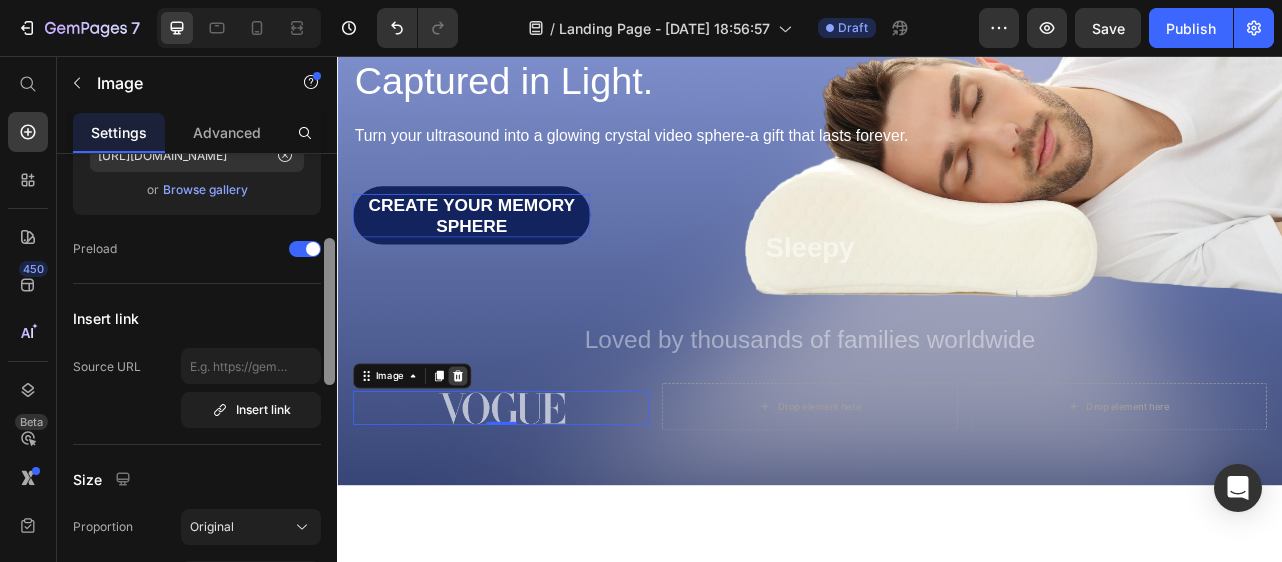 click 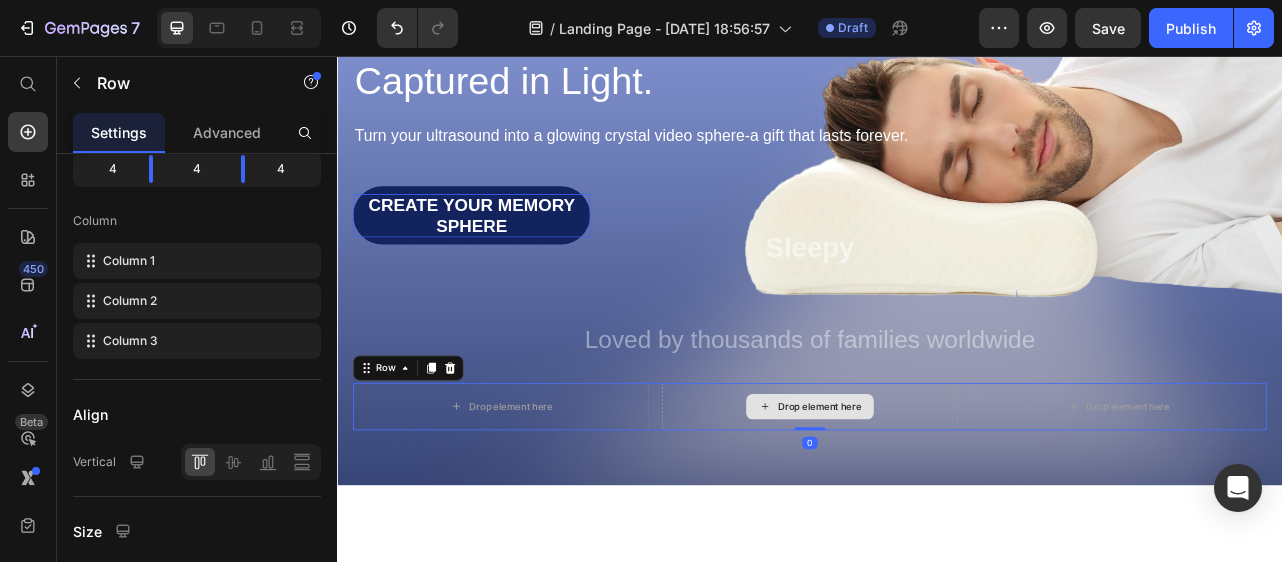scroll, scrollTop: 0, scrollLeft: 0, axis: both 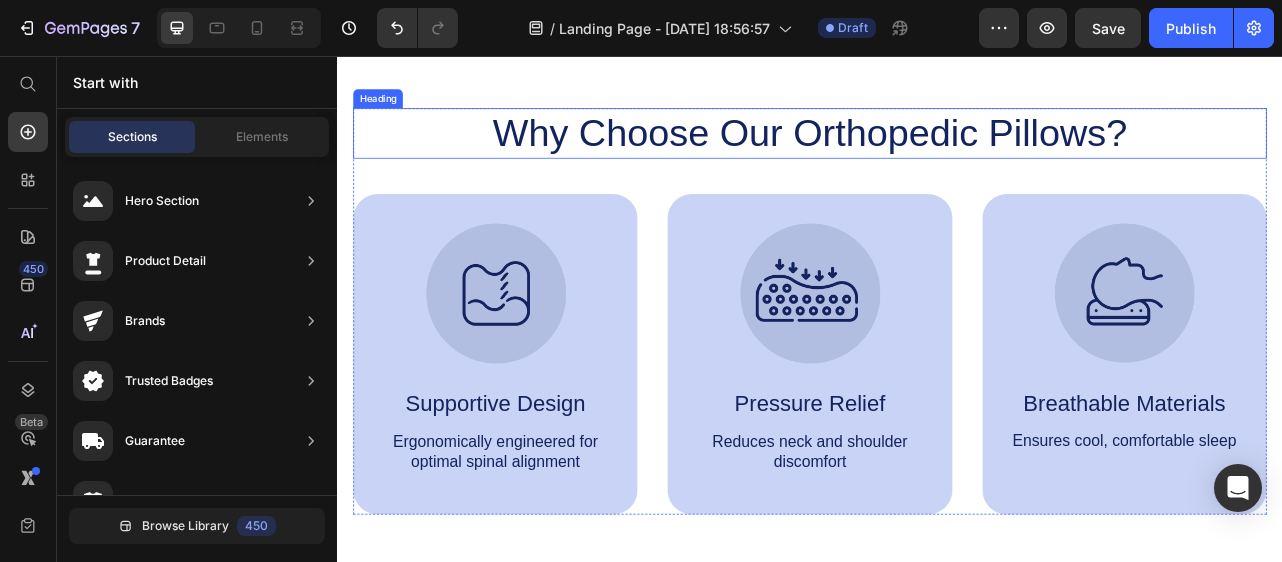 click on "Why Choose Our Orthopedic Pillows?" at bounding box center [937, 154] 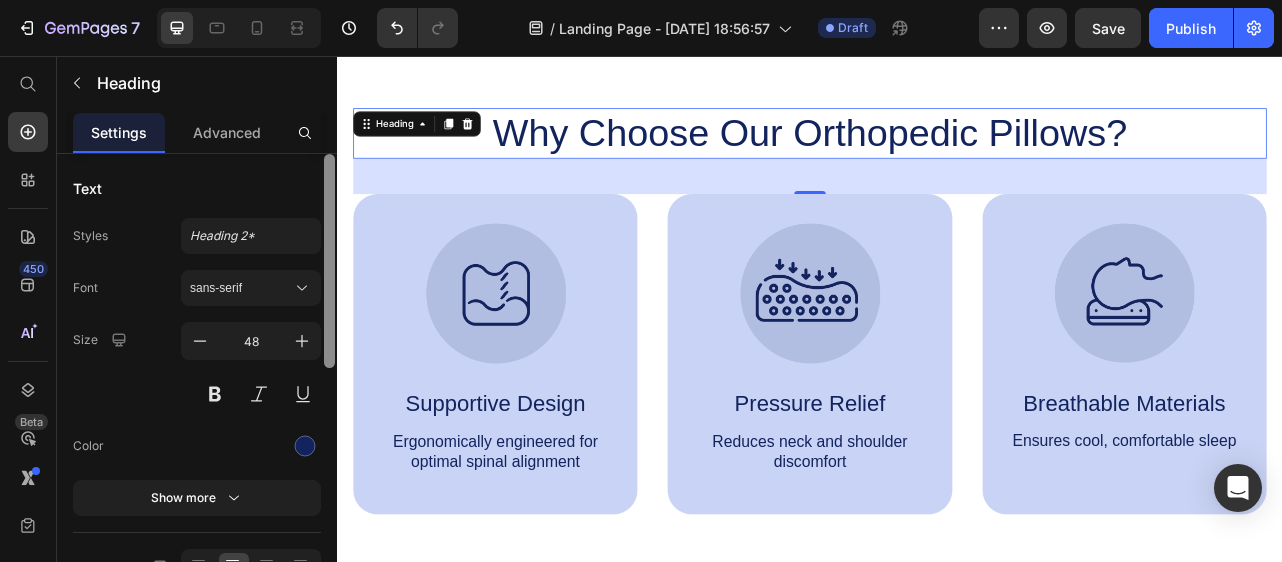 click on "Why Choose Our Orthopedic Pillows?" at bounding box center (937, 154) 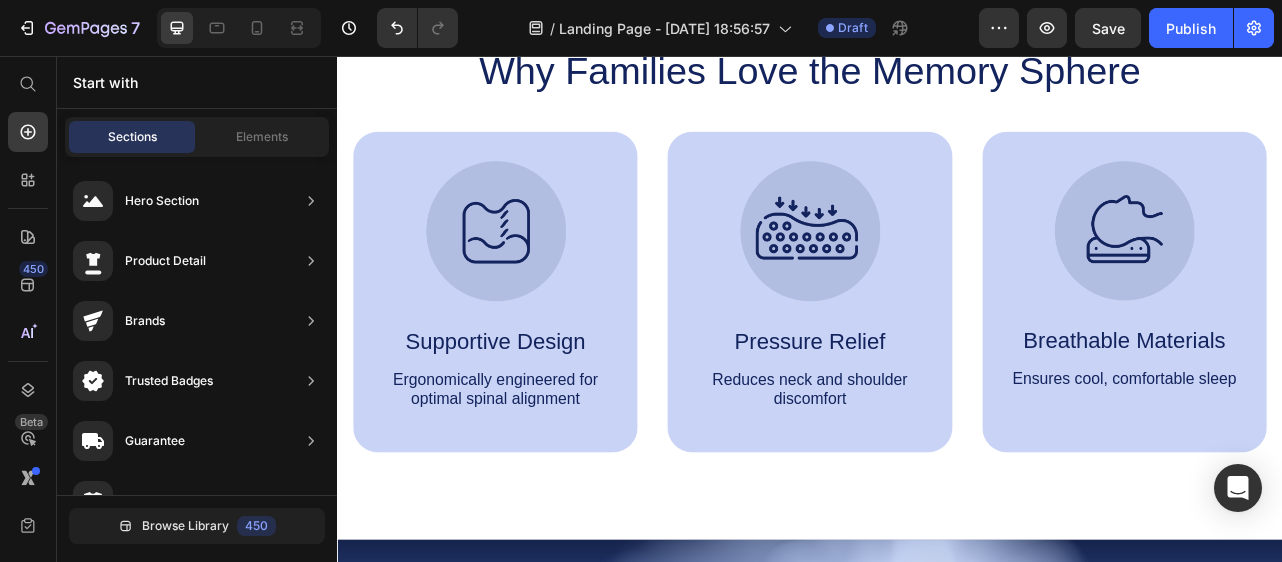 scroll, scrollTop: 1042, scrollLeft: 0, axis: vertical 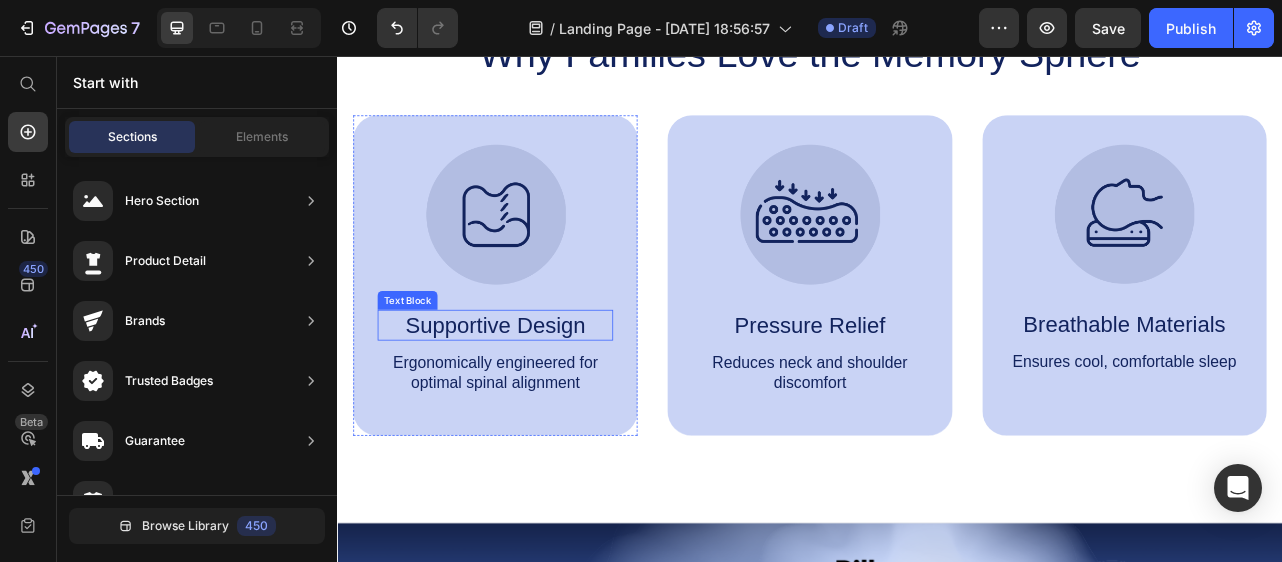 click on "Supportive Design" at bounding box center [537, 397] 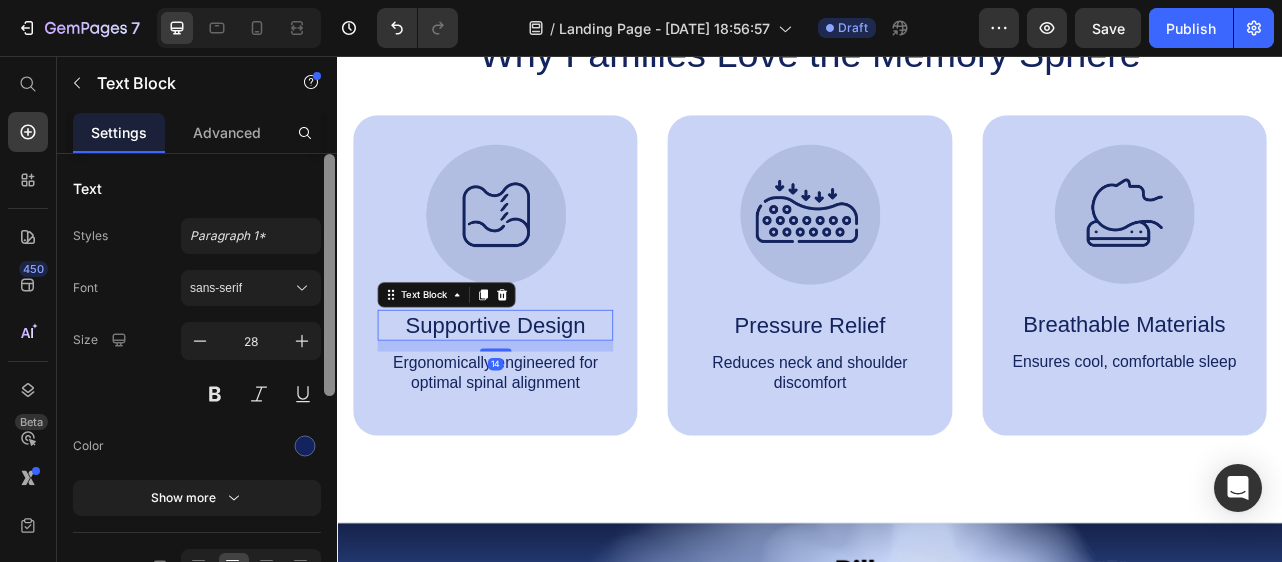 click on "Supportive Design" at bounding box center [537, 397] 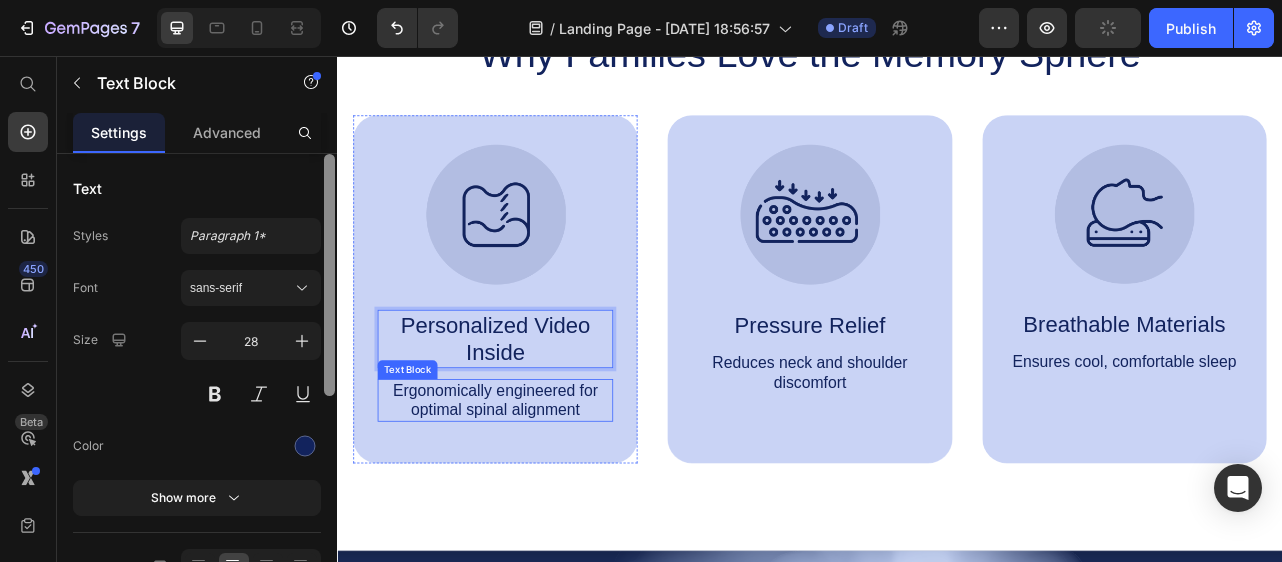 click on "Ergonomically engineered for optimal spinal alignment" at bounding box center (537, 493) 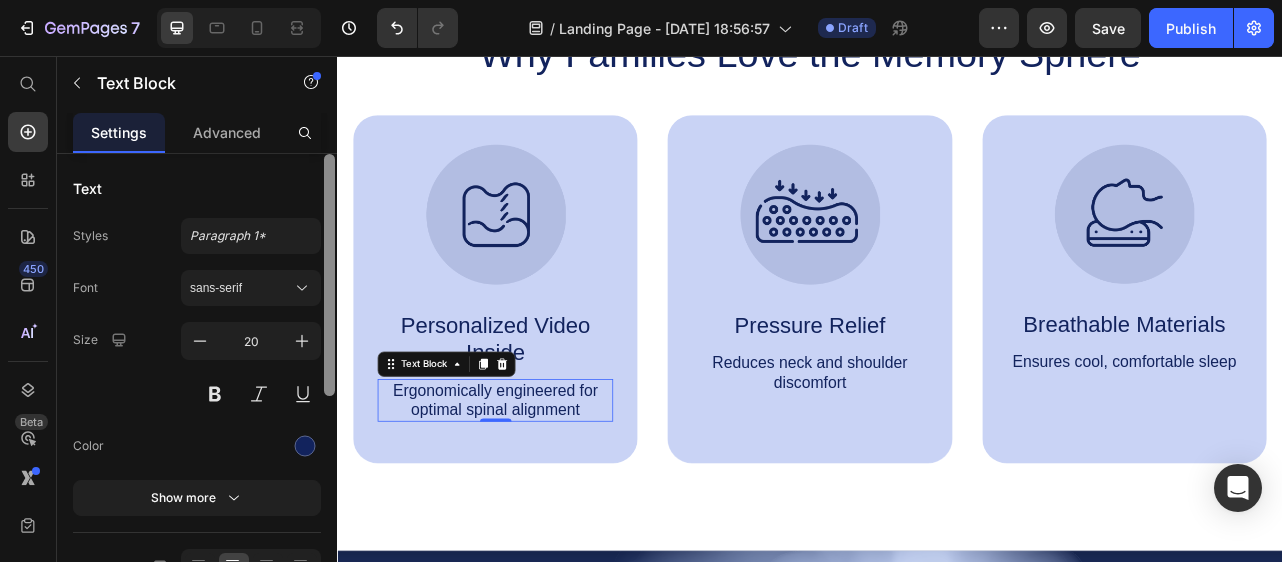 click on "Ergonomically engineered for optimal spinal alignment" at bounding box center [537, 493] 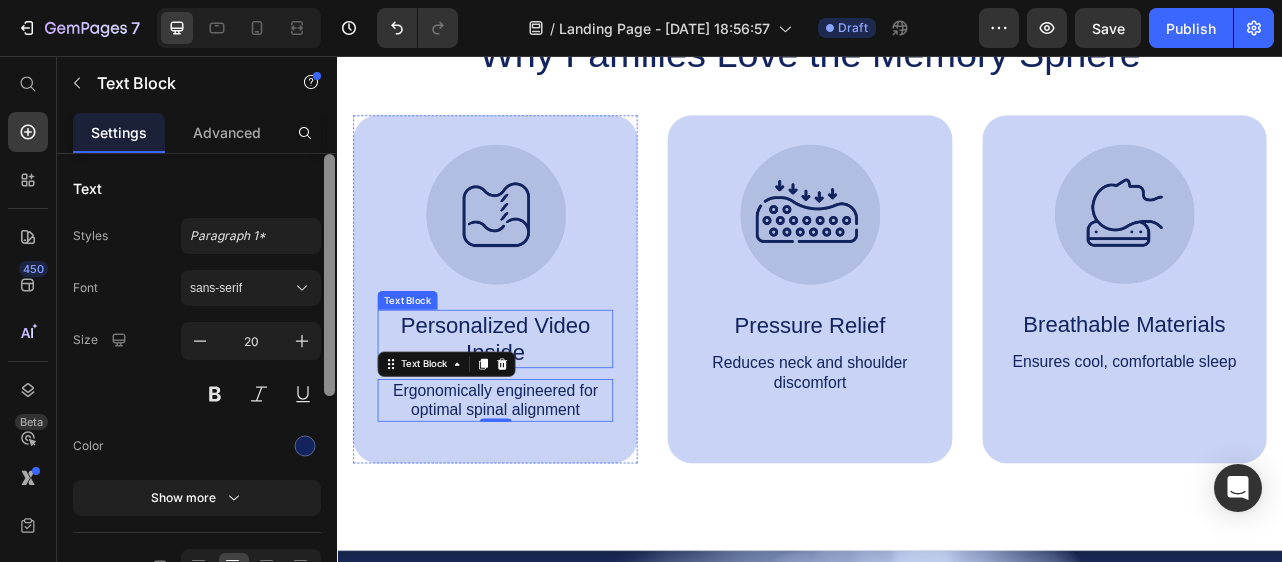click on "Personalized Video Inside" at bounding box center (537, 415) 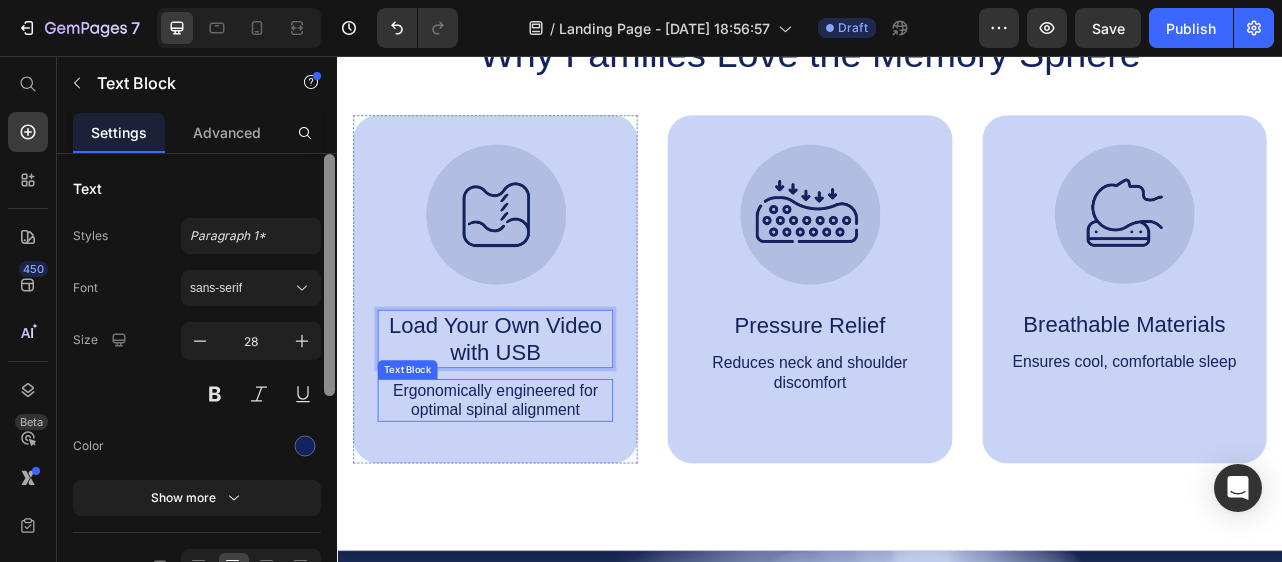 click on "Ergonomically engineered for optimal spinal alignment" at bounding box center [537, 493] 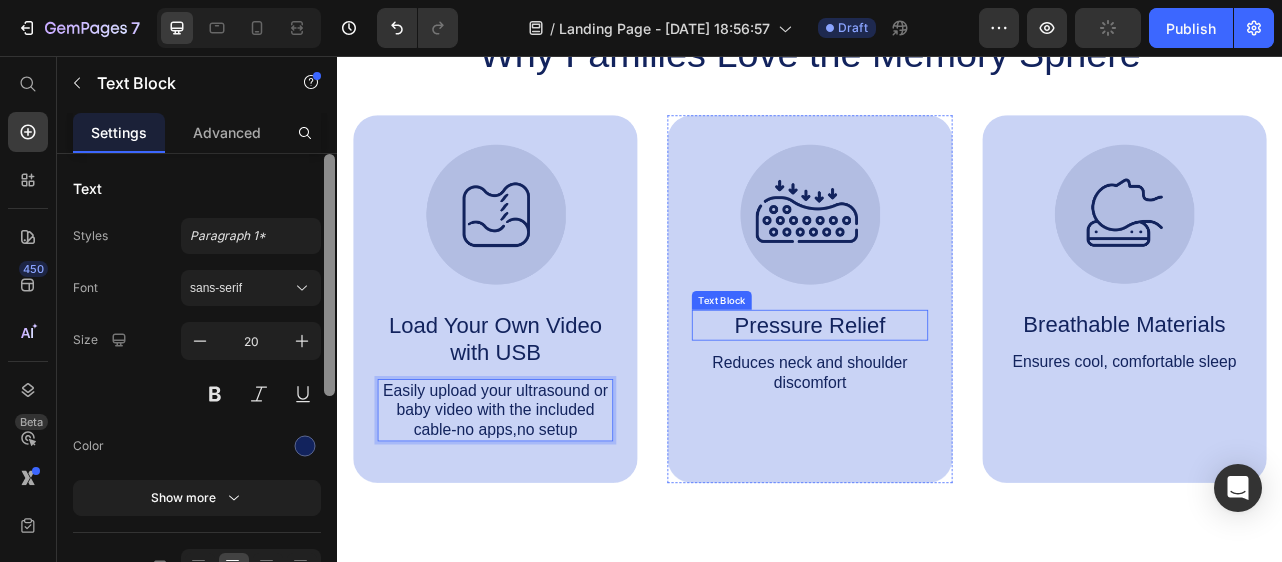 click on "Pressure Relief" at bounding box center [936, 397] 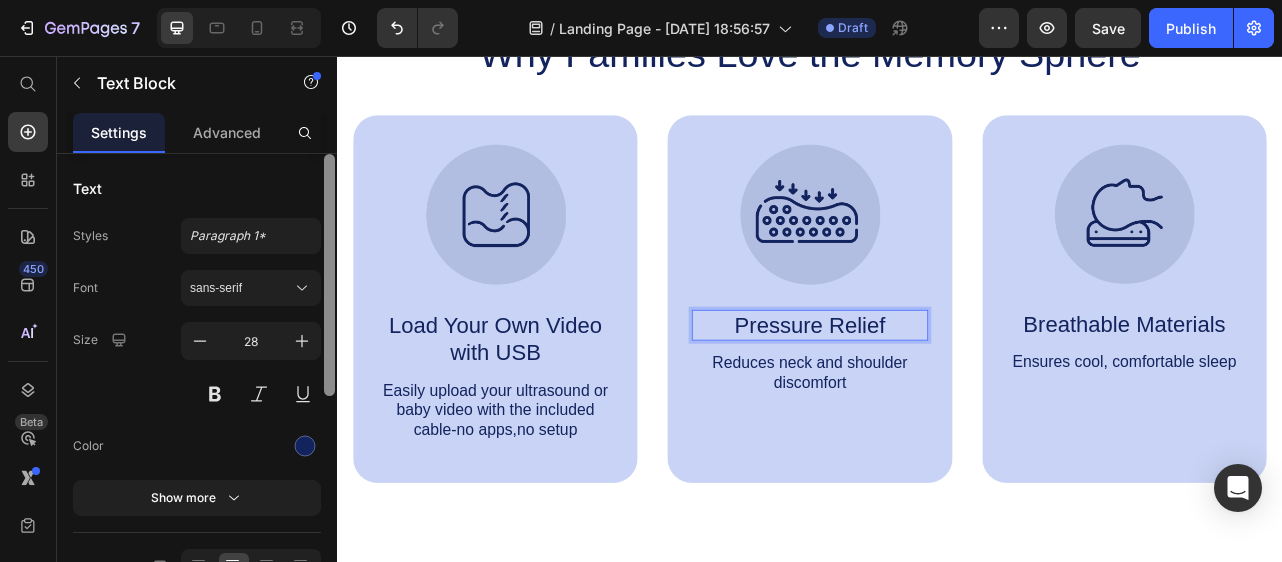 click on "Pressure Relief" at bounding box center (936, 397) 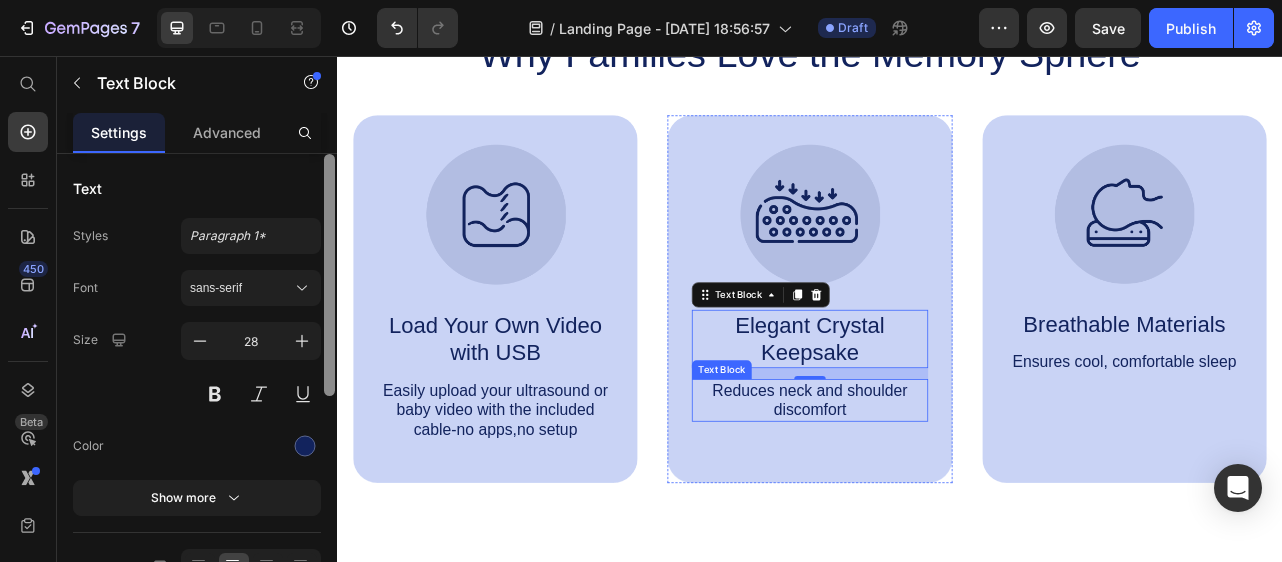 click on "Reduces neck and shoulder discomfort" at bounding box center (936, 493) 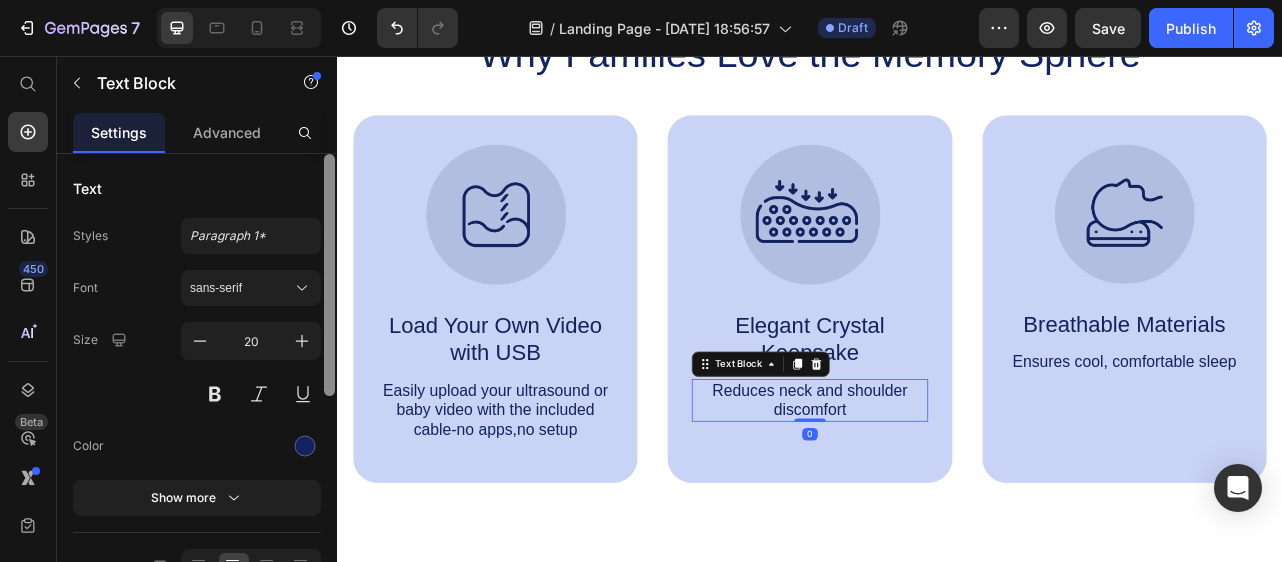 click on "Reduces neck and shoulder discomfort" at bounding box center (936, 493) 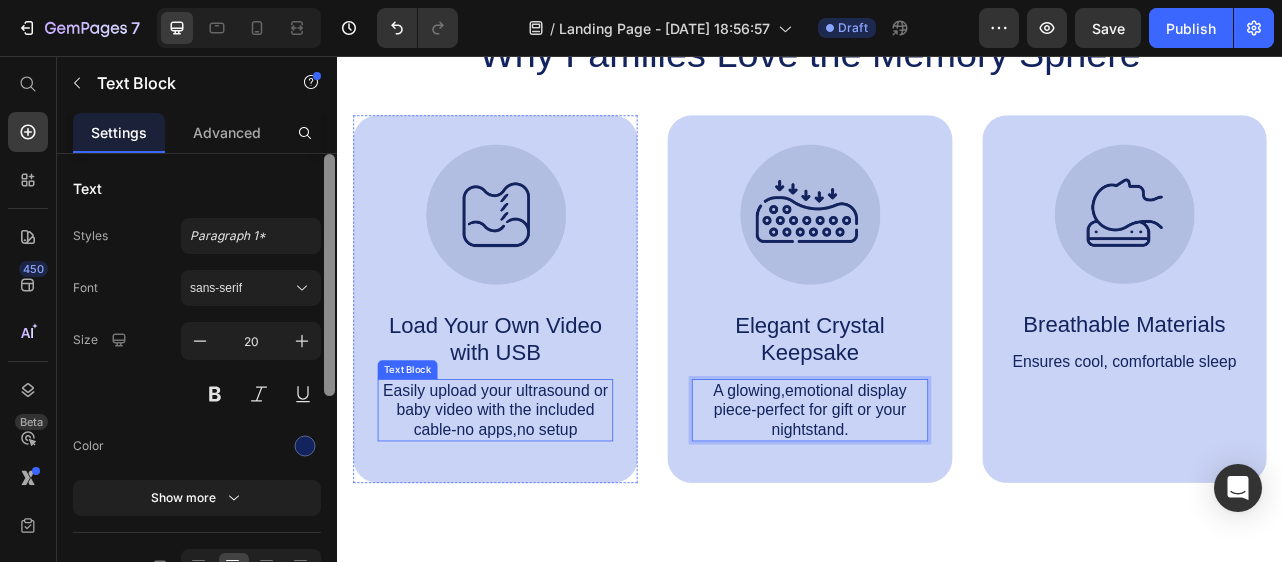 click on "Easily upload your ultrasound or baby video with the included cable-no apps,no setup" at bounding box center (537, 505) 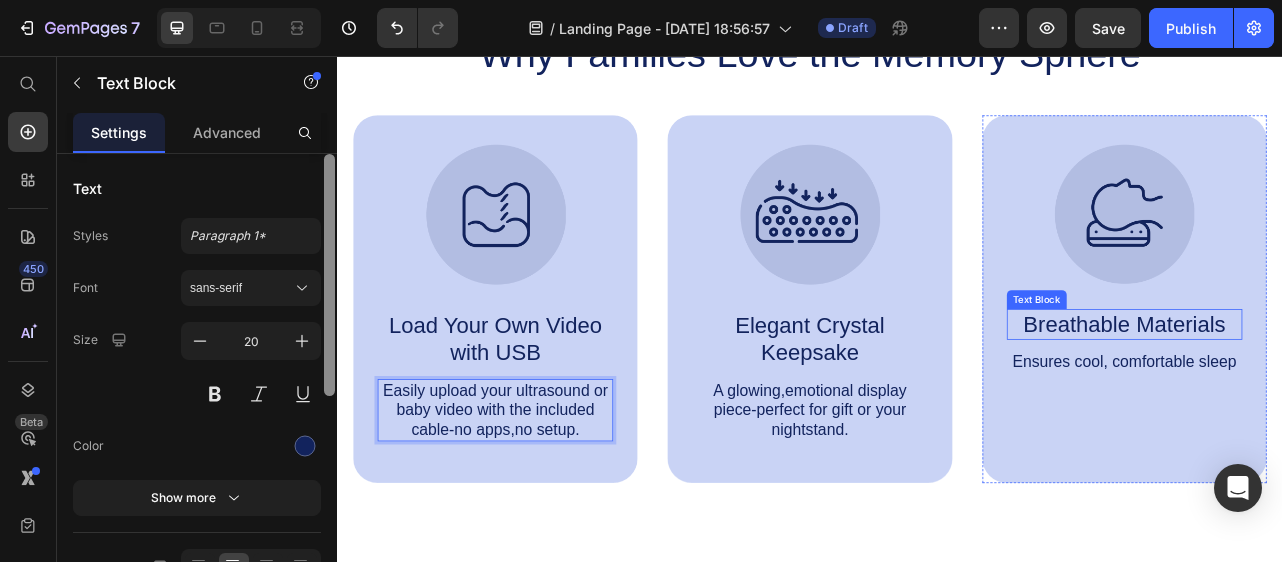 click on "Breathable Materials" at bounding box center (1336, 396) 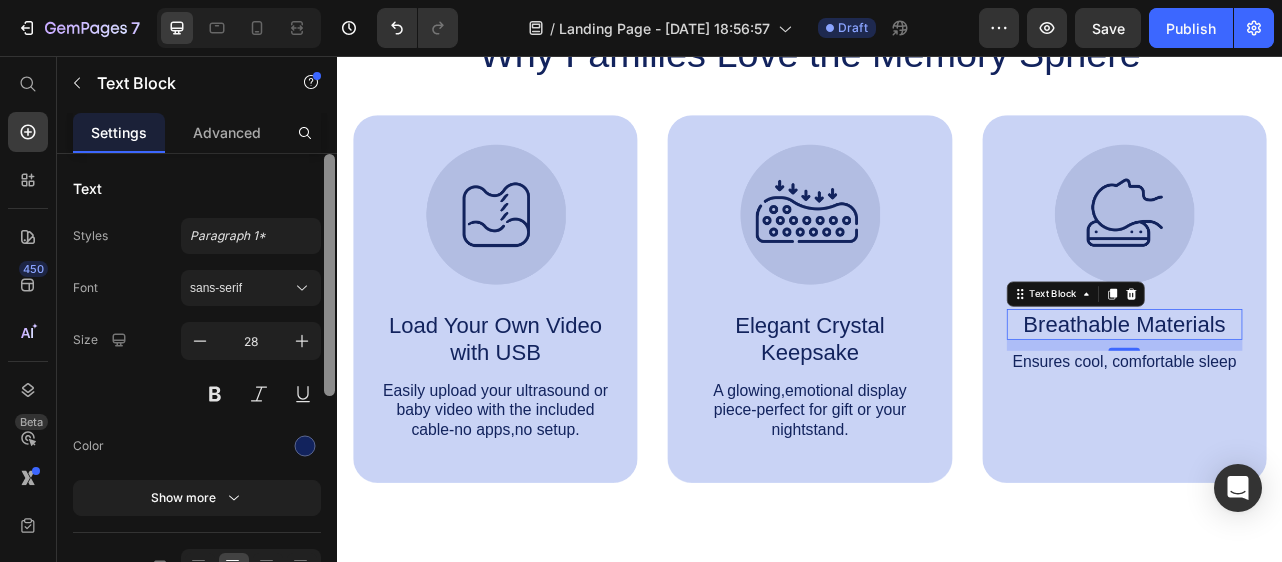 click on "Breathable Materials" at bounding box center (1336, 396) 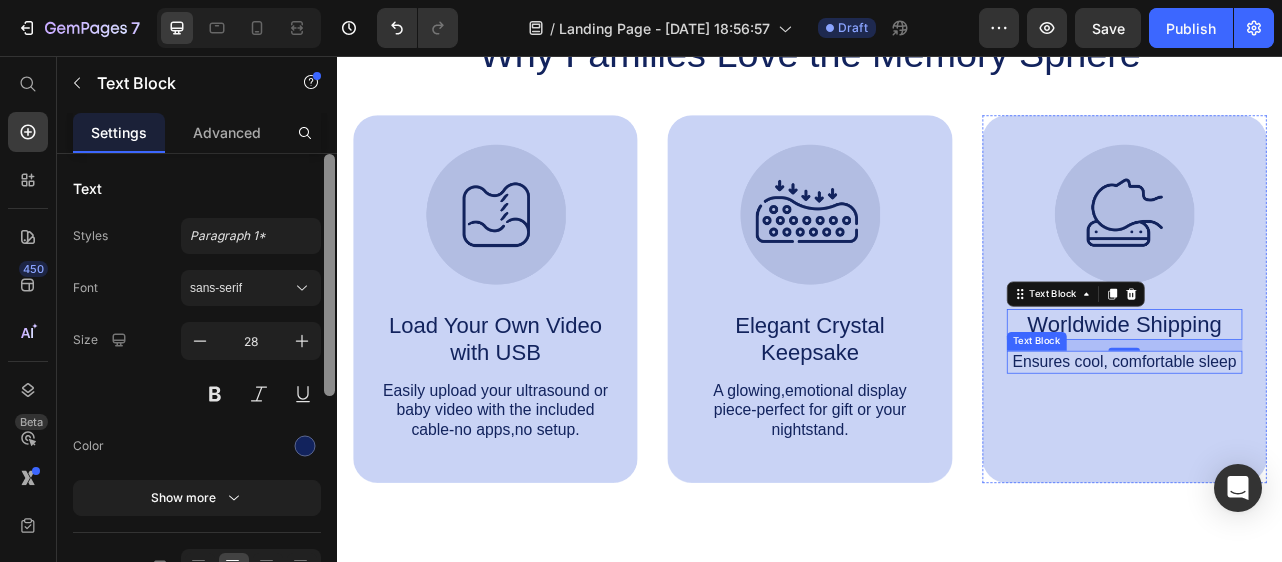 click on "Ensures cool, comfortable sleep" at bounding box center [1336, 444] 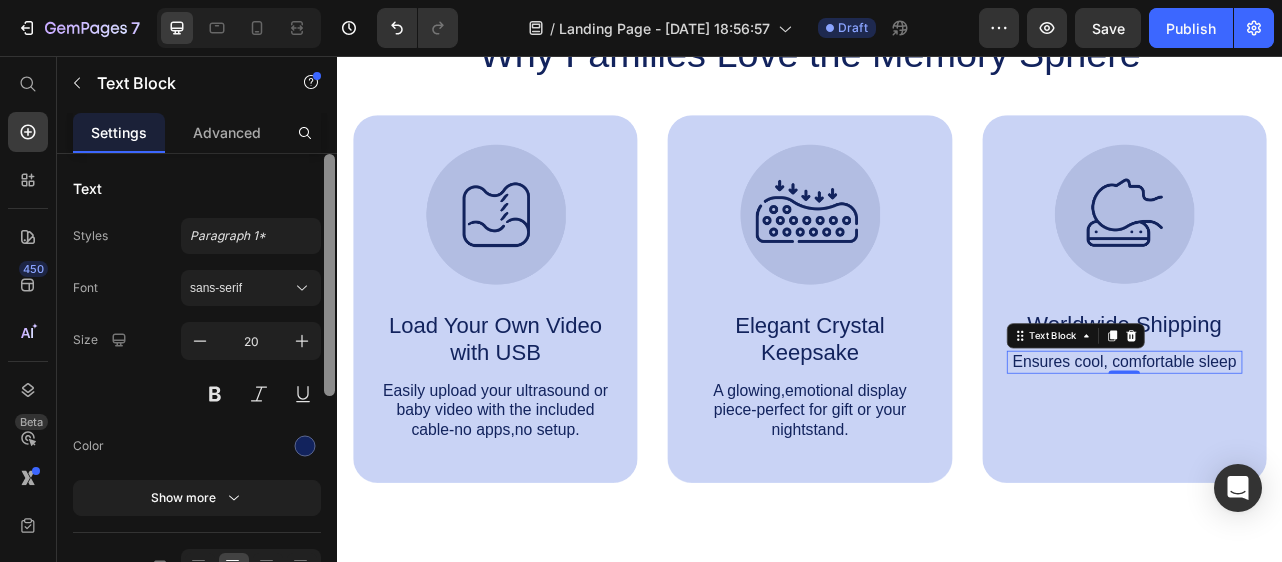 click on "Ensures cool, comfortable sleep" at bounding box center (1336, 444) 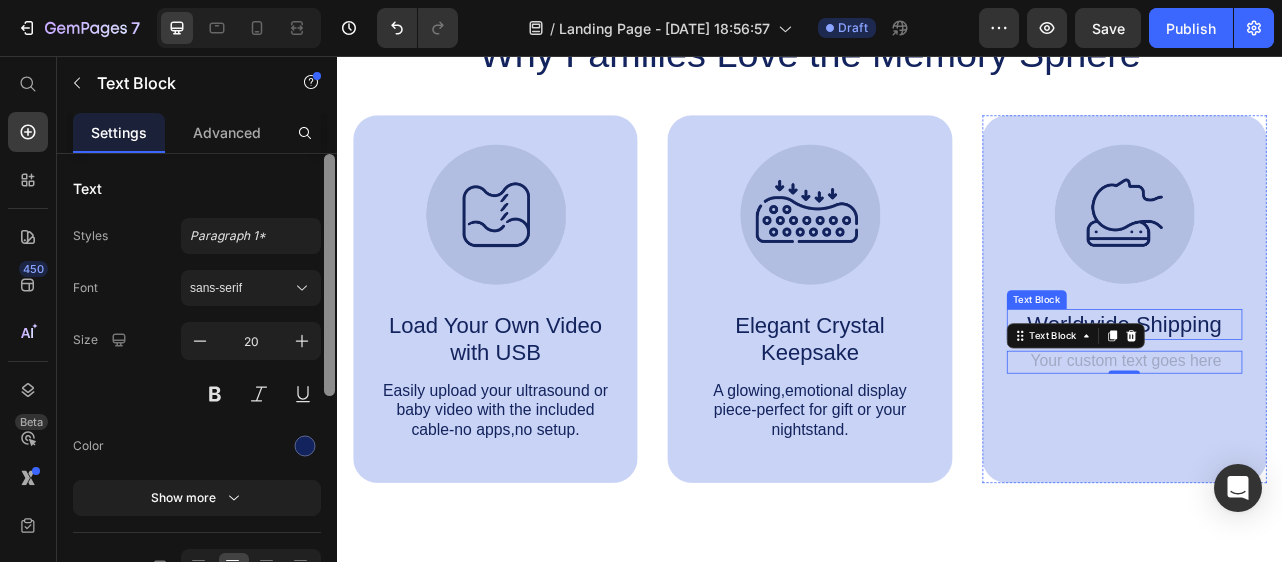 click on "Worldwide Shipping" at bounding box center [1336, 396] 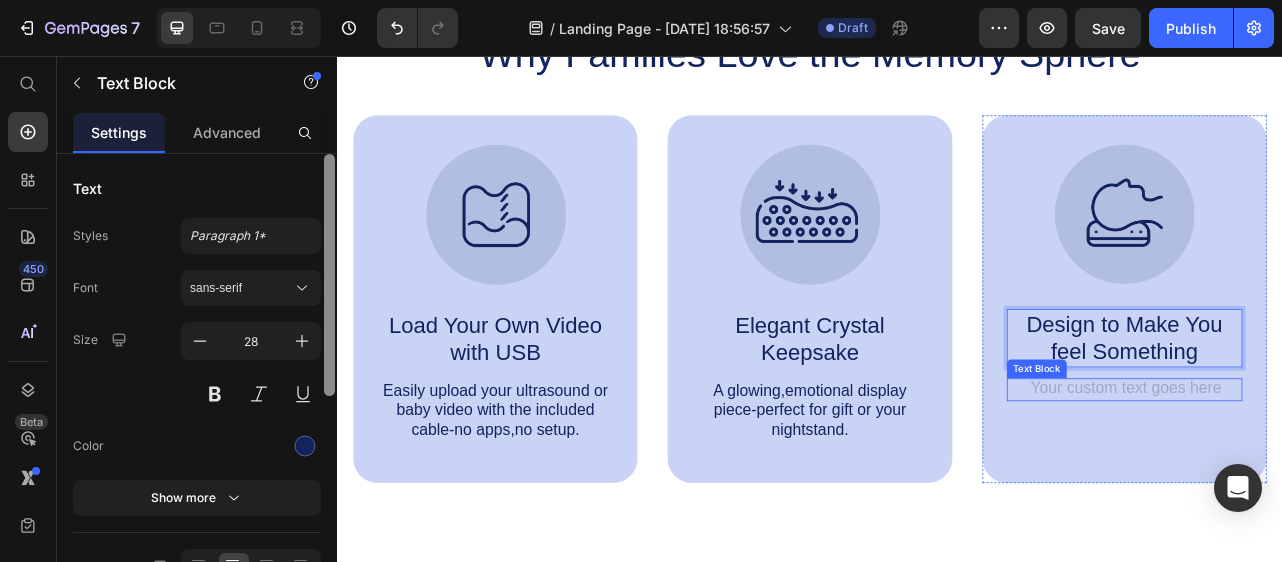 click at bounding box center [1336, 479] 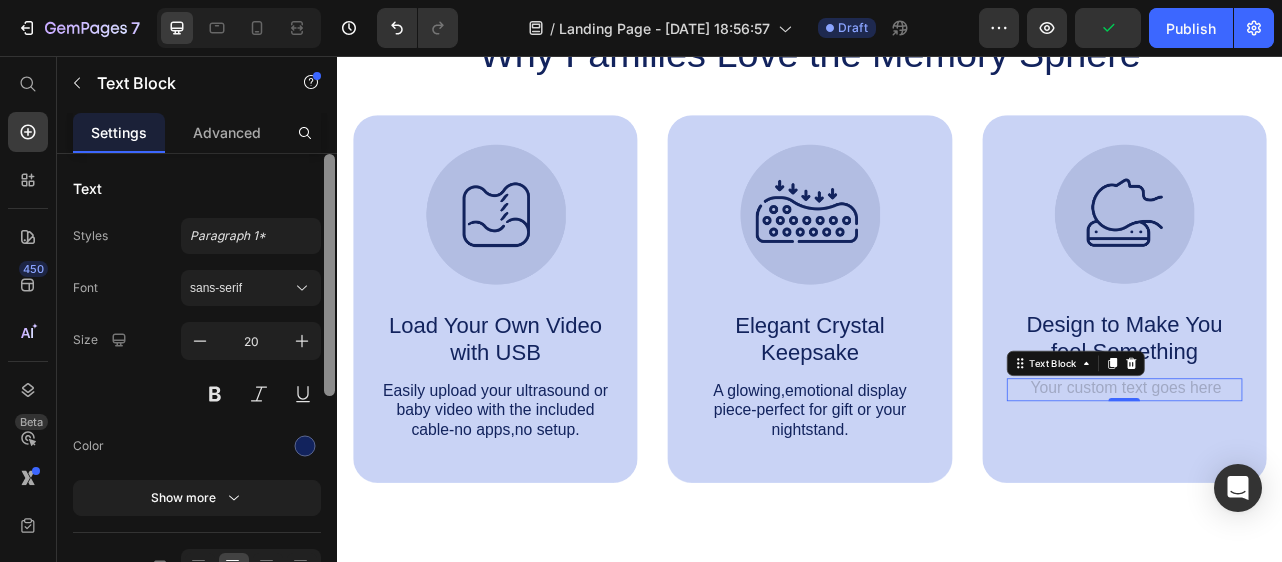 click at bounding box center [1336, 479] 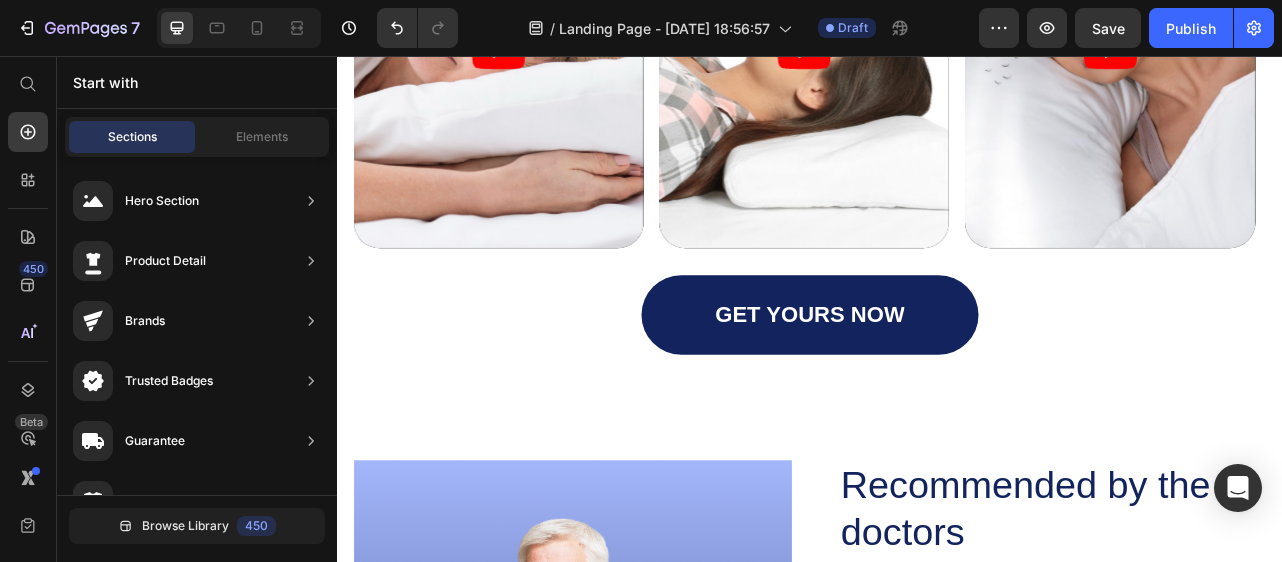 scroll, scrollTop: 3904, scrollLeft: 0, axis: vertical 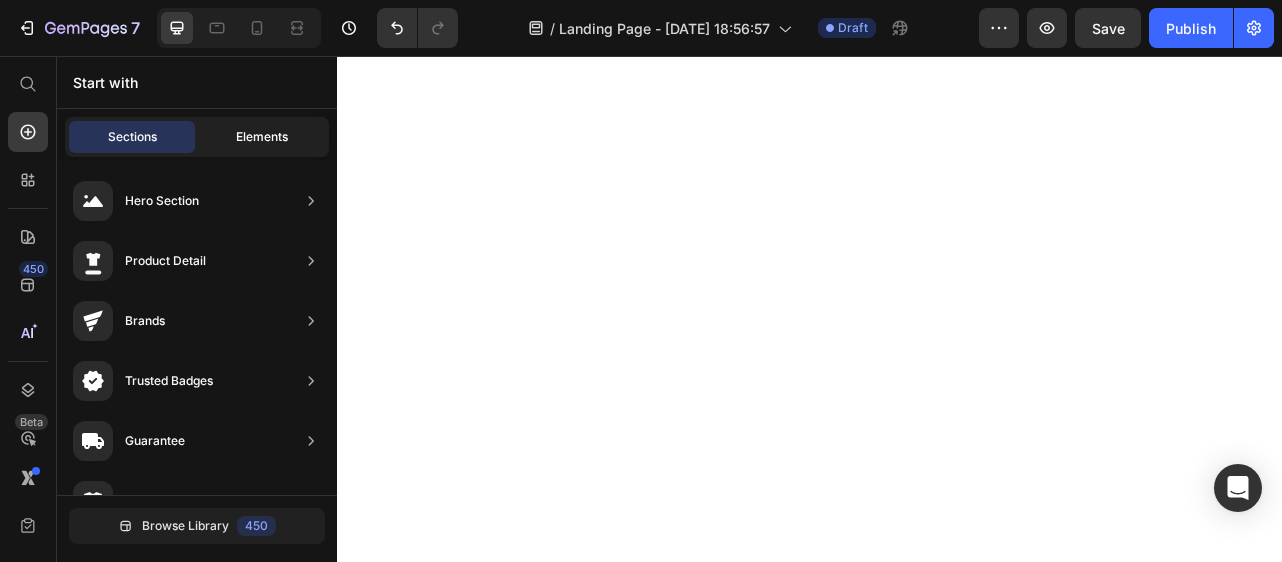 click on "Elements" at bounding box center (262, 137) 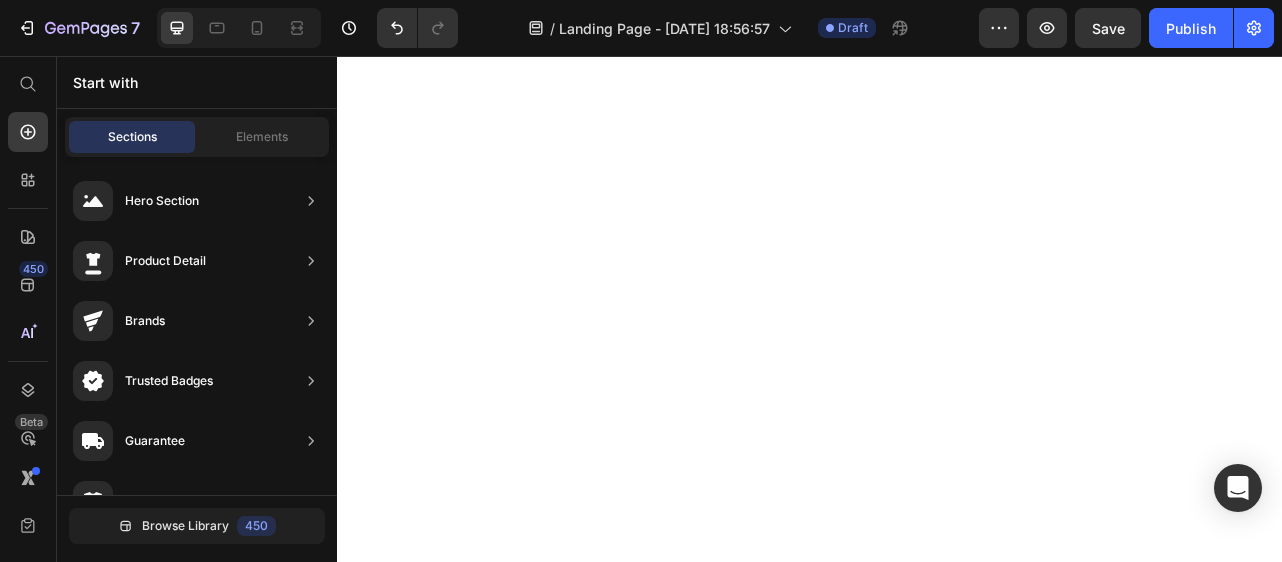 click on "Header" at bounding box center (394, -7585) 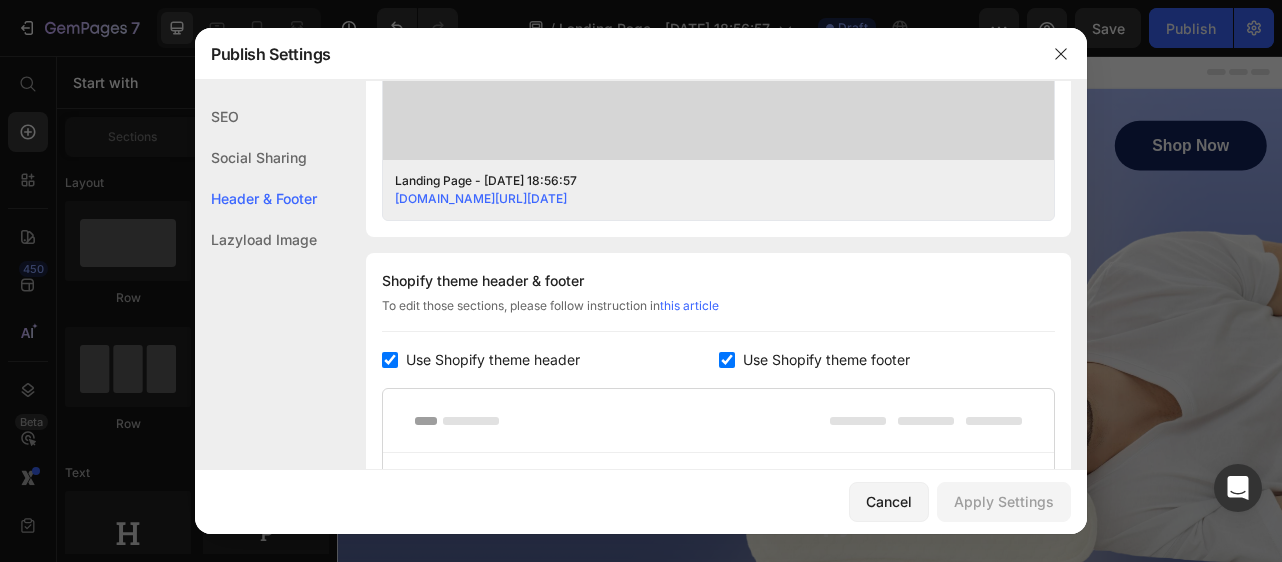 scroll, scrollTop: 936, scrollLeft: 0, axis: vertical 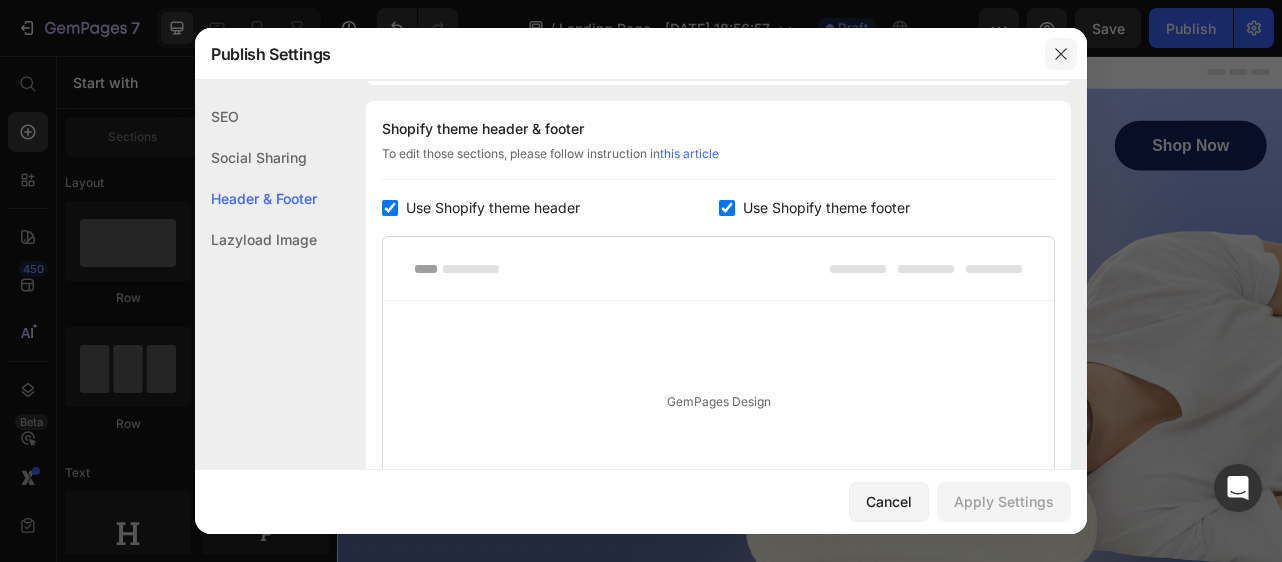 click 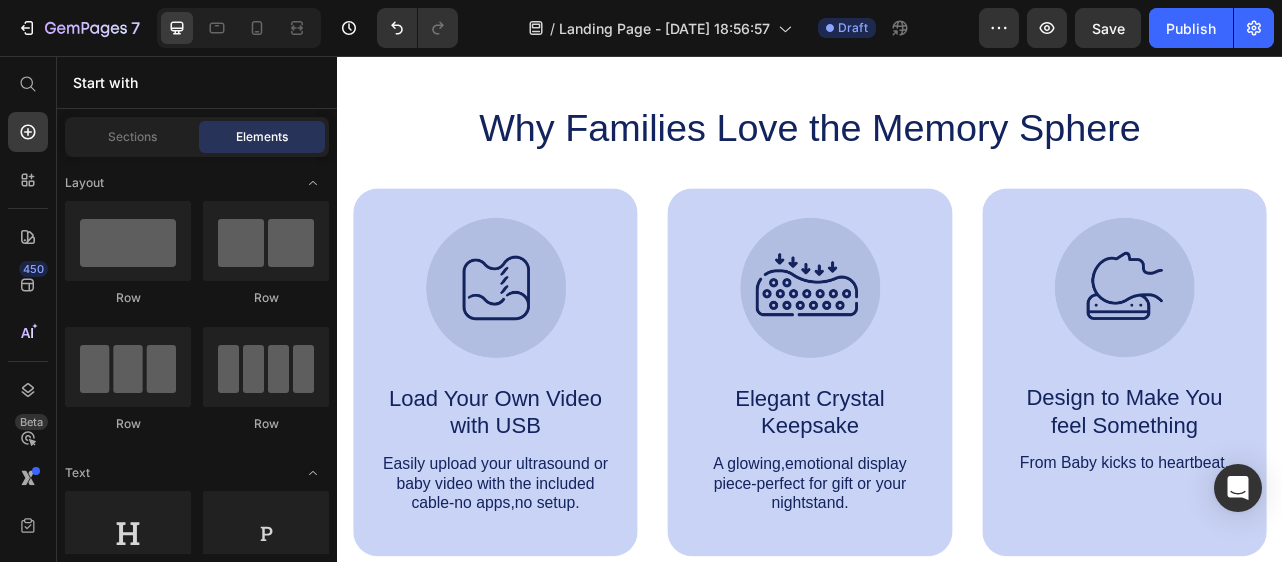 scroll, scrollTop: 1140, scrollLeft: 0, axis: vertical 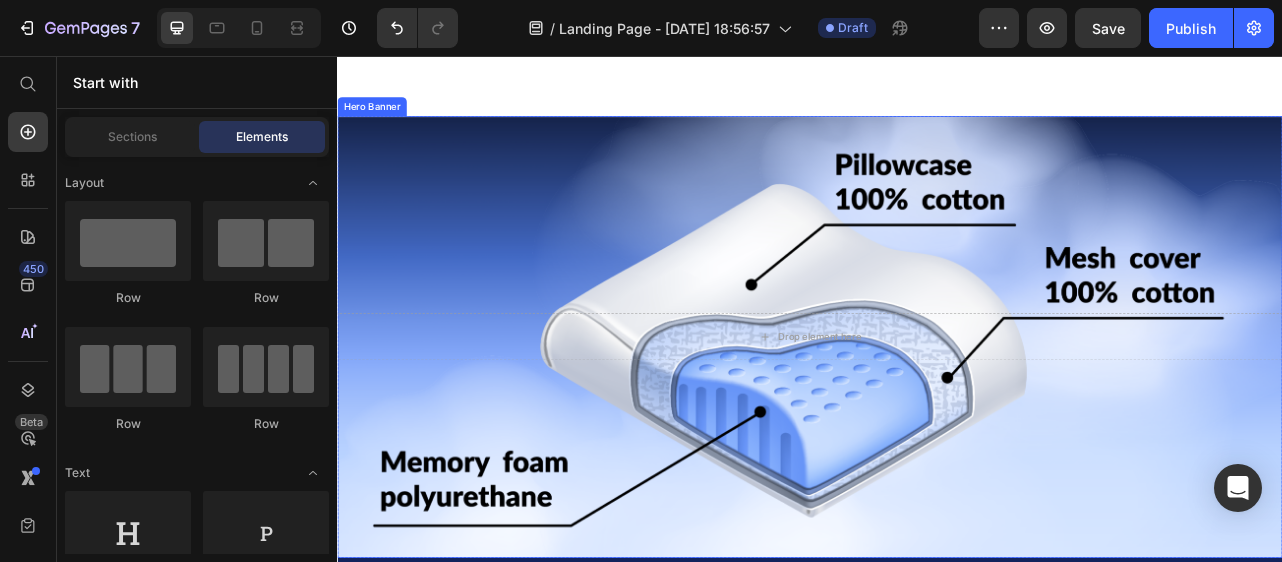 click at bounding box center (937, 412) 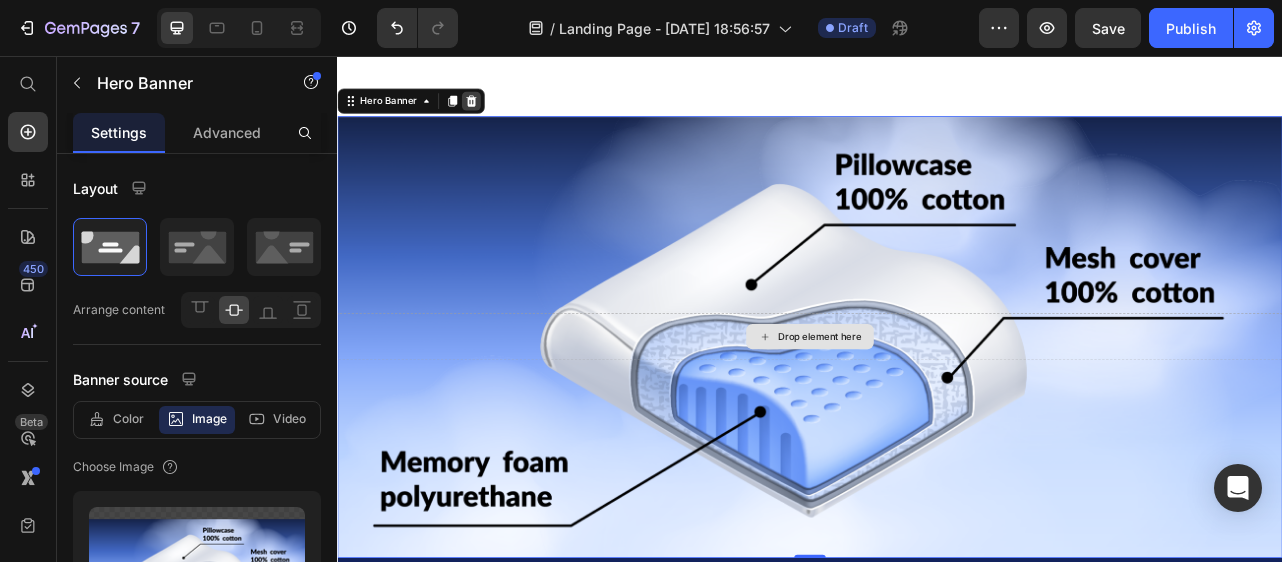 click 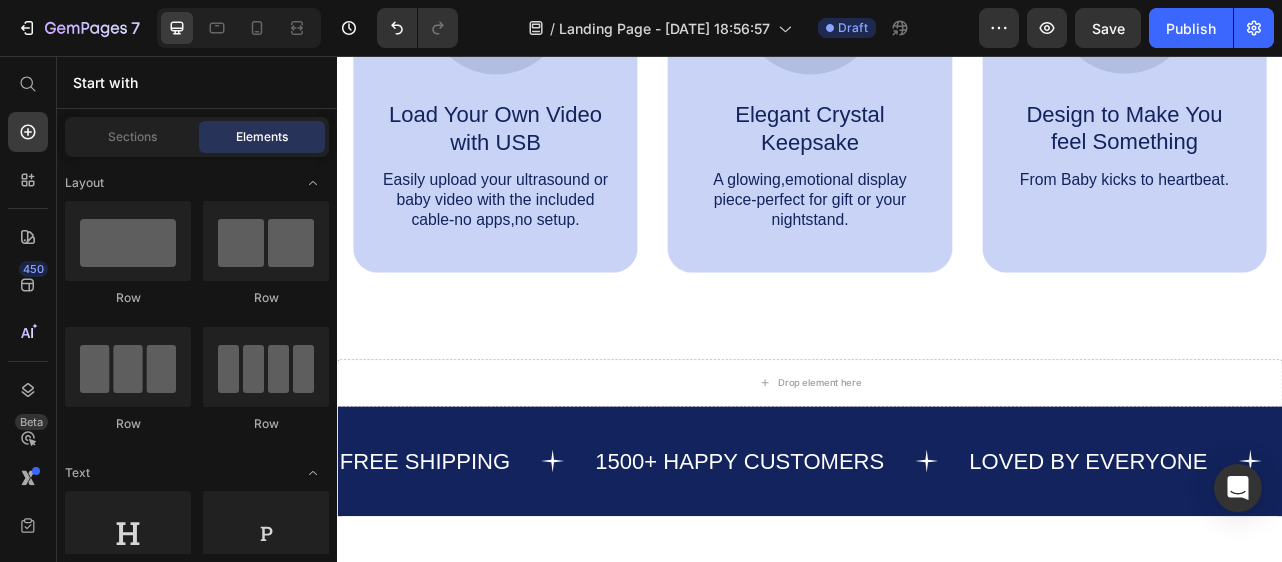 scroll, scrollTop: 1333, scrollLeft: 0, axis: vertical 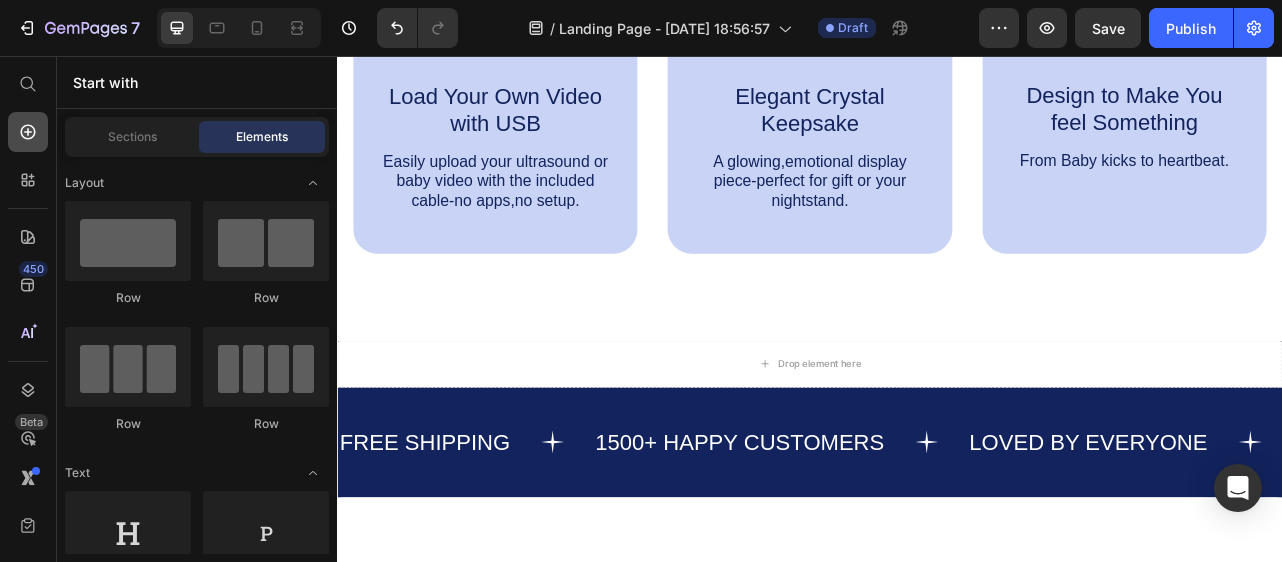 click 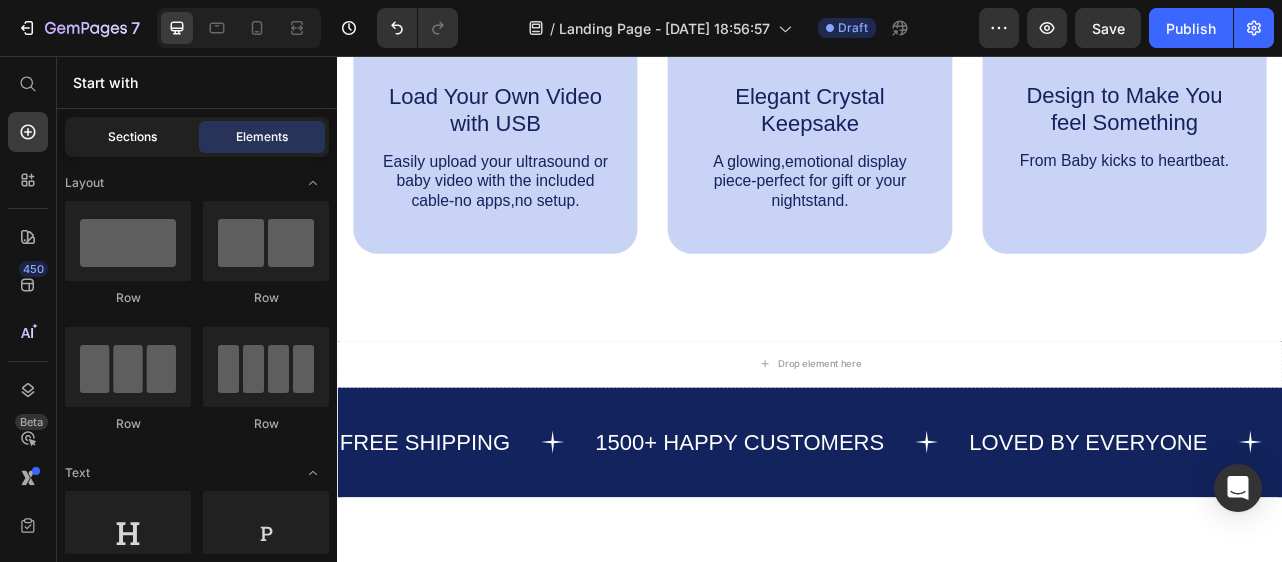 click on "Sections" 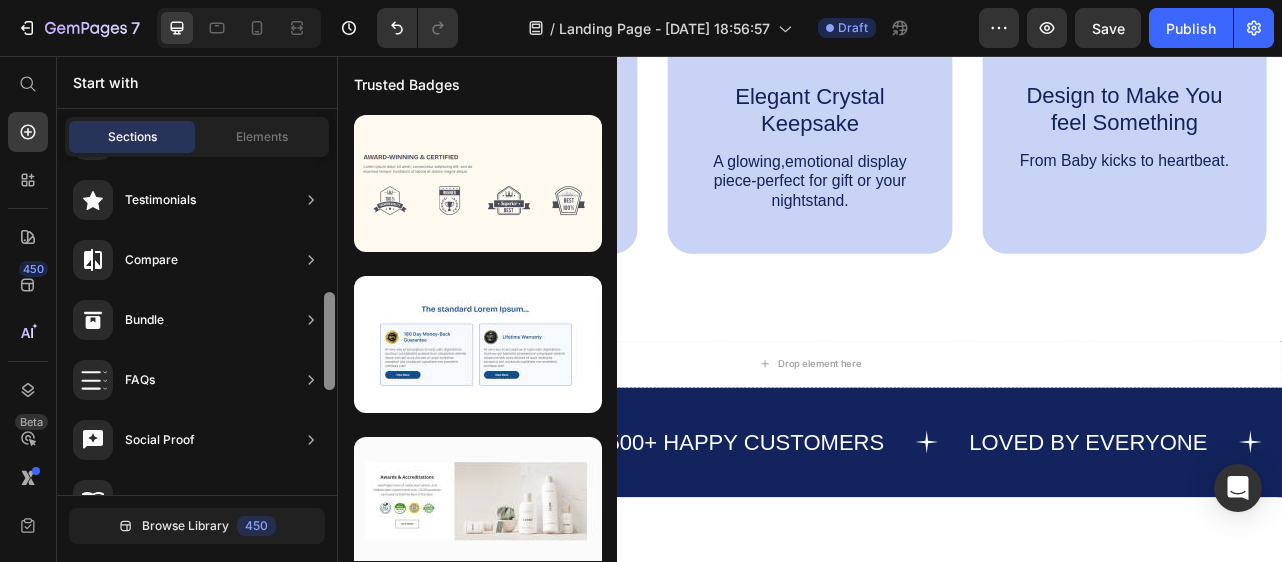 scroll, scrollTop: 431, scrollLeft: 0, axis: vertical 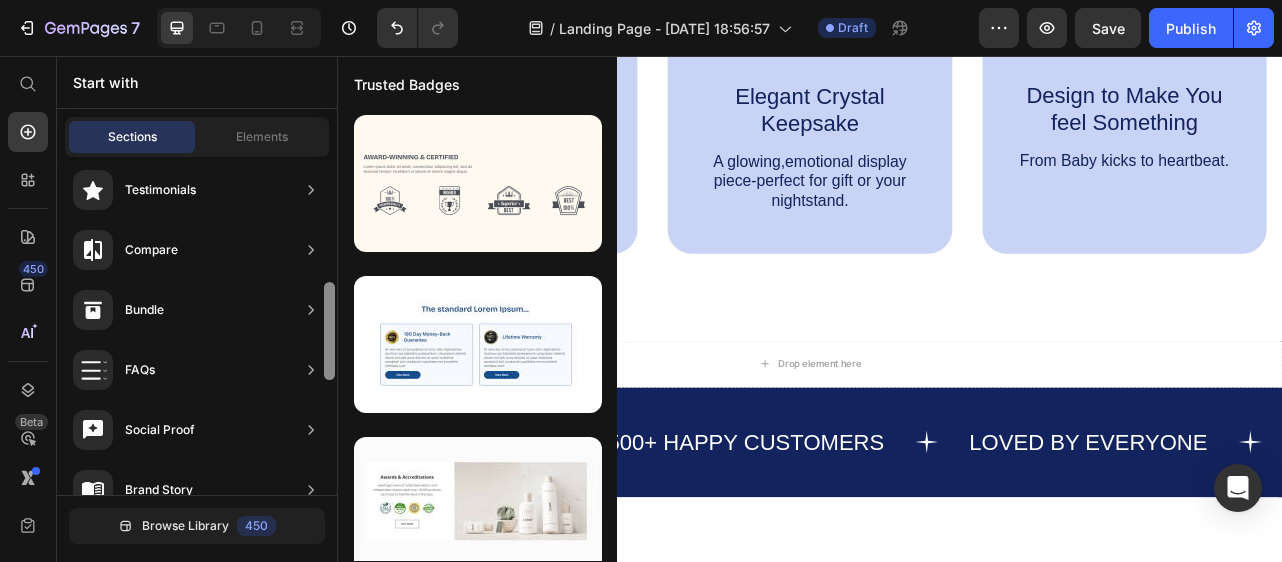 drag, startPoint x: 329, startPoint y: 217, endPoint x: 335, endPoint y: 343, distance: 126.14278 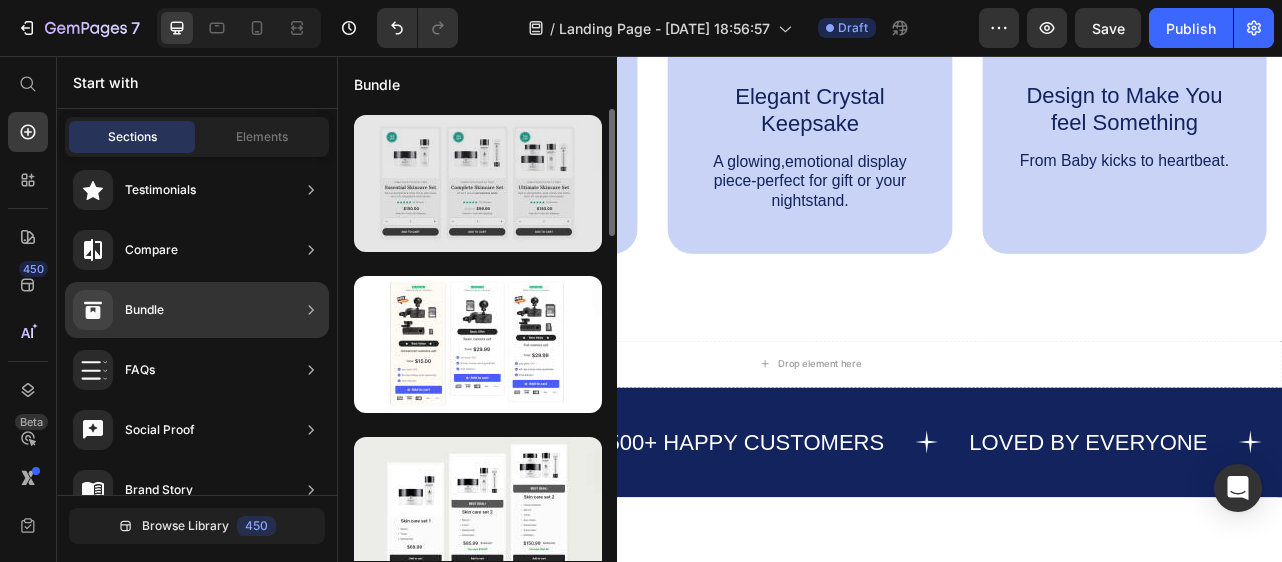 click at bounding box center (478, 183) 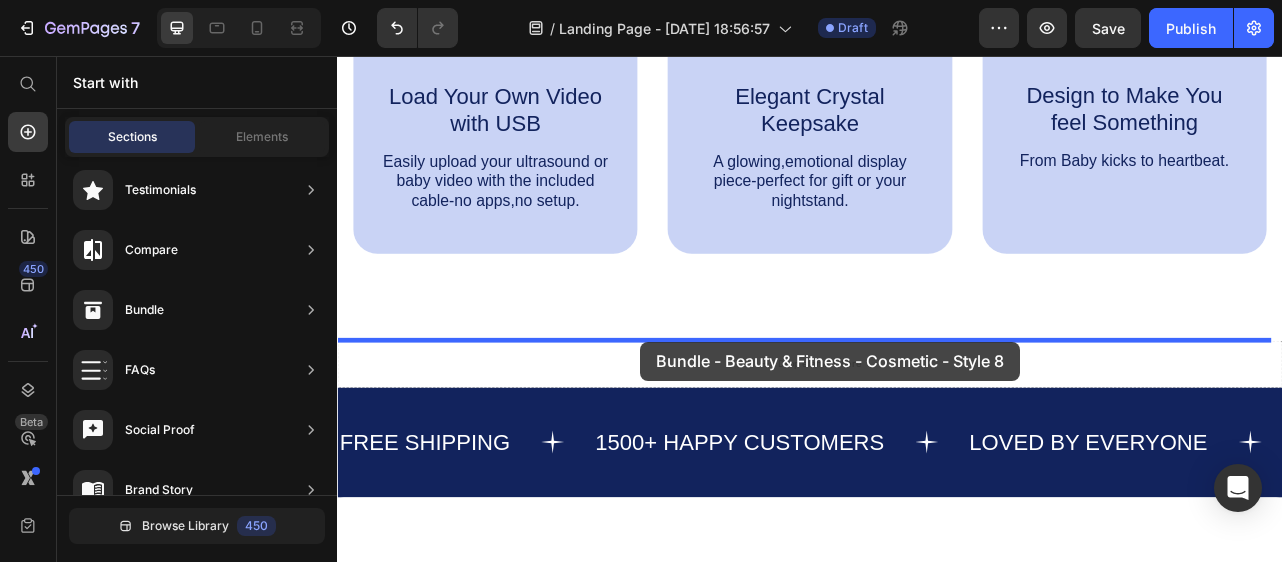 drag, startPoint x: 887, startPoint y: 245, endPoint x: 722, endPoint y: 419, distance: 239.79366 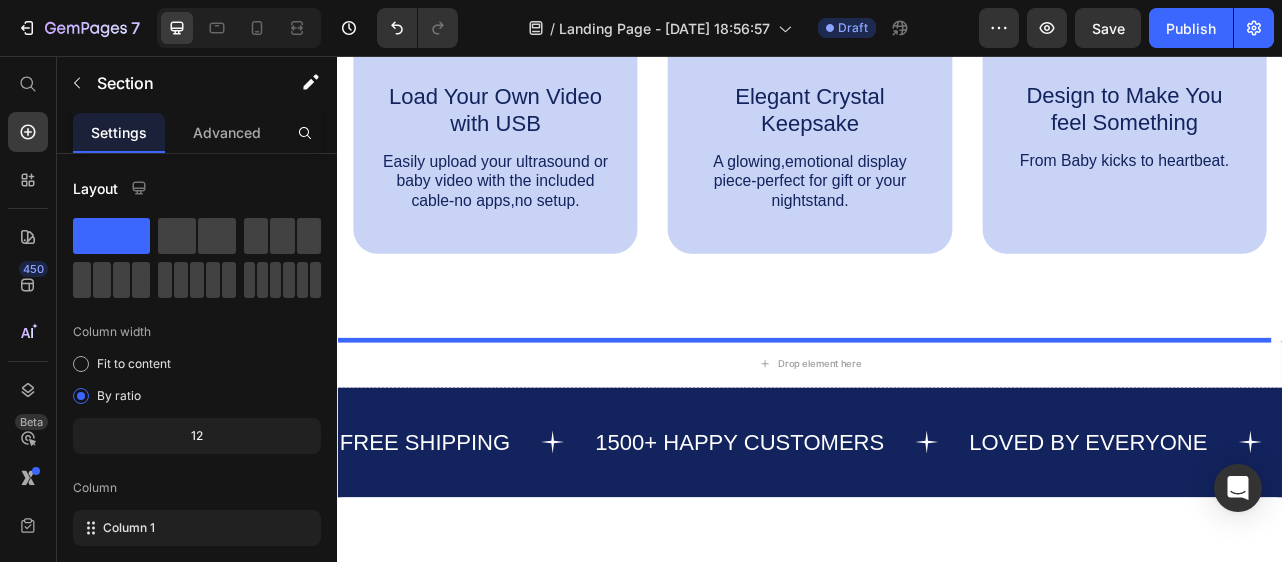 click on "Why Families Love the Memory Sphere Heading Image Load Your Own Video with USB Text Block Easily upload your ultrasound or baby video with the included cable-no apps,no setup. Text Block Hero Banner Image Elegant Crystal Keepsake Text Block A glowing,emotional display piece-perfect for gift or your nightstand. Text Block Hero Banner Image Design to Make You feel Something Text Block From Baby kicks to heartbeat. Text Block Hero Banner Row Image Supportive Design Text Block Ergonomically engineered for optimal spinal alignment Text Block Hero Banner Image Pressure Relief Text Block Reduces neck and shoulder discomfort Text Block Hero Banner Row Image Breathable Materials Text Block Ensures cool, comfortable sleep Text Block Hero Banner Row Section 2" at bounding box center (937, 16) 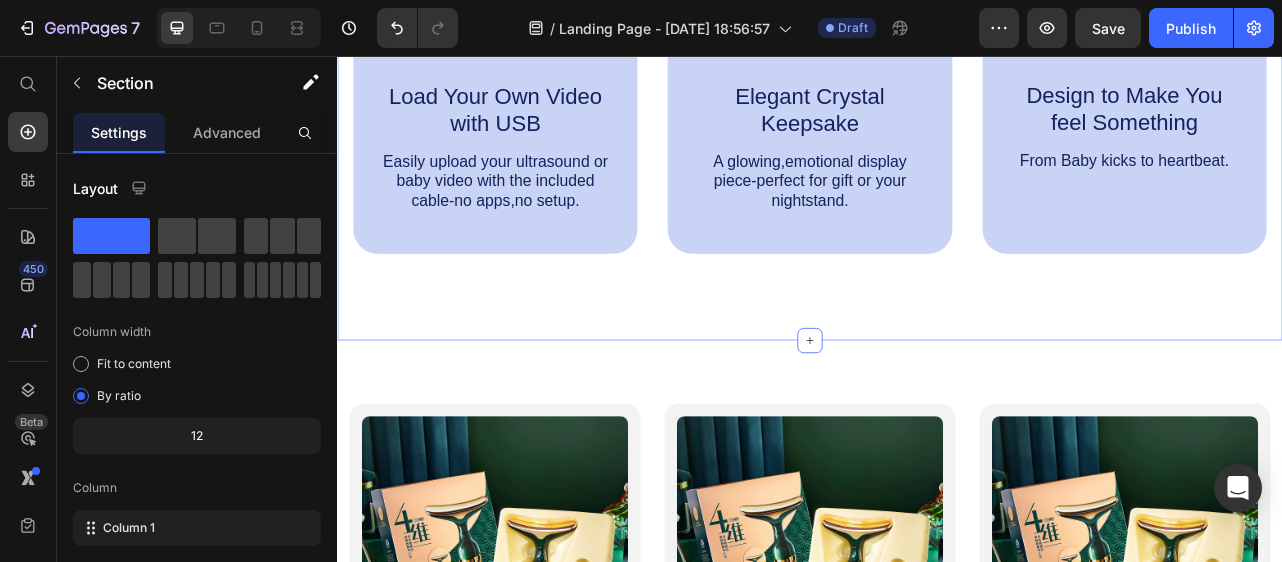 scroll, scrollTop: 1623, scrollLeft: 0, axis: vertical 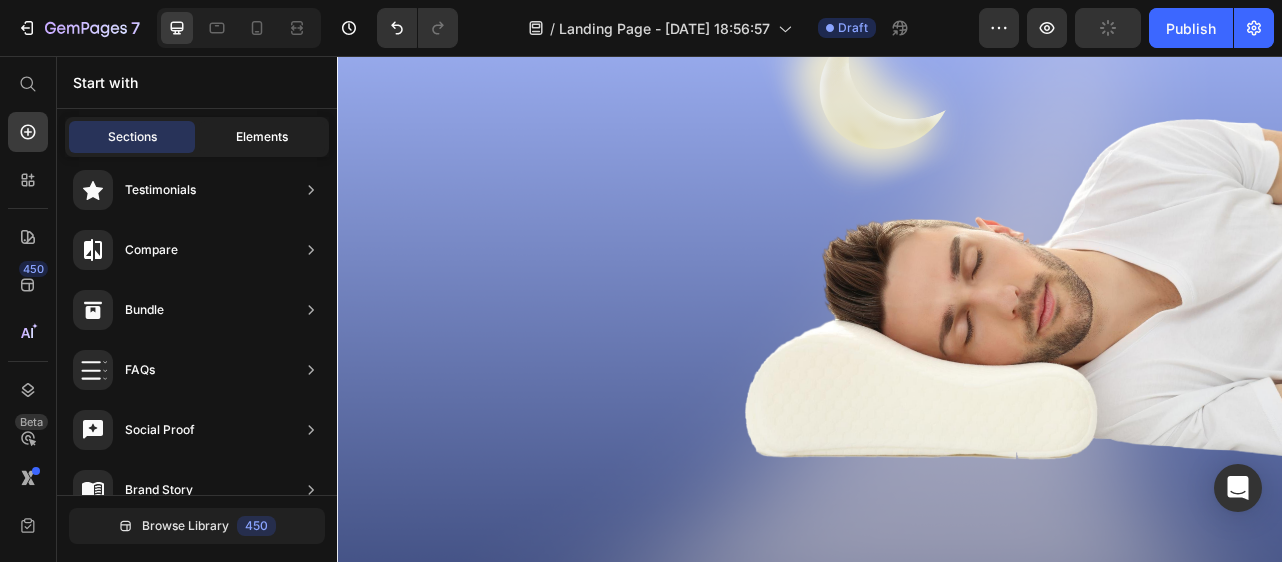 click on "Elements" at bounding box center (262, 137) 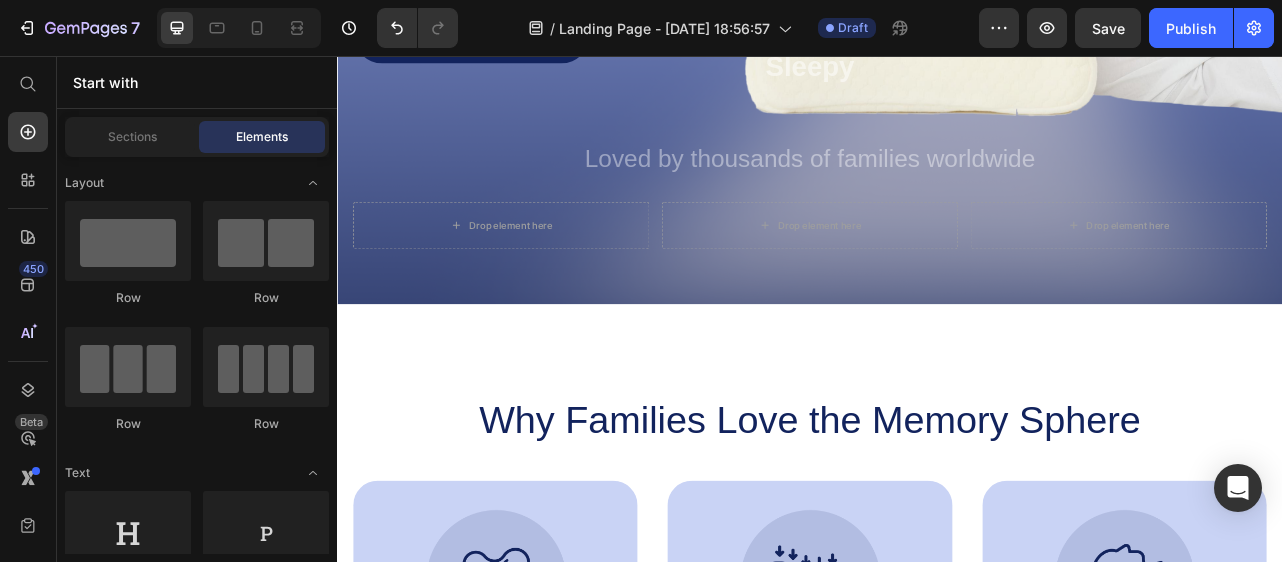 scroll, scrollTop: 0, scrollLeft: 0, axis: both 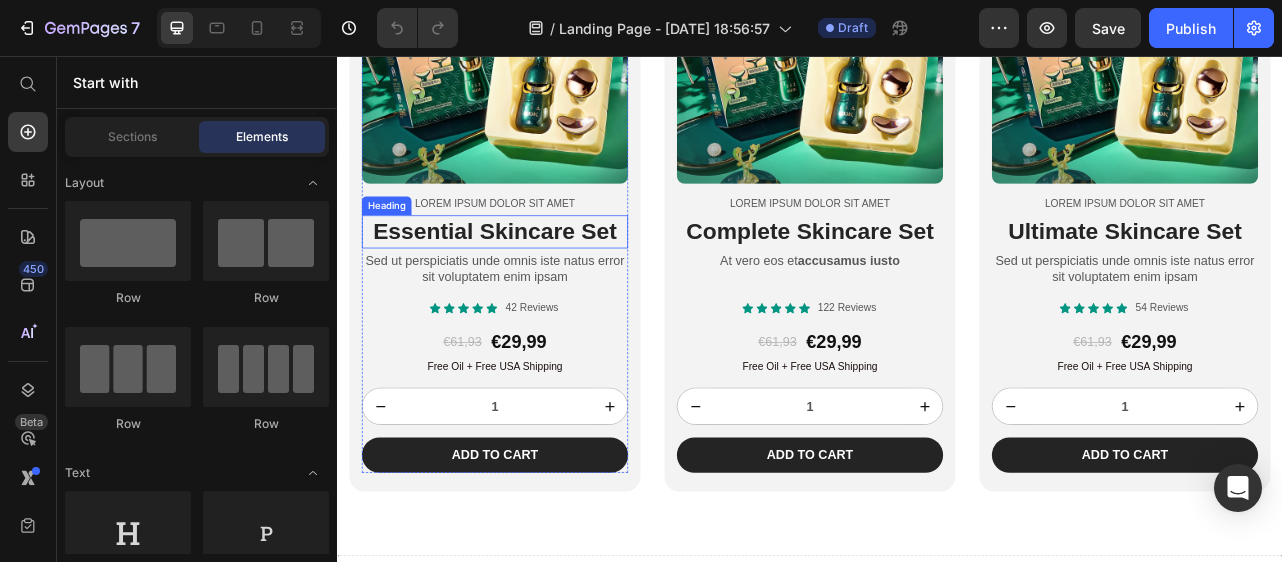 click on "Essential Skincare Set" at bounding box center (537, 279) 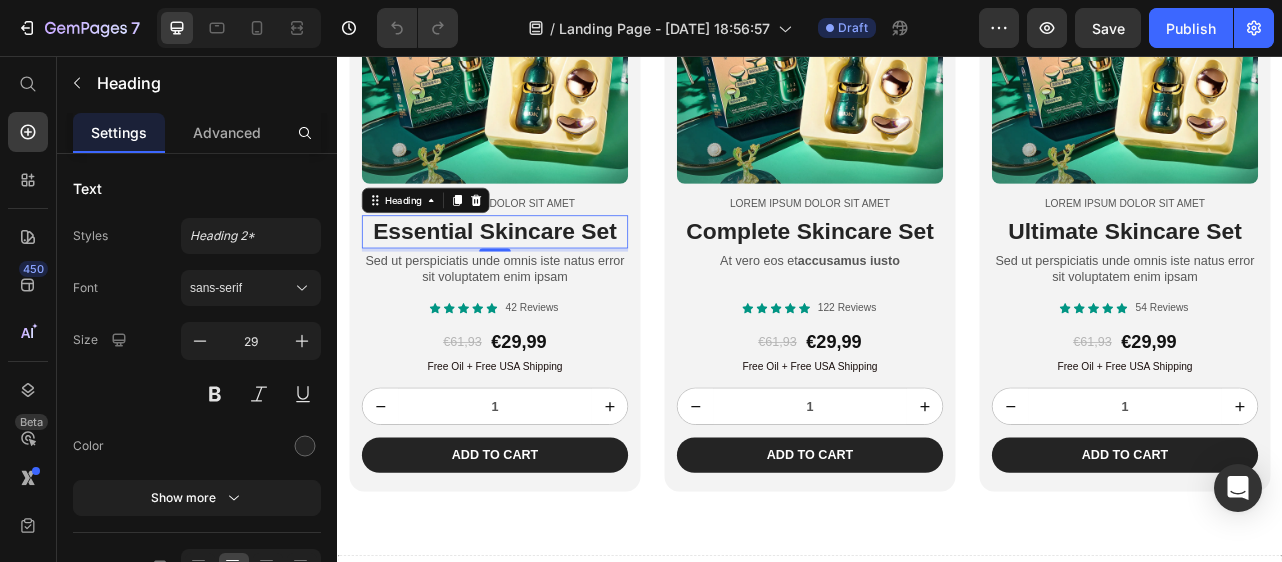 click on "Essential Skincare Set" at bounding box center (537, 279) 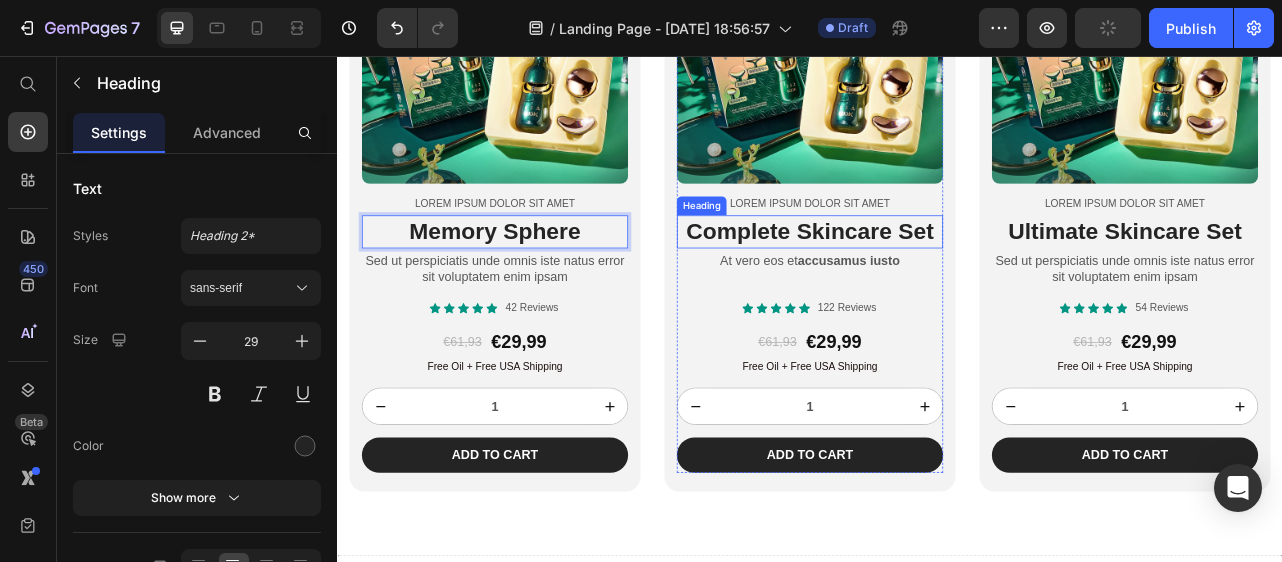 click on "Complete Skincare Set" at bounding box center [937, 279] 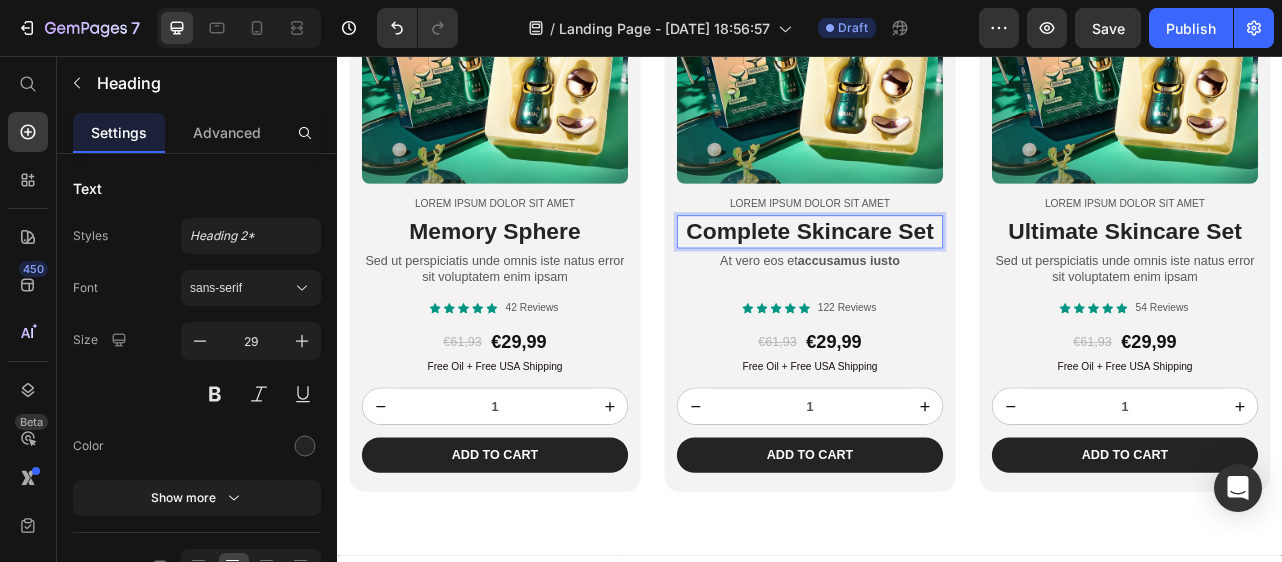 click on "Complete Skincare Set" at bounding box center [937, 279] 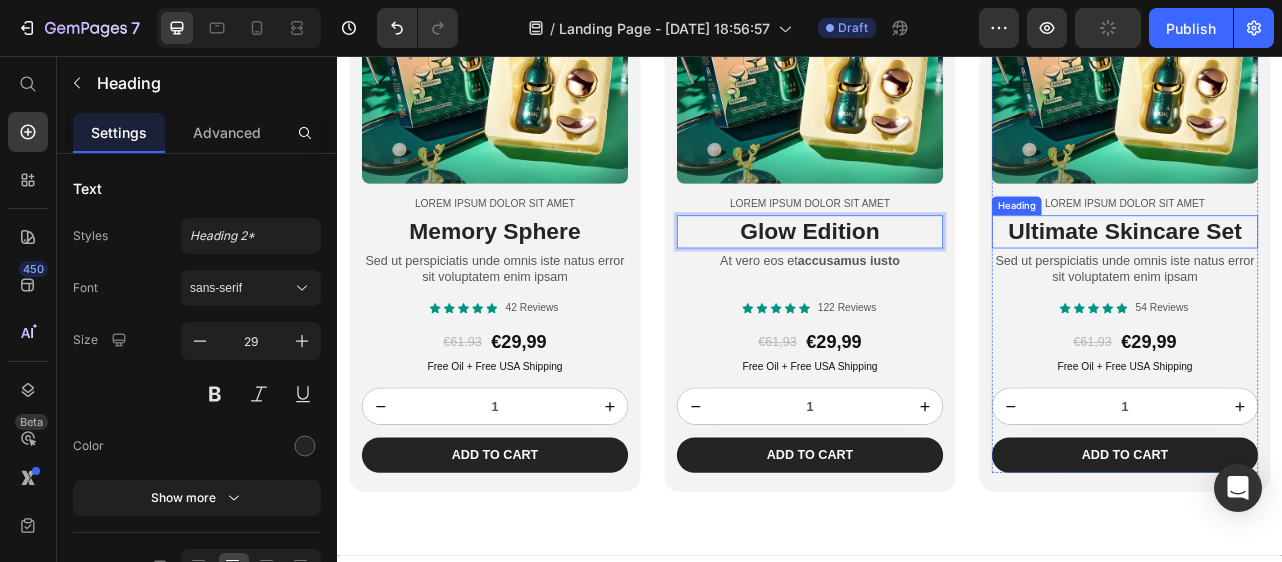 click on "Ultimate Skincare Set" at bounding box center [1337, 279] 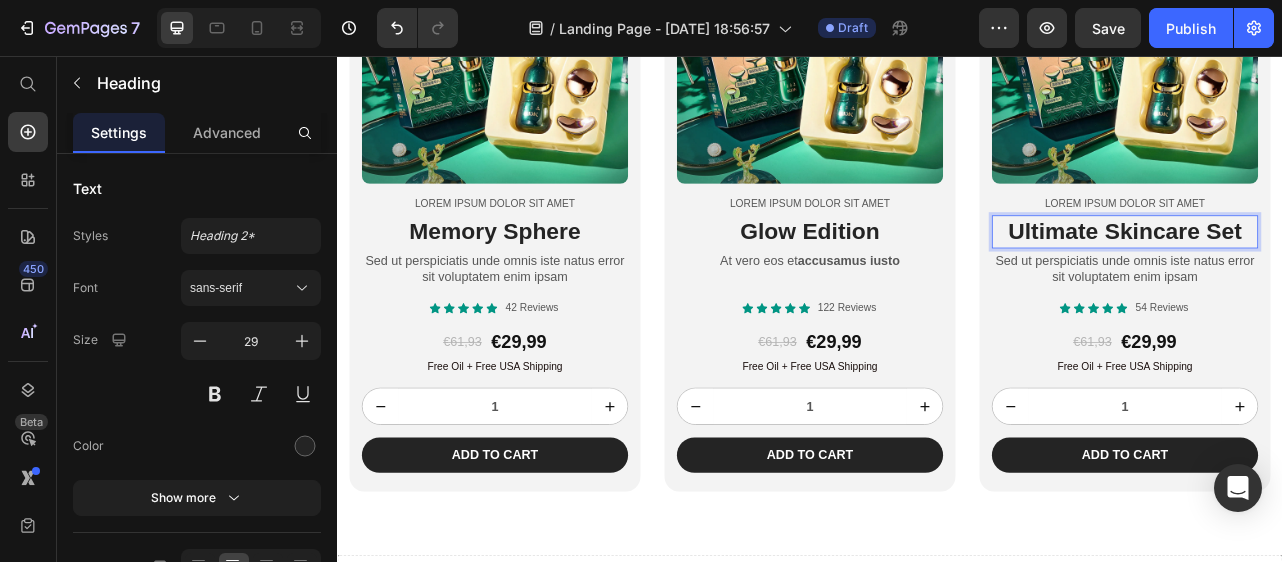 click on "Ultimate Skincare Set" at bounding box center (1337, 279) 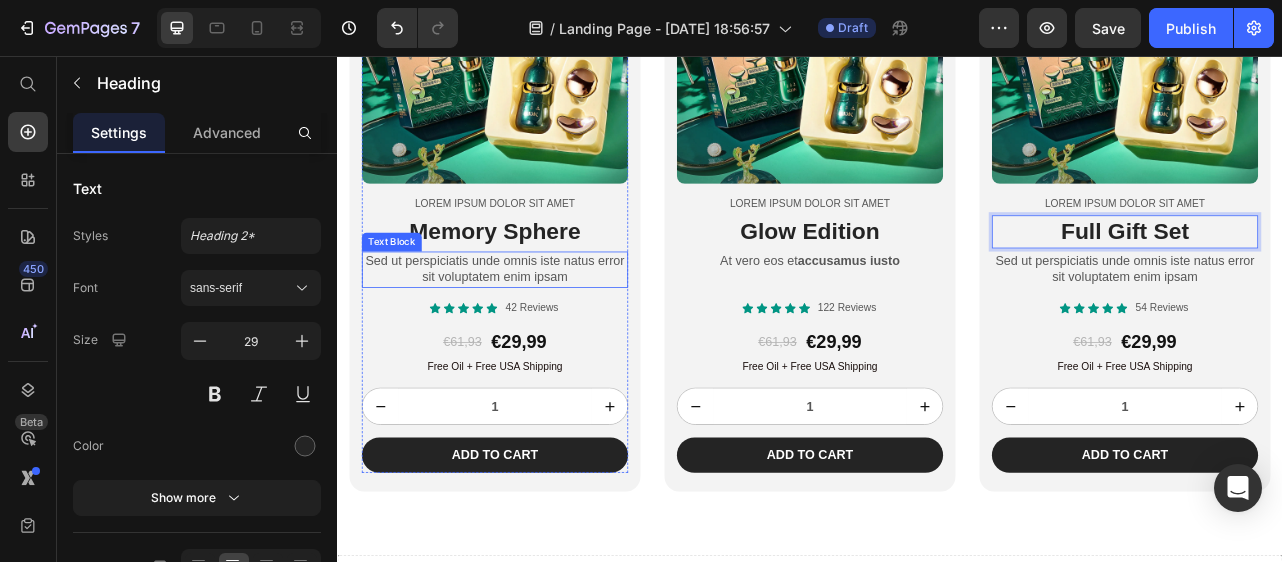 click on "Sed ut perspiciatis unde omnis iste natus error sit voluptatem enim ipsam" at bounding box center (537, 327) 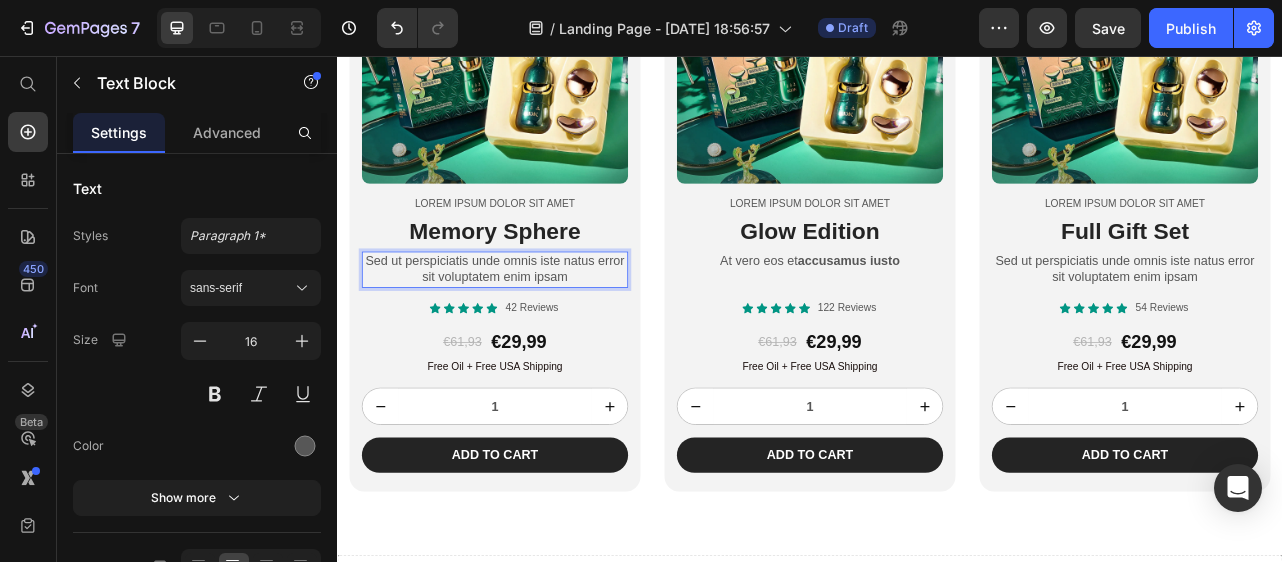click on "Sed ut perspiciatis unde omnis iste natus error sit voluptatem enim ipsam" at bounding box center [537, 327] 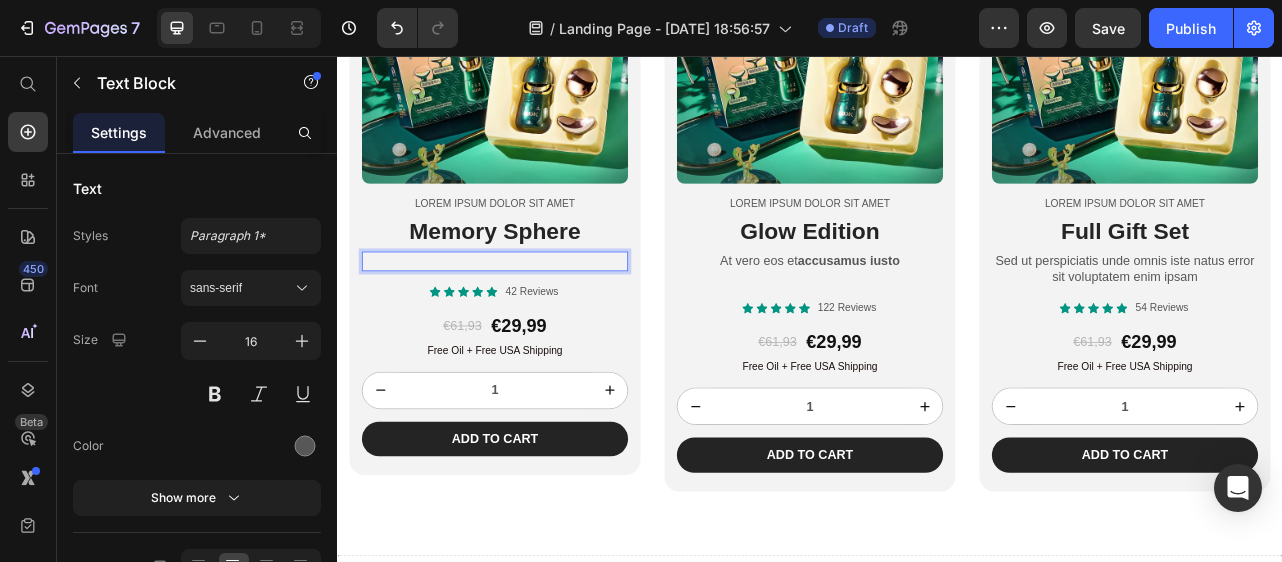 click at bounding box center (537, 316) 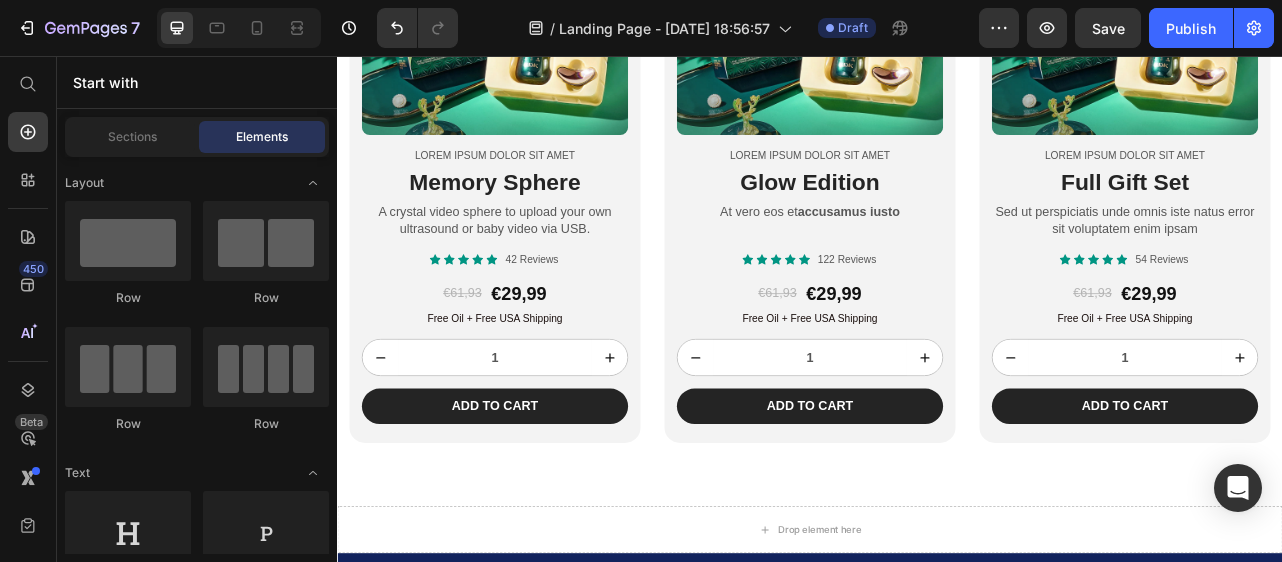 scroll, scrollTop: 2016, scrollLeft: 0, axis: vertical 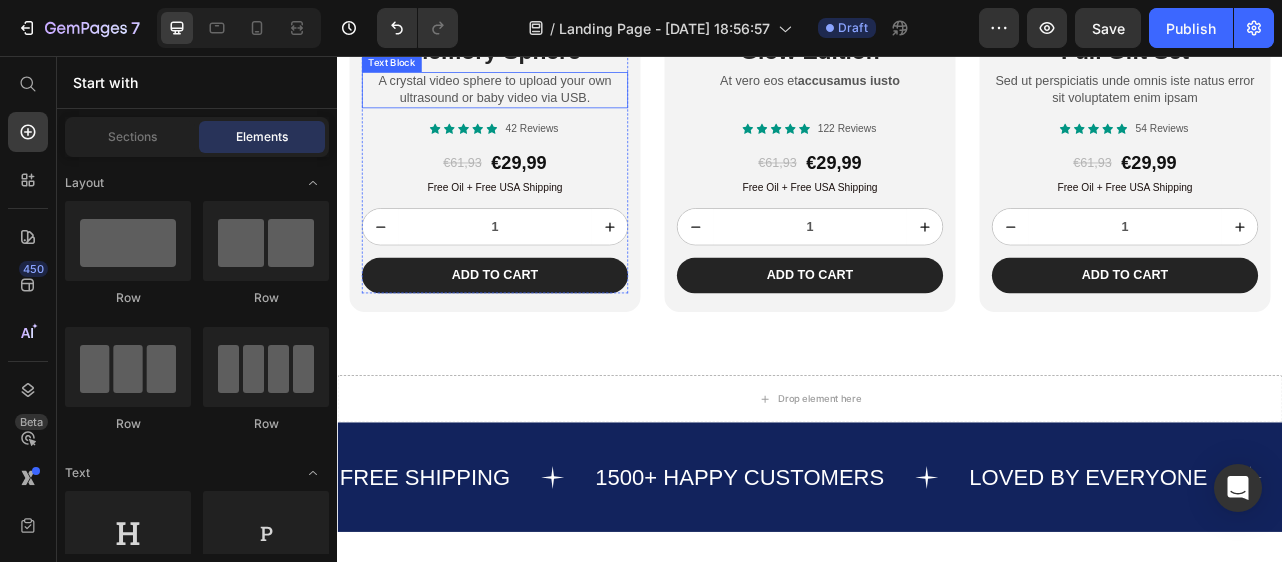 click on "A crystal video sphere to upload your own ultrasound or baby video via USB." at bounding box center [537, 99] 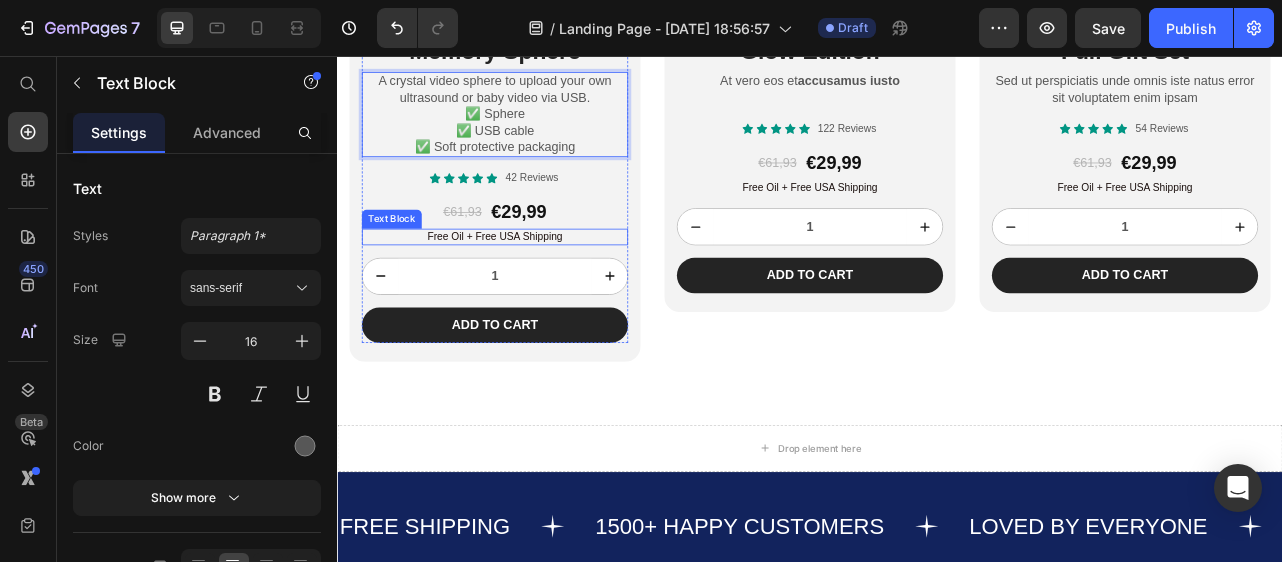 click on "Free Oil + Free USA Shipping" at bounding box center (537, 285) 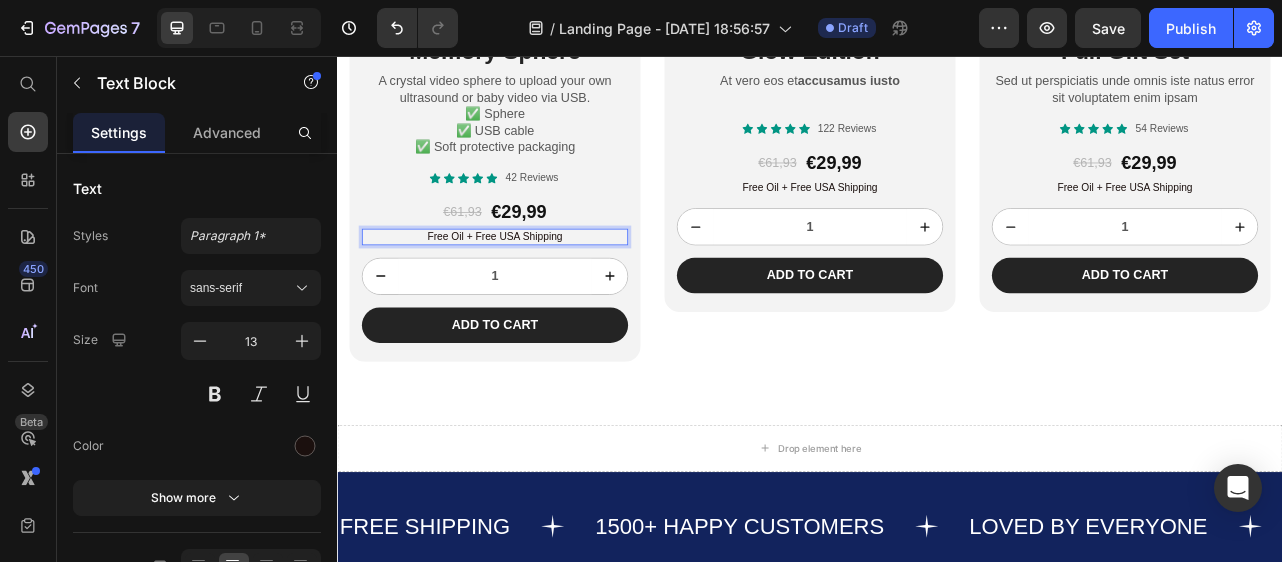 click on "Free Oil + Free USA Shipping" at bounding box center [537, 285] 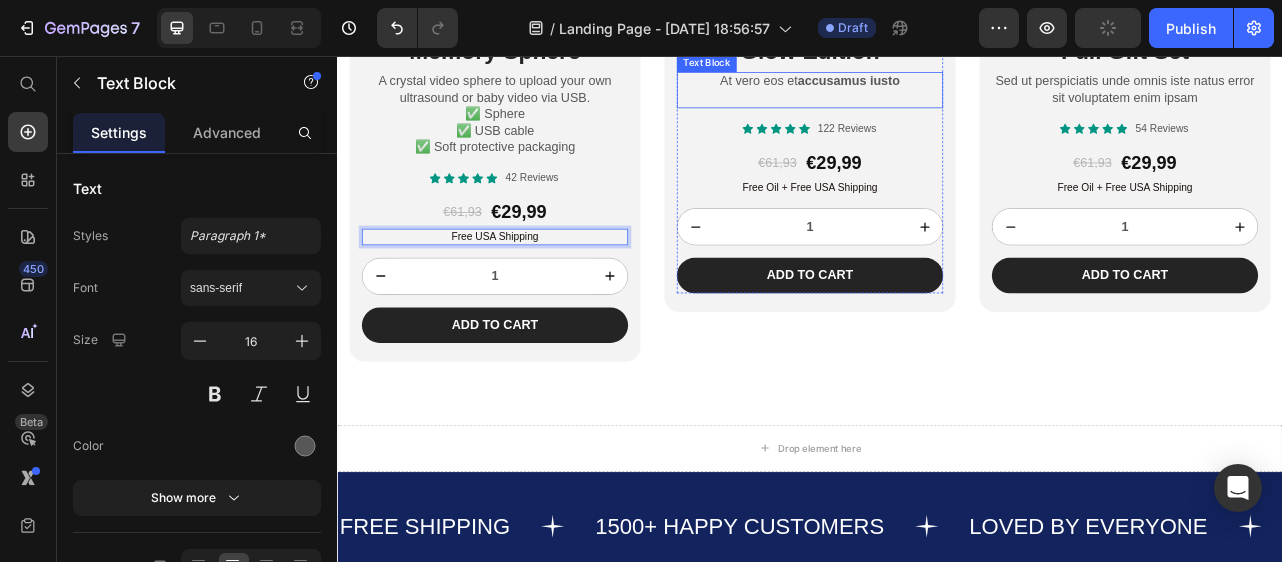 click on "accusamus iusto" at bounding box center [986, 87] 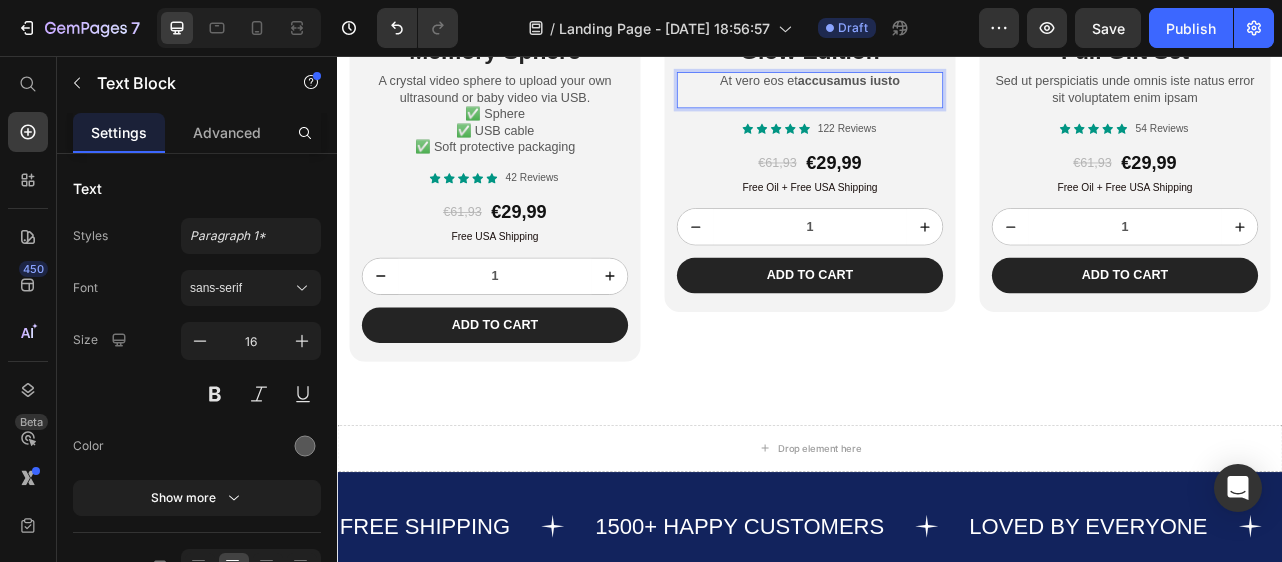 click on "At vero eos et  accusamus iusto" at bounding box center (937, 88) 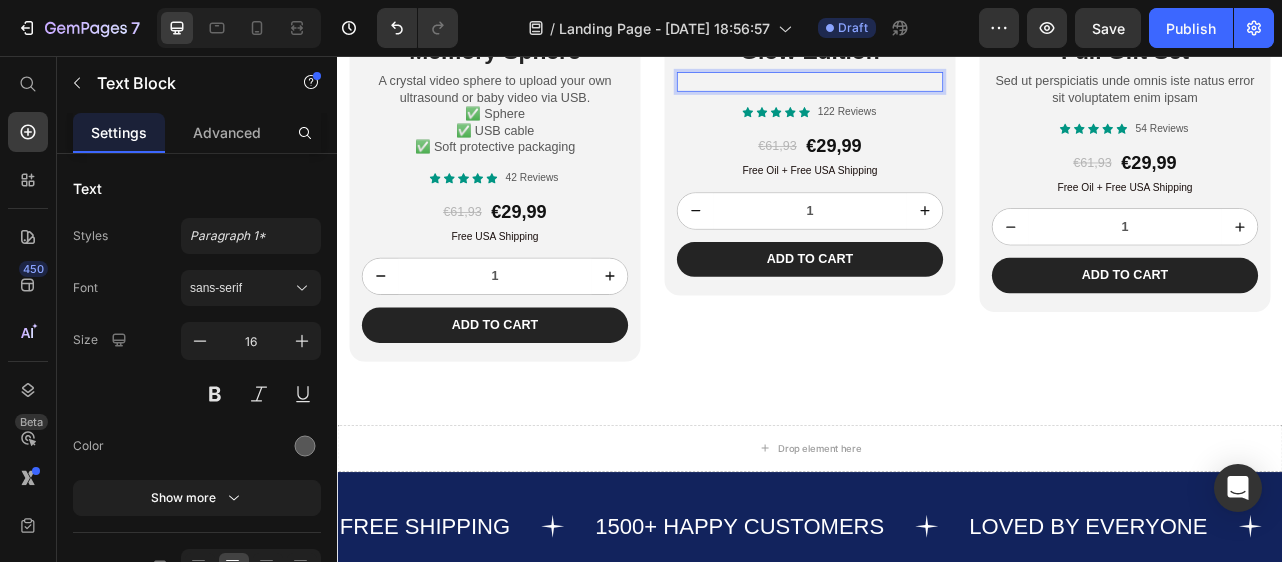 click at bounding box center (937, 88) 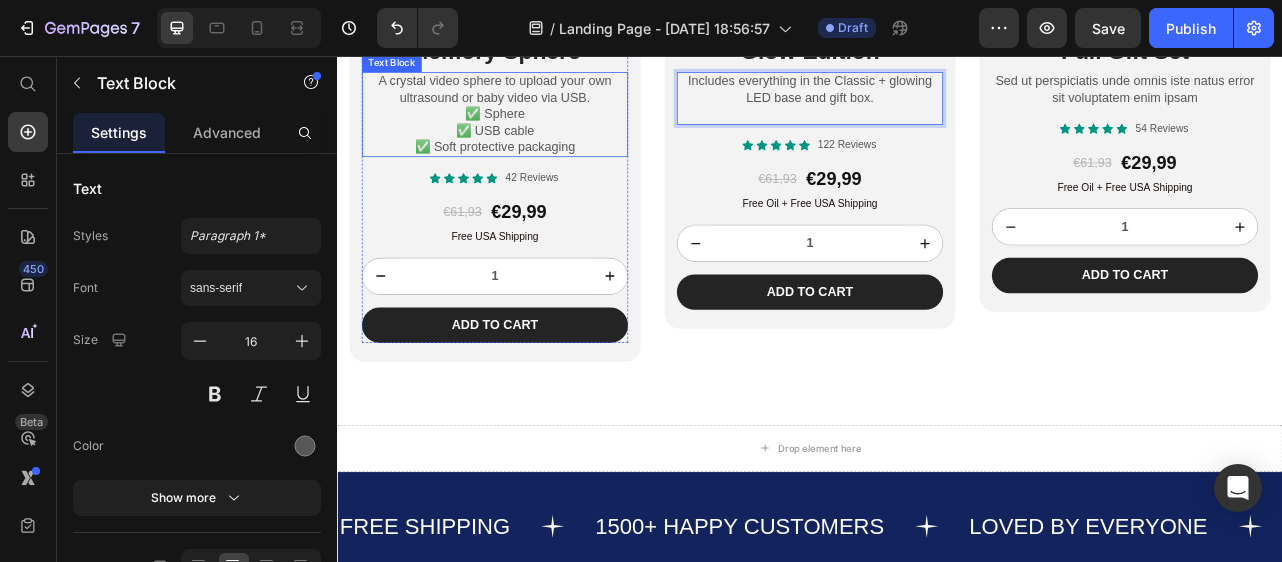 drag, startPoint x: 1005, startPoint y: 104, endPoint x: 659, endPoint y: 339, distance: 418.2595 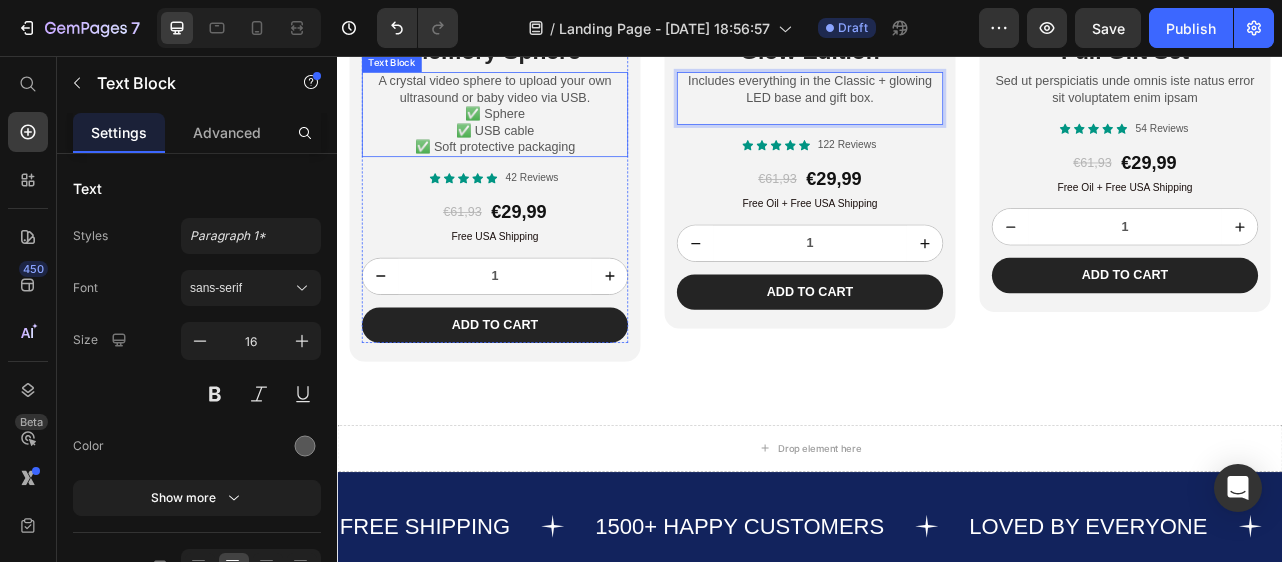 click on "✅ Sphere ✅ USB cable ✅ Soft protective packaging" at bounding box center (537, 151) 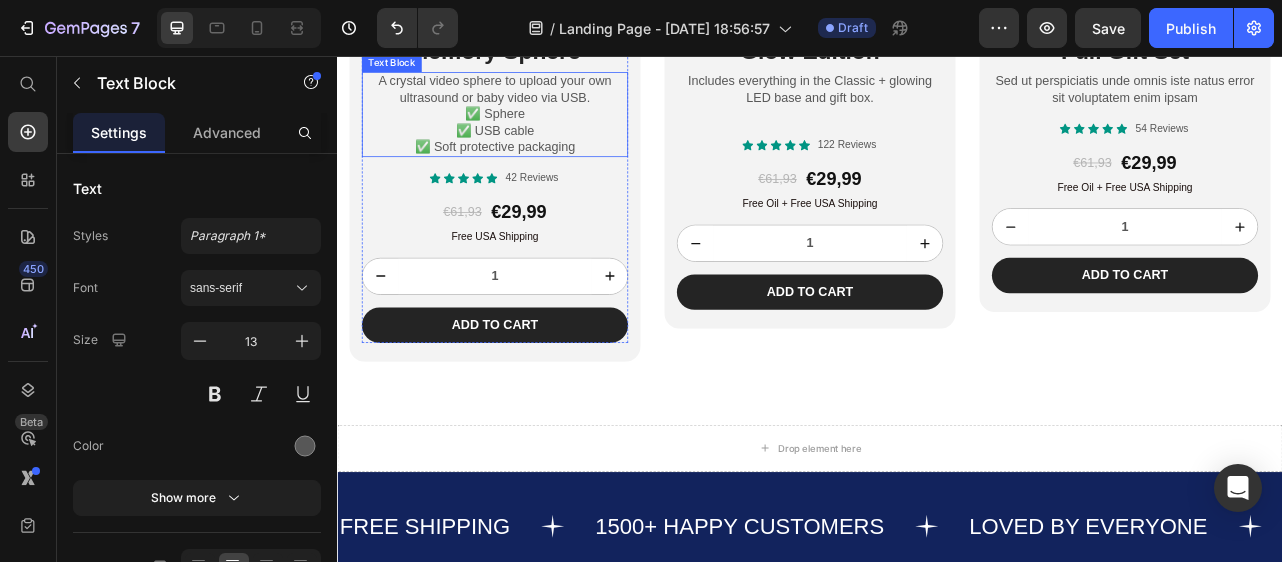 click on "✅ Sphere ✅ USB cable ✅ Soft protective packaging" at bounding box center (537, 151) 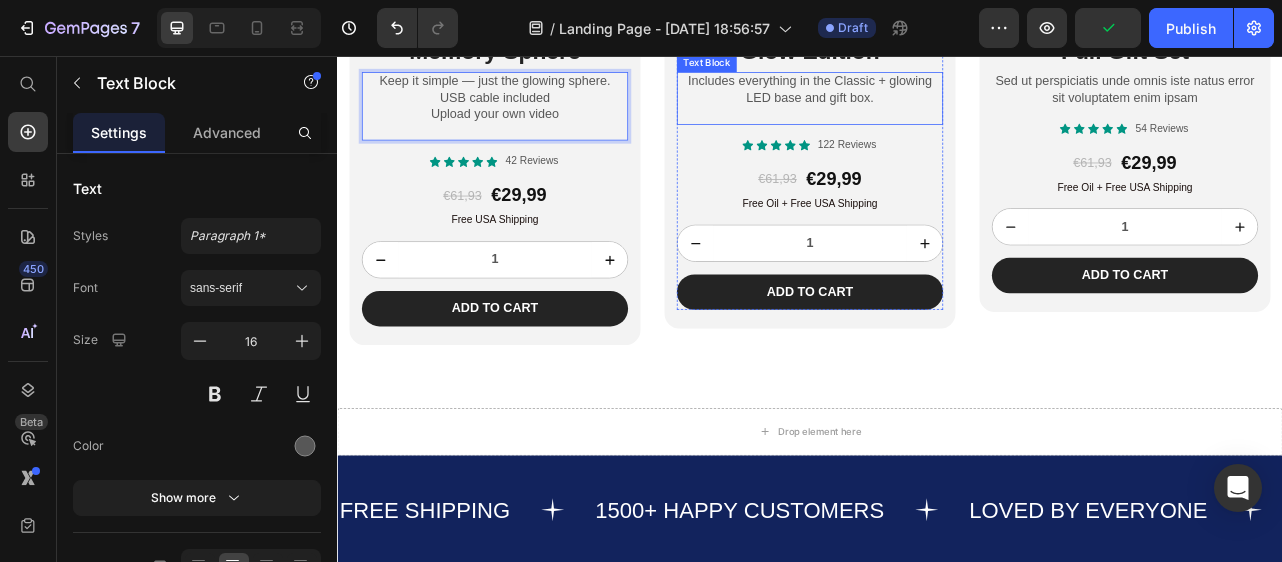 click on "Includes everything in the Classic + glowing LED base and gift box." at bounding box center (937, 99) 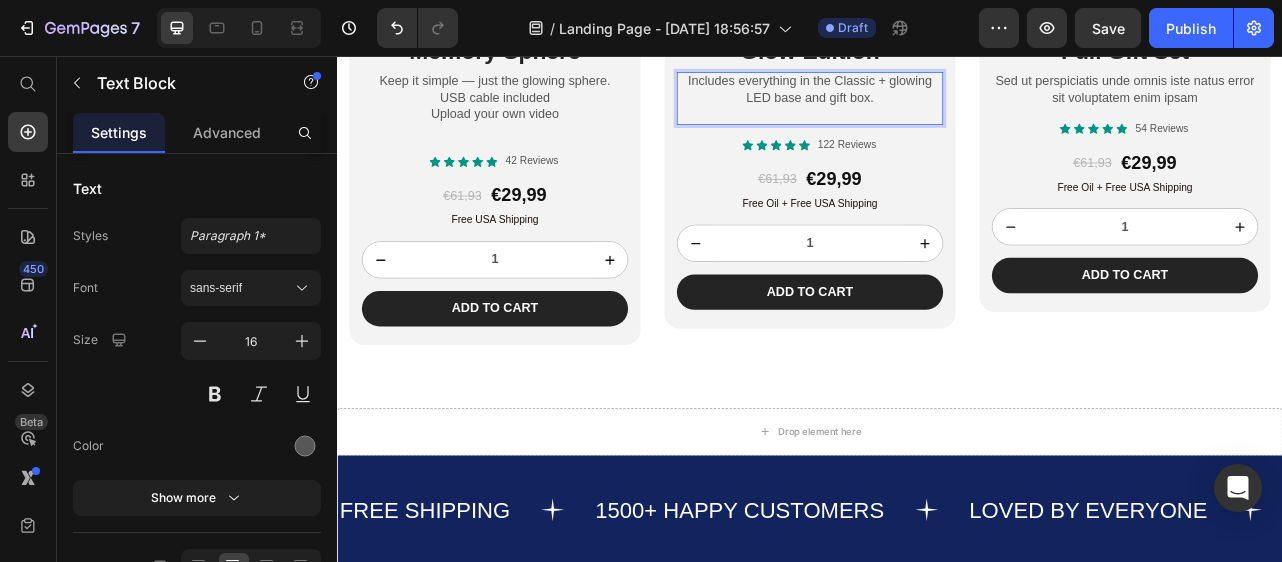 click on "Includes everything in the Classic + glowing LED base and gift box." at bounding box center (937, 99) 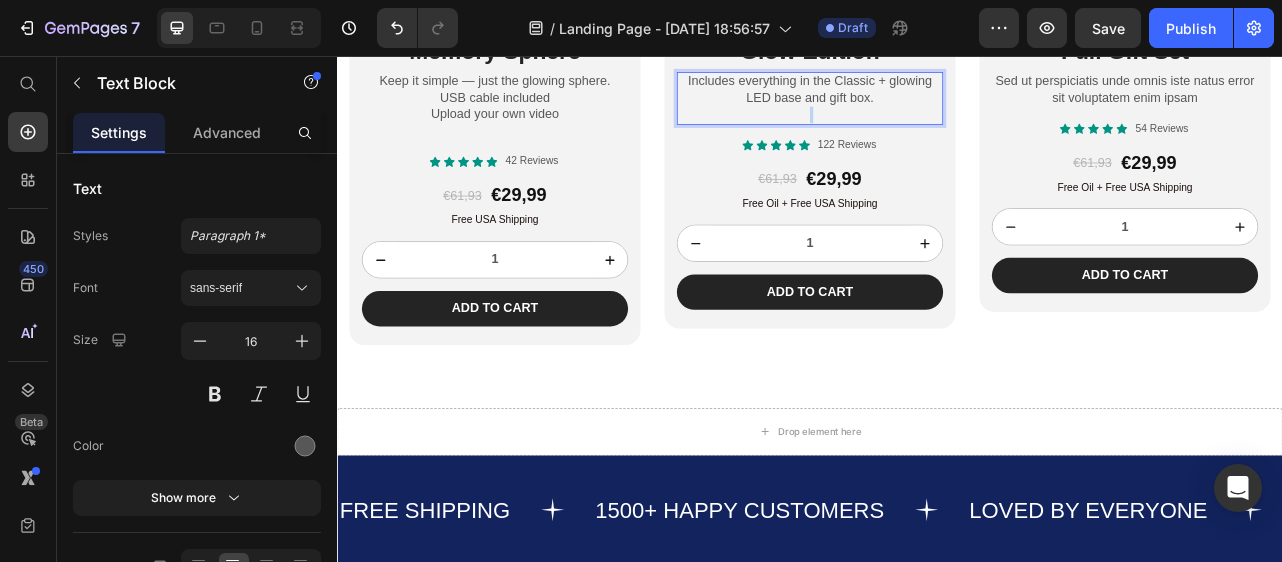 click on "Includes everything in the Classic + glowing LED base and gift box." at bounding box center [937, 99] 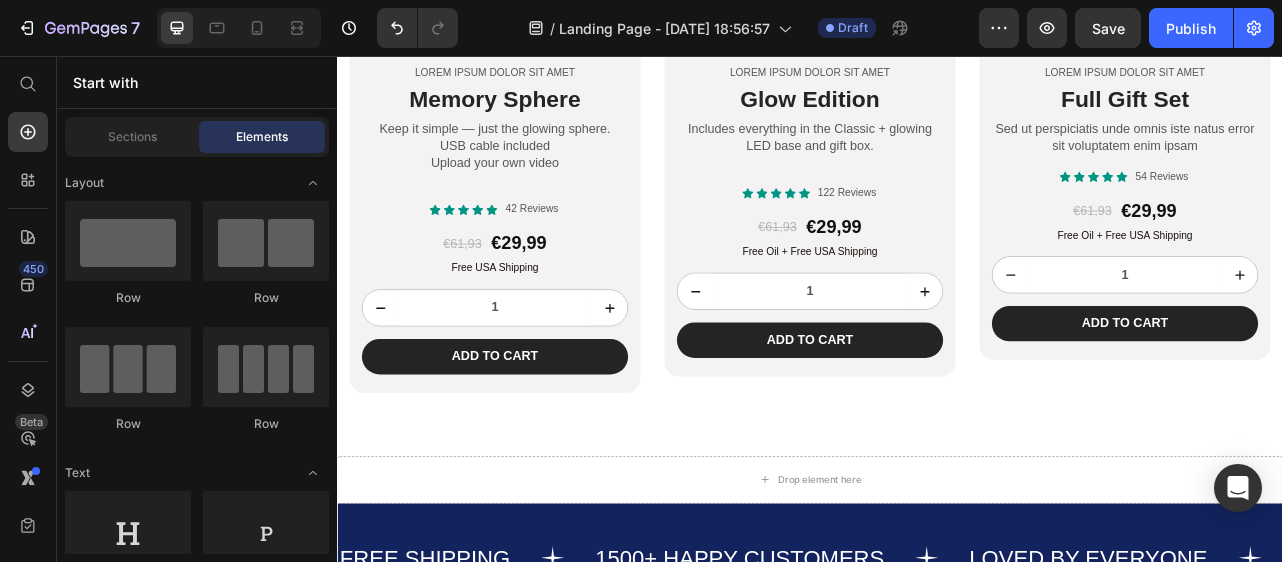 scroll, scrollTop: 1922, scrollLeft: 0, axis: vertical 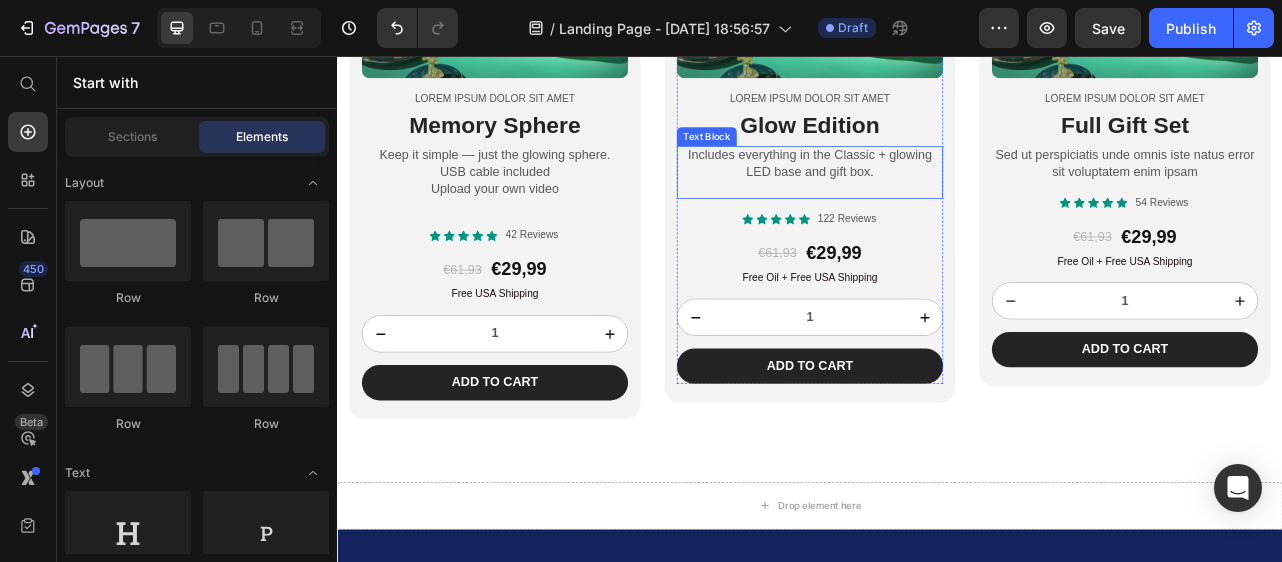 click on "Includes everything in the Classic + glowing LED base and gift box." at bounding box center (937, 193) 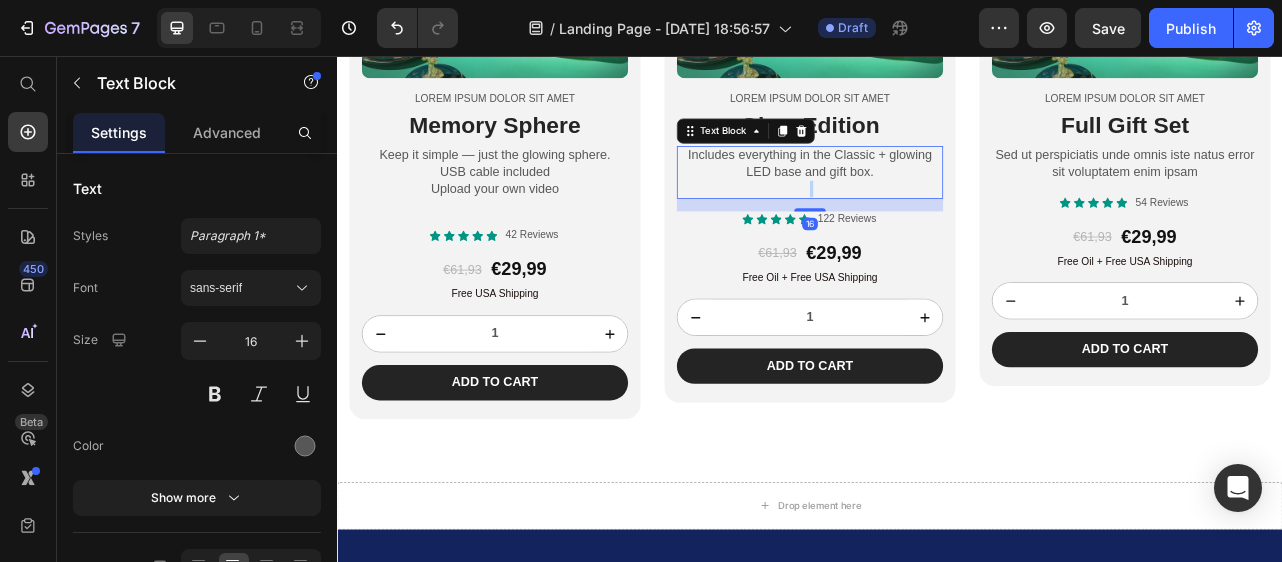 click on "Includes everything in the Classic + glowing LED base and gift box." at bounding box center (937, 193) 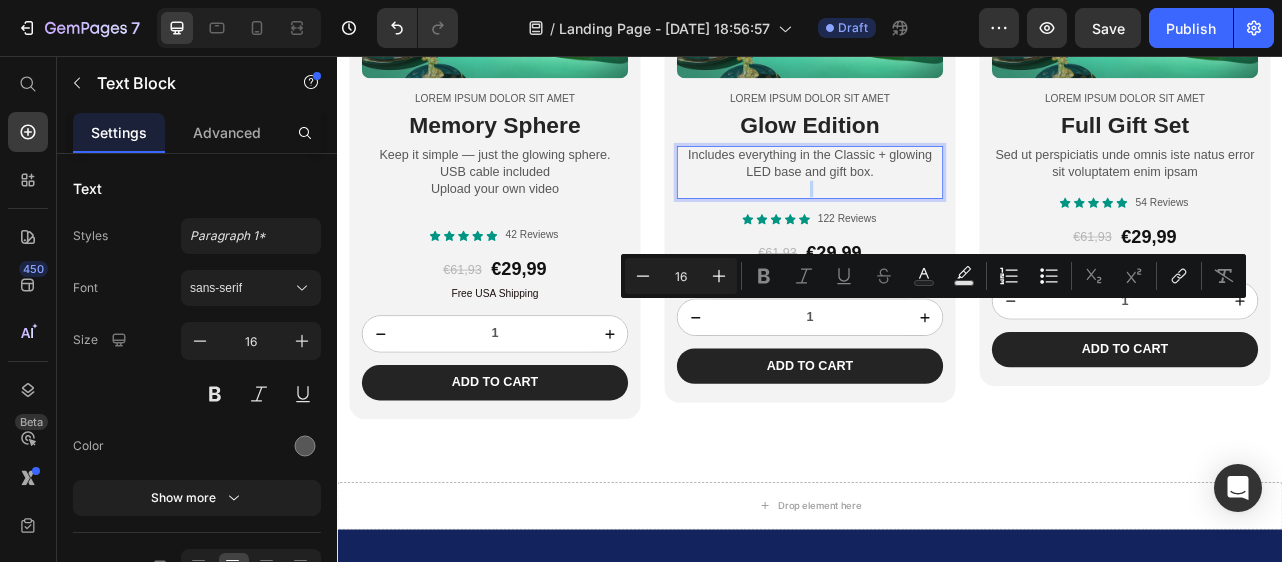 click on "Includes everything in the Classic + glowing LED base and gift box." at bounding box center [937, 193] 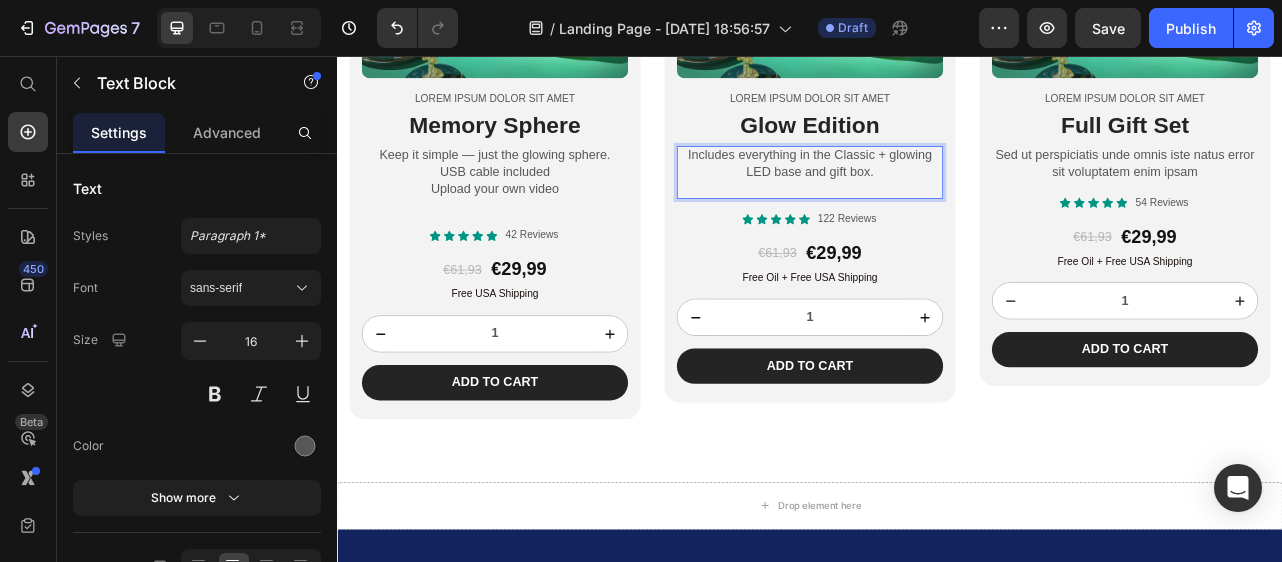 click on "Includes everything in the Classic + glowing LED base and gift box." at bounding box center [937, 193] 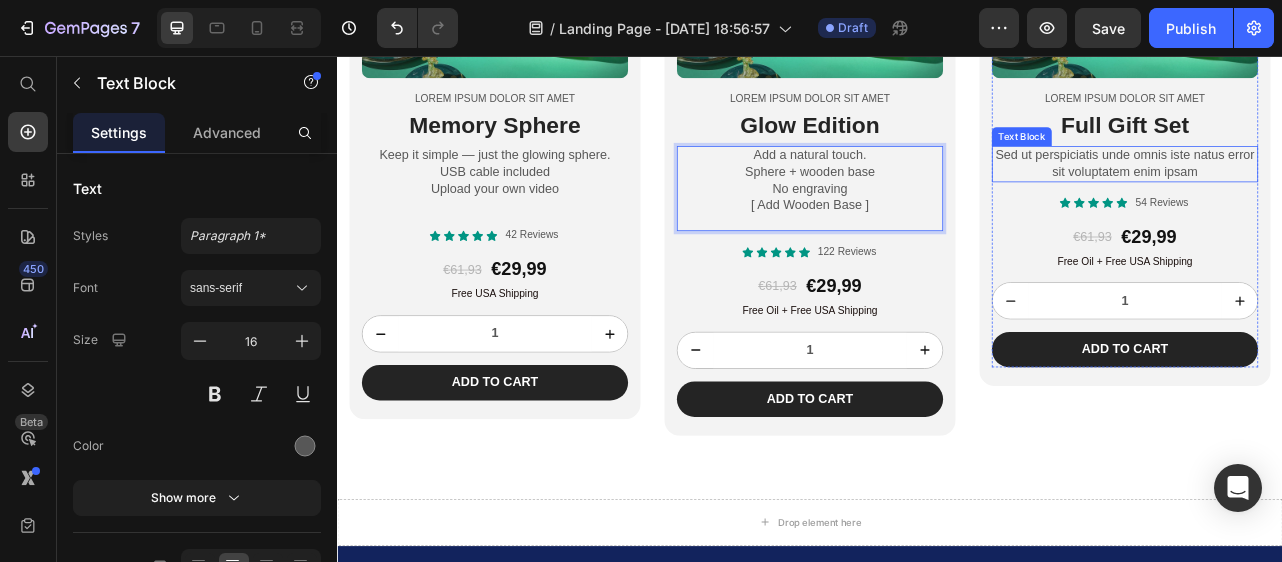 click on "Sed ut perspiciatis unde omnis iste natus error sit voluptatem enim ipsam" at bounding box center (1337, 193) 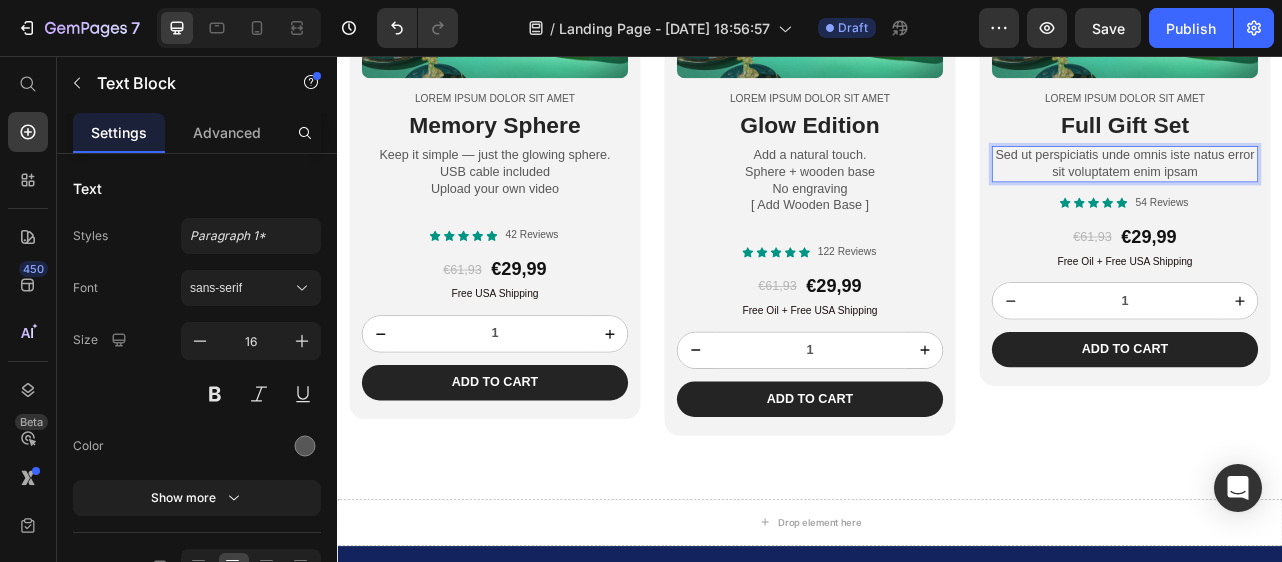 click on "Sed ut perspiciatis unde omnis iste natus error sit voluptatem enim ipsam" at bounding box center (1337, 193) 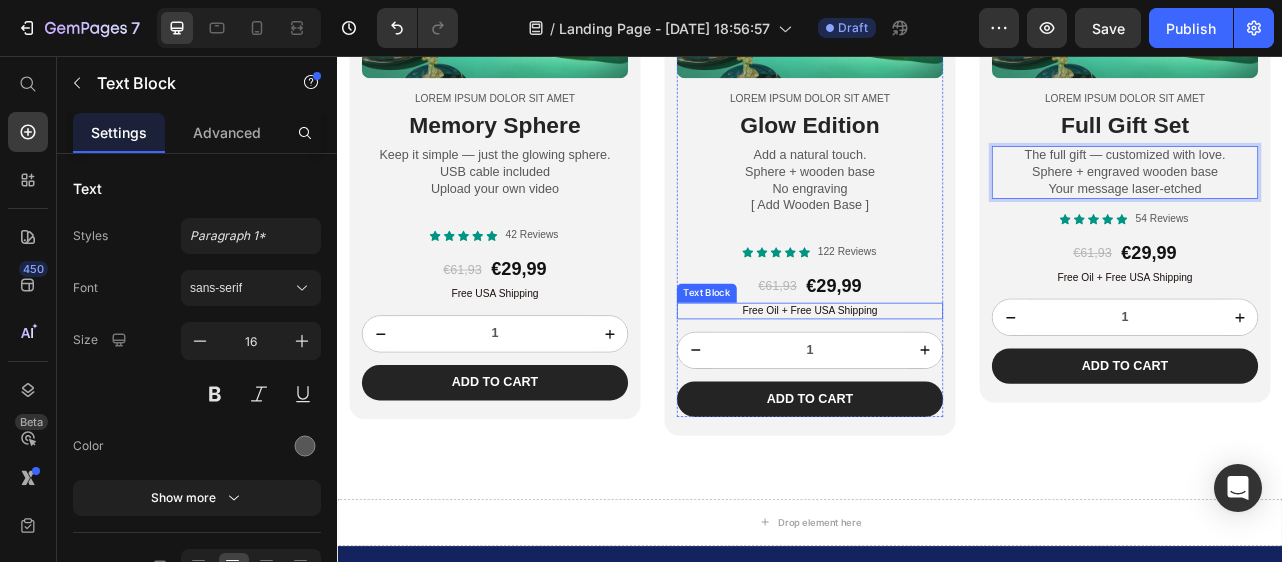 click on "Free Oil + Free USA Shipping" at bounding box center (937, 379) 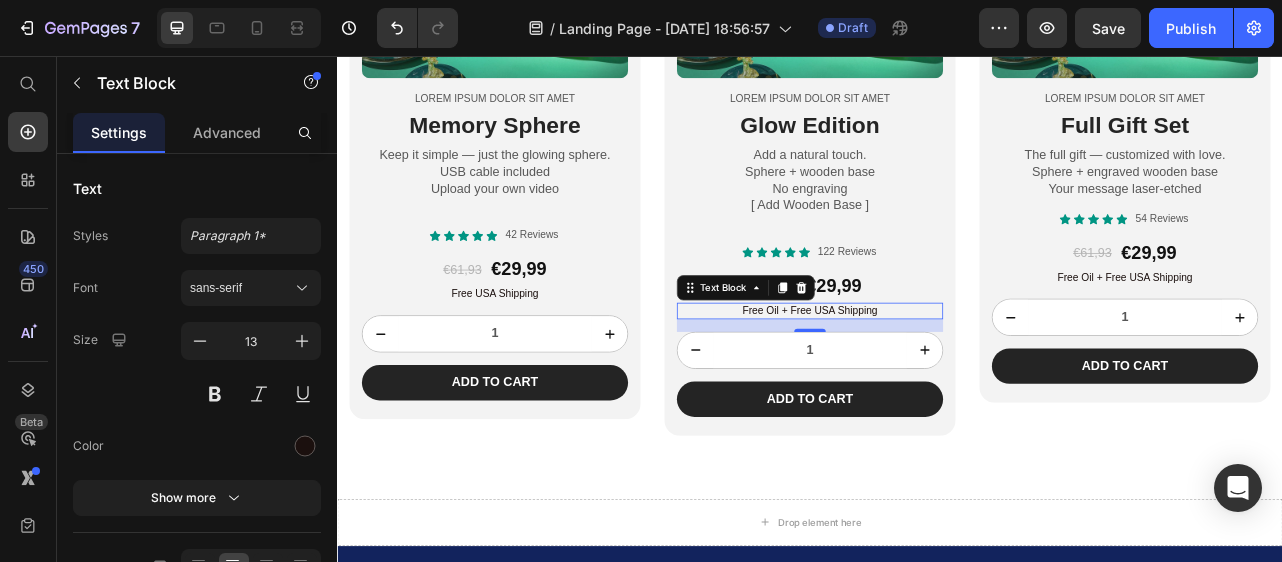 click on "Free Oil + Free USA Shipping" at bounding box center (937, 379) 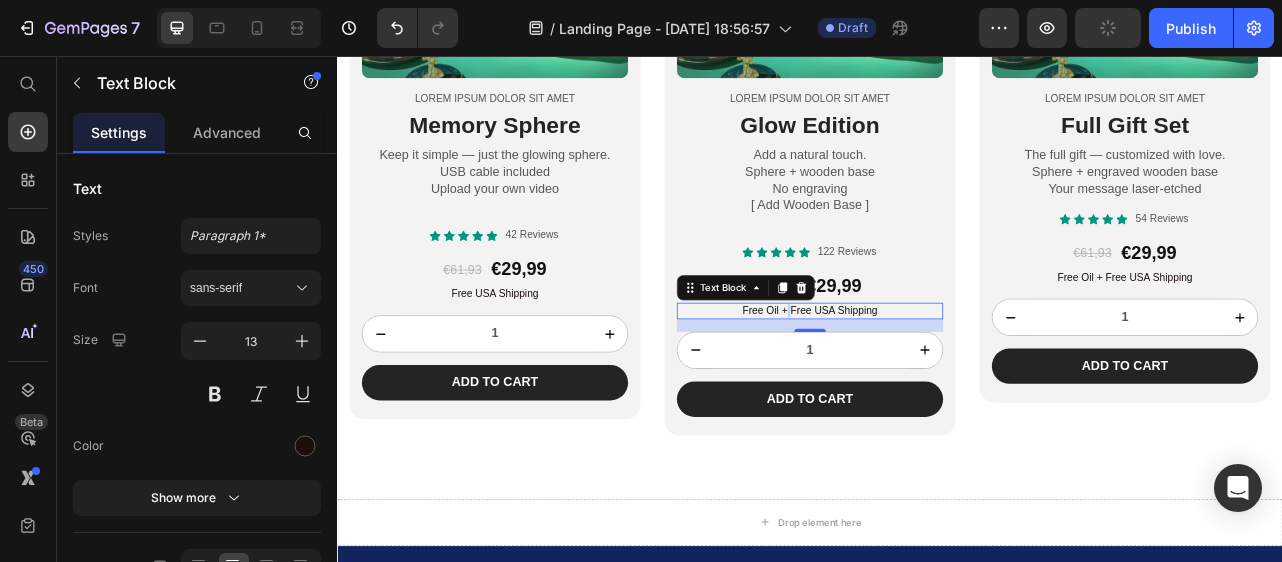 click on "Free Oil + Free USA Shipping" at bounding box center [937, 379] 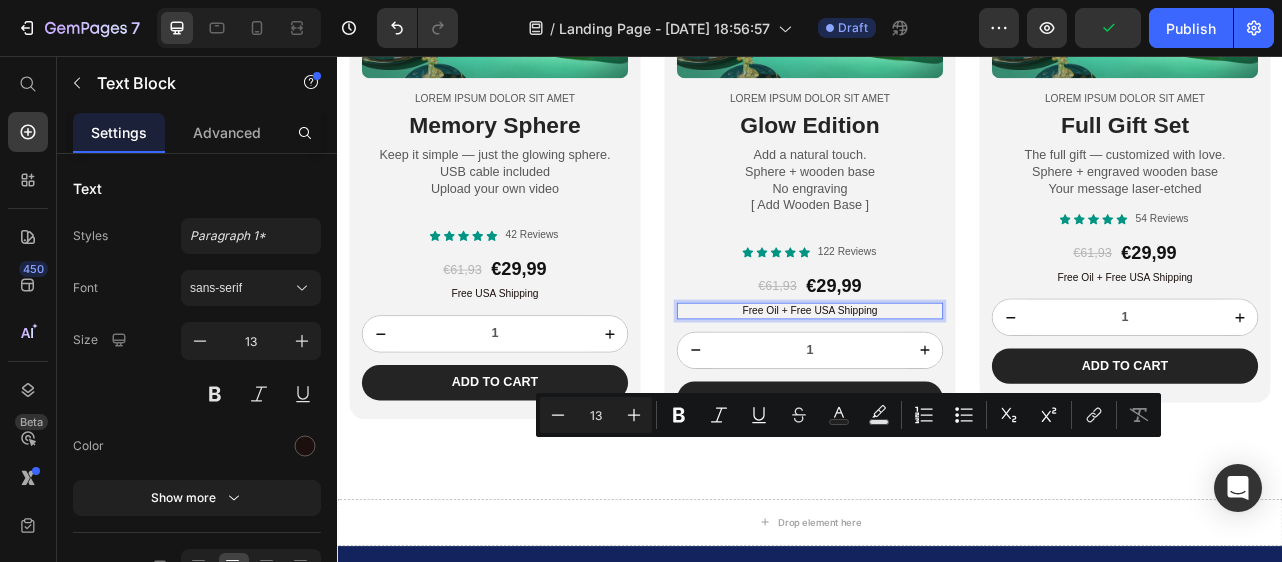 click on "Free Oil + Free USA Shipping" at bounding box center (937, 379) 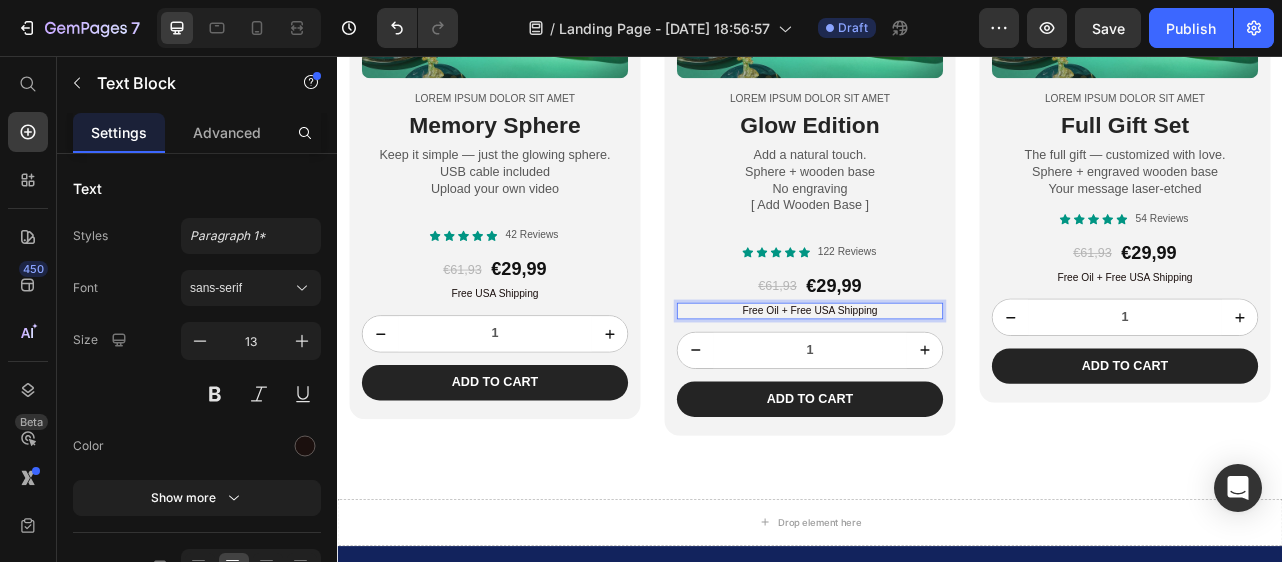 click on "Free Oil + Free USA Shipping" at bounding box center (937, 379) 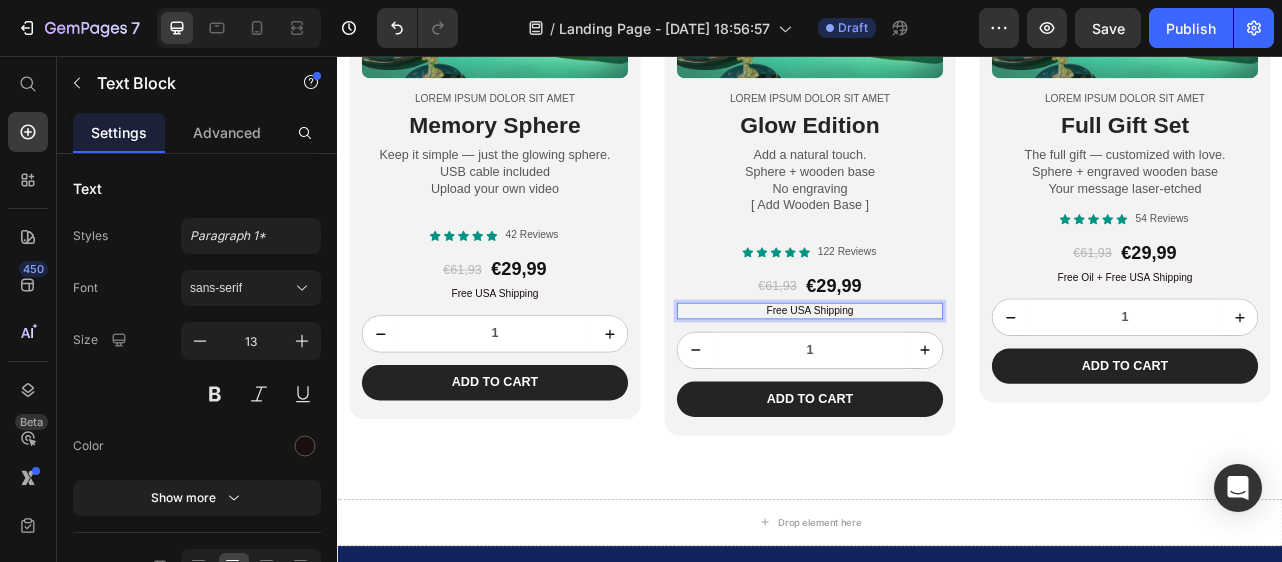 click on "Free USA Shipping" at bounding box center (937, 379) 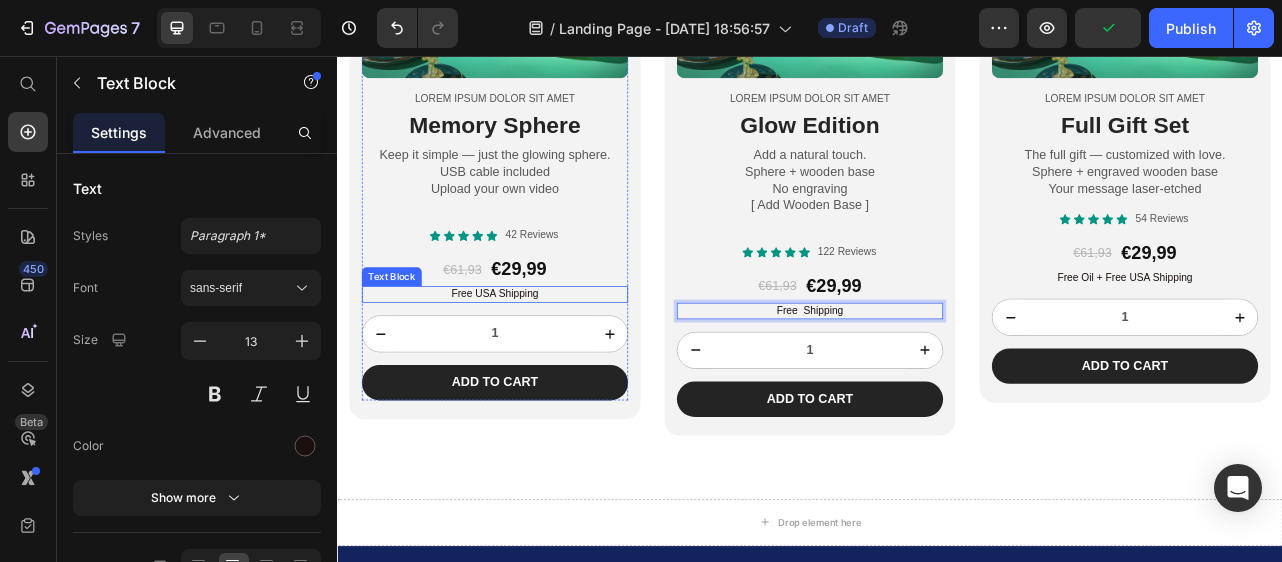 click on "Free USA Shipping" at bounding box center [537, 358] 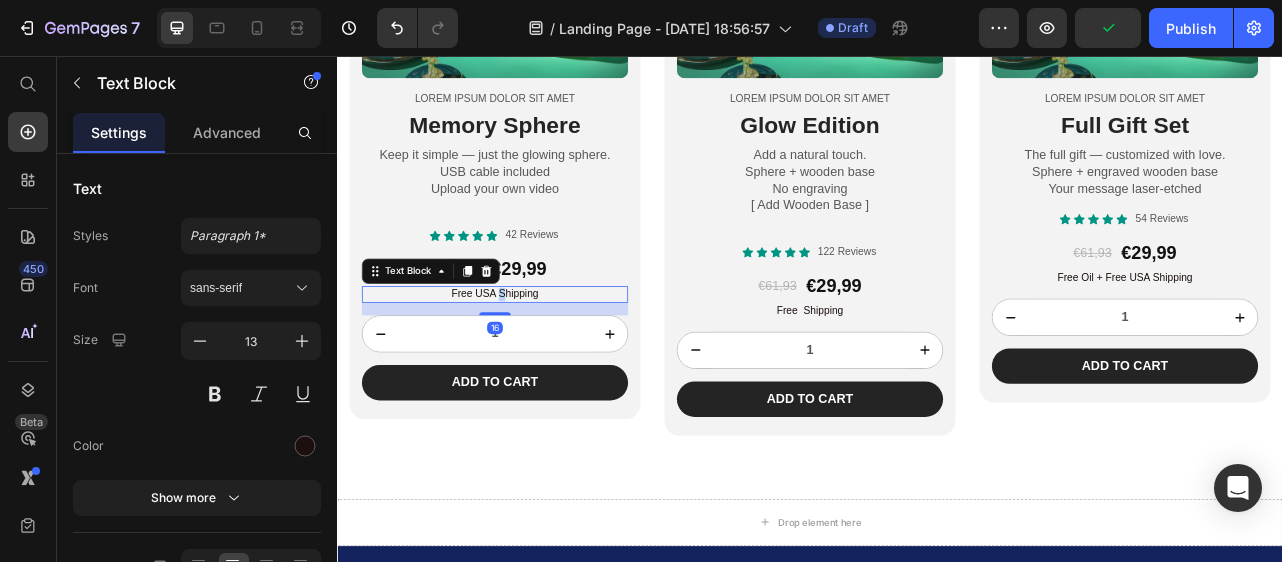 click on "Free USA Shipping" at bounding box center [537, 358] 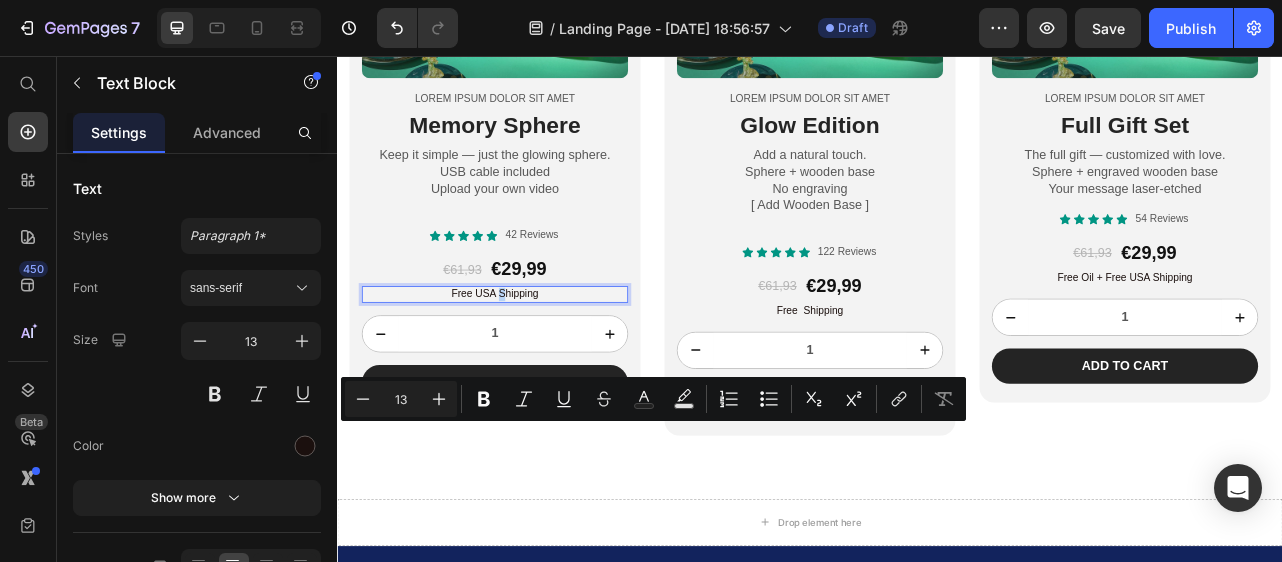 click on "Free USA Shipping" at bounding box center [537, 358] 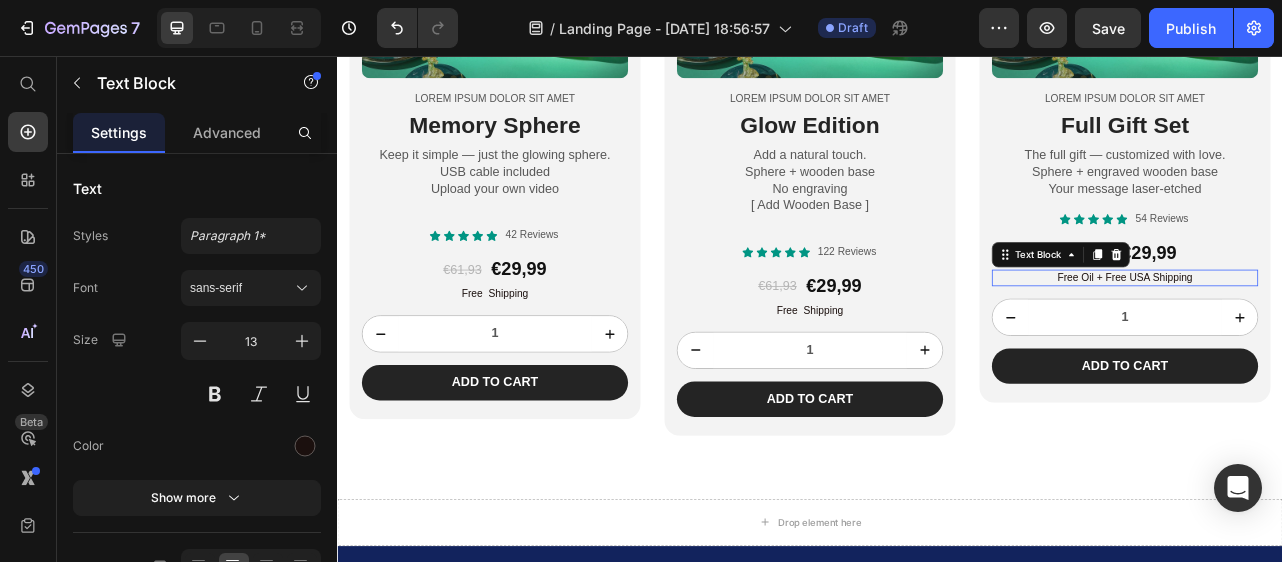click on "Free Oil + Free USA Shipping" at bounding box center [1337, 337] 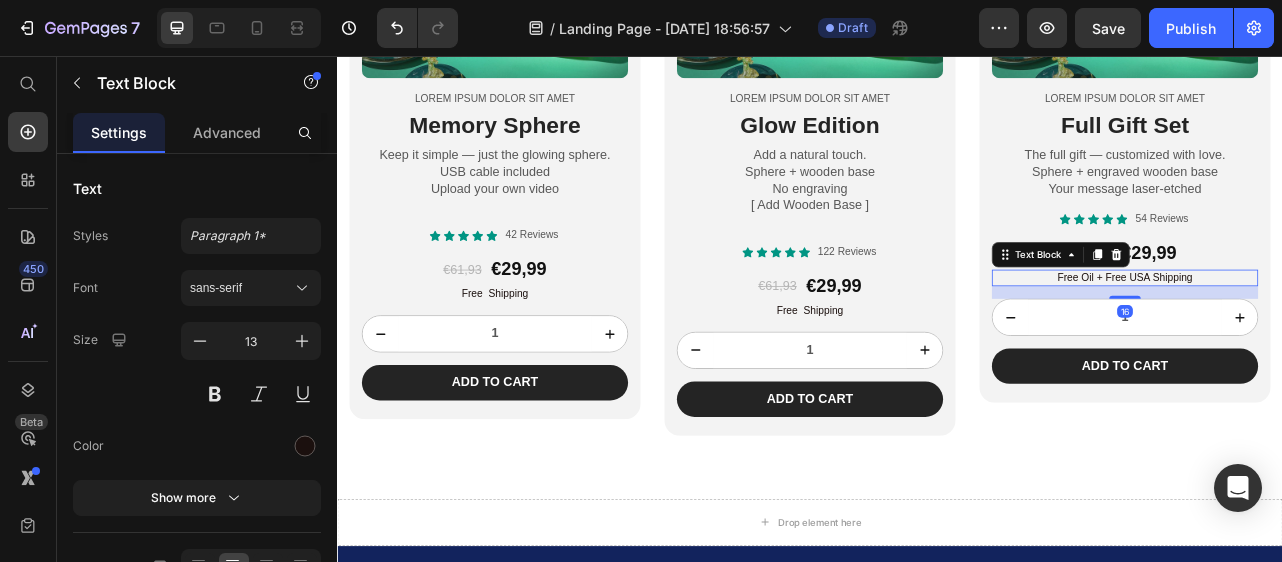click on "Free Oil + Free USA Shipping" at bounding box center [1337, 337] 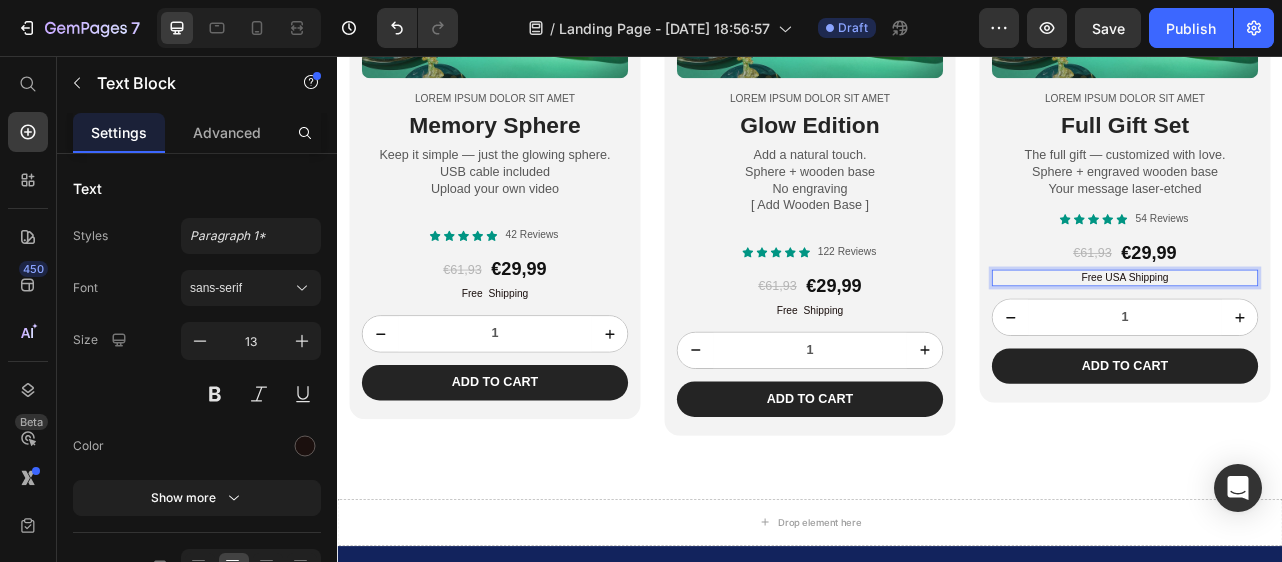 click on "Free USA Shipping" at bounding box center (1337, 337) 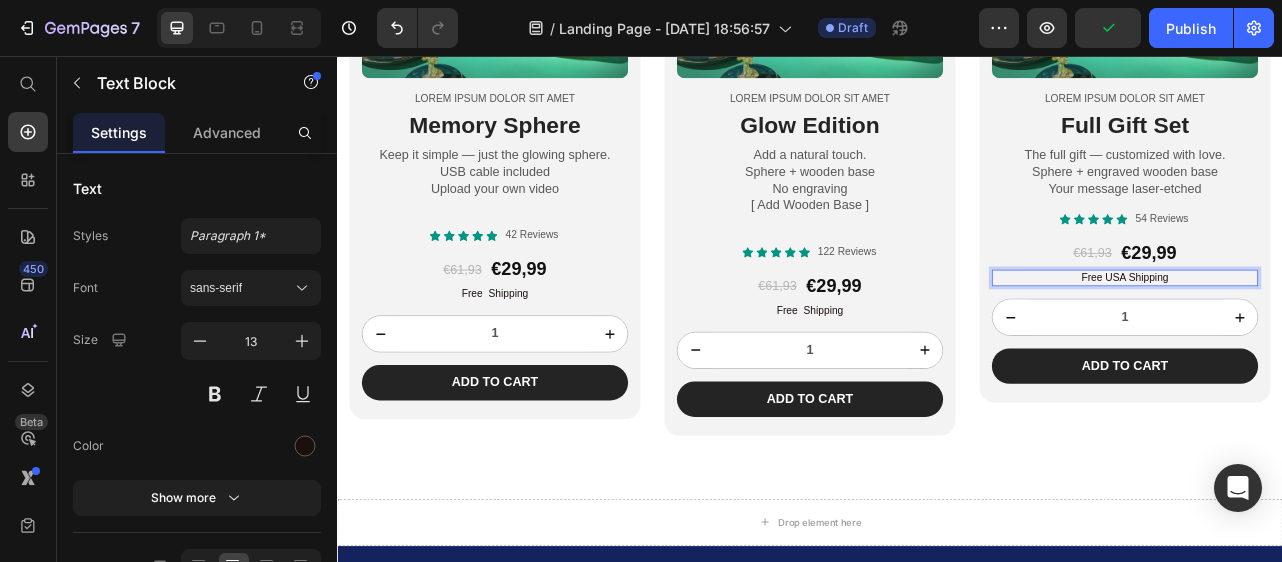click on "Free USA Shipping" at bounding box center [1337, 337] 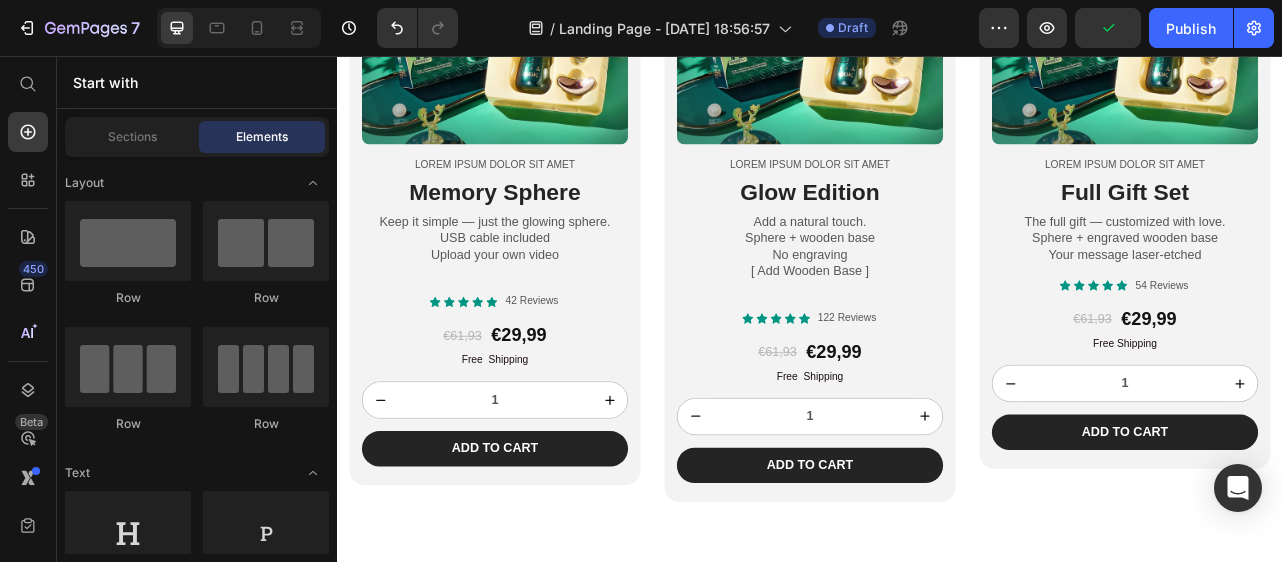 scroll, scrollTop: 1871, scrollLeft: 0, axis: vertical 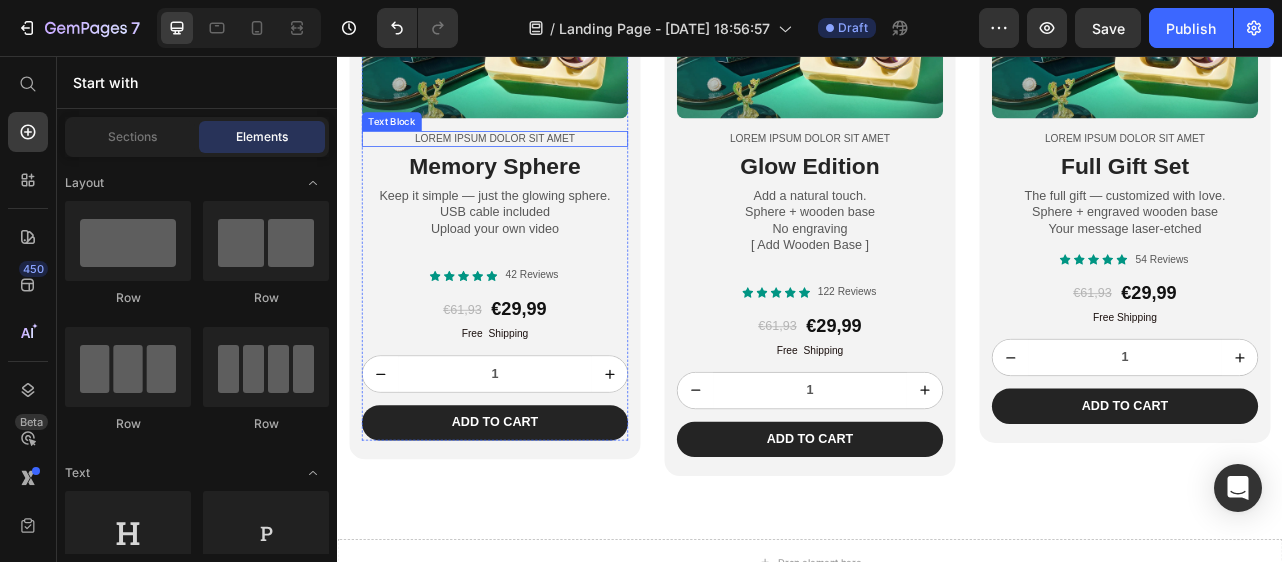 click on "Lorem ipsum dolor sit amet" at bounding box center (537, 161) 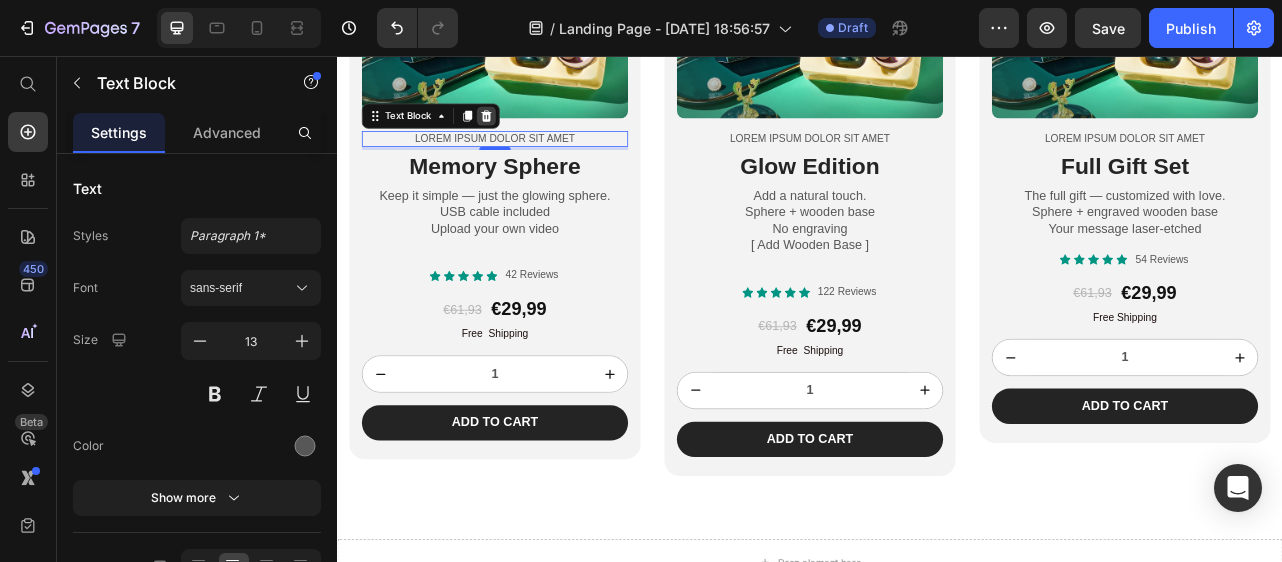 click 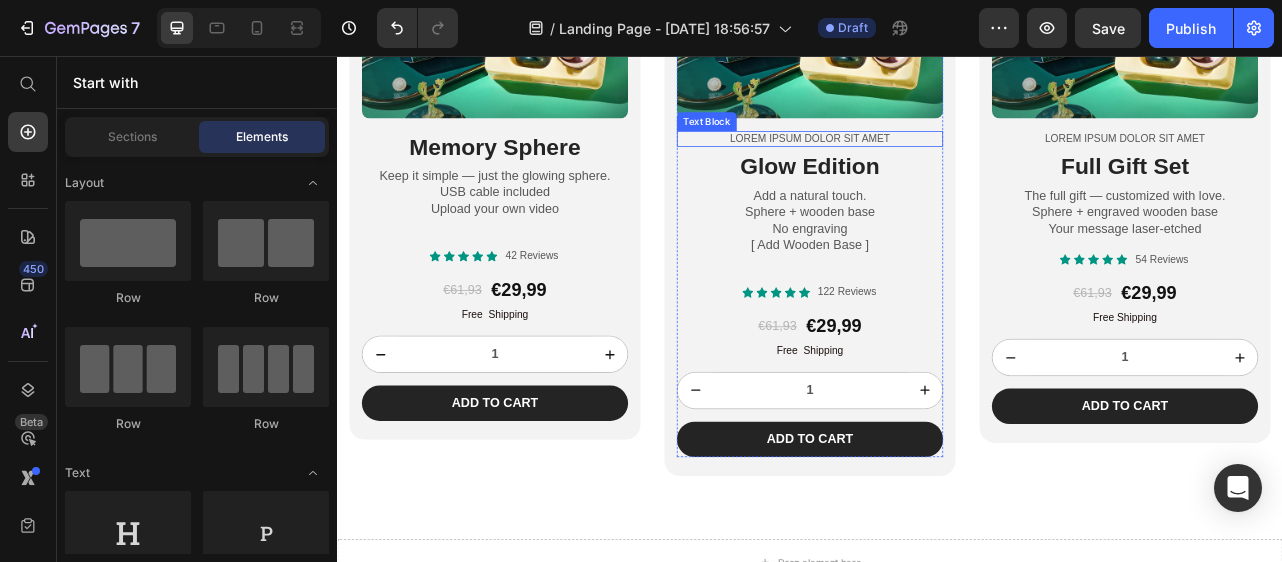 click on "Lorem ipsum dolor sit amet" at bounding box center [937, 161] 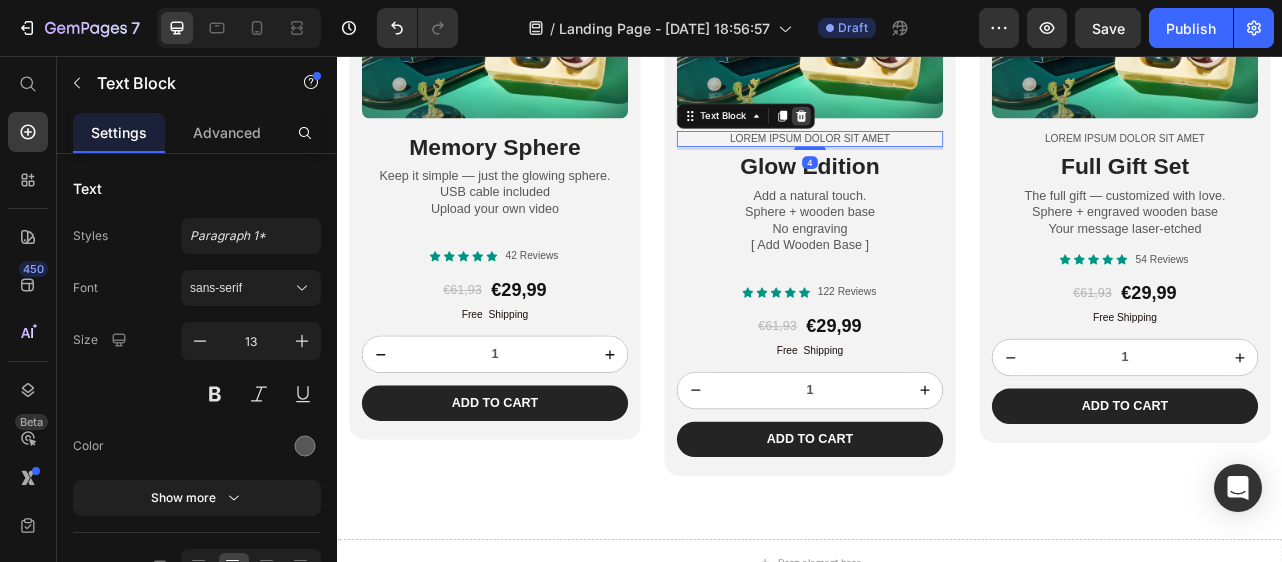 click 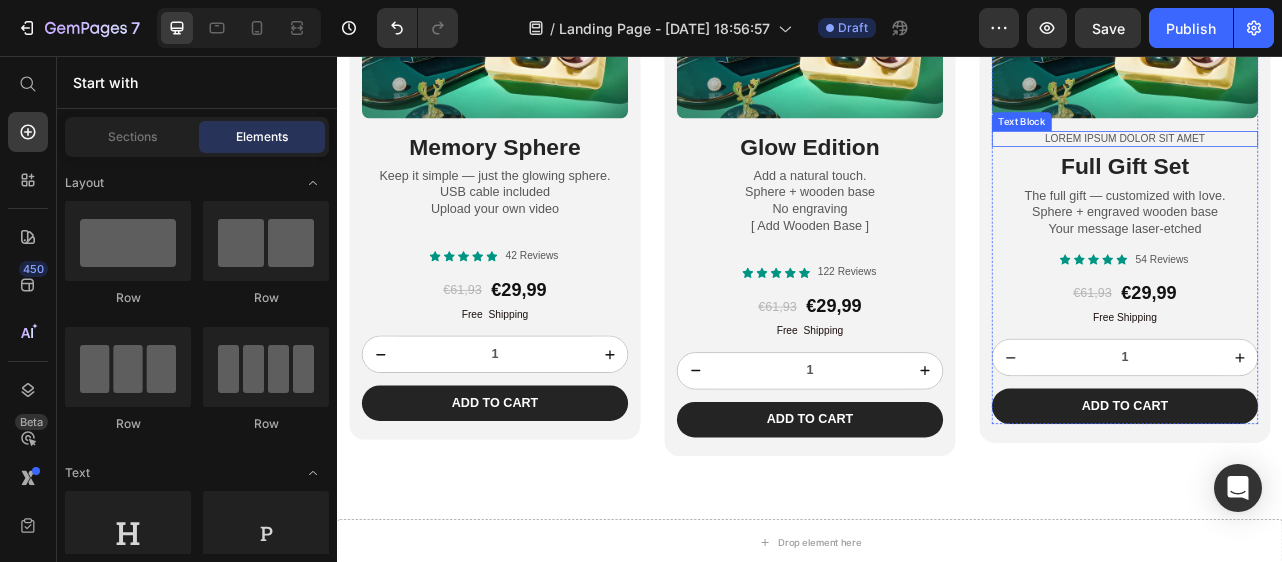 click on "Lorem ipsum dolor sit amet" at bounding box center [1337, 161] 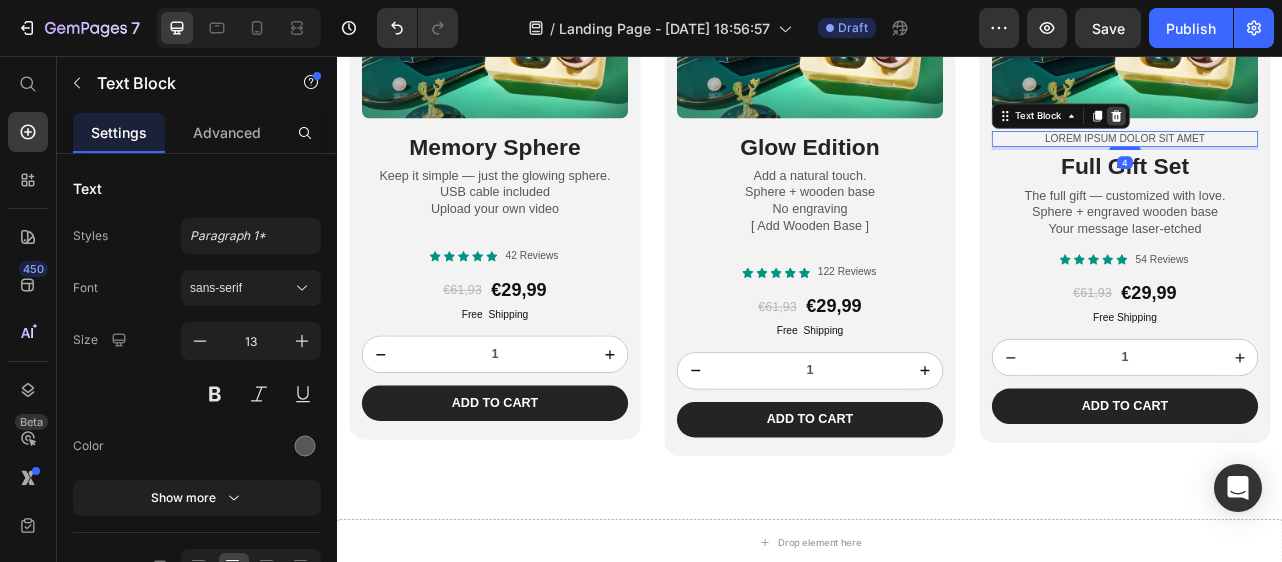 click 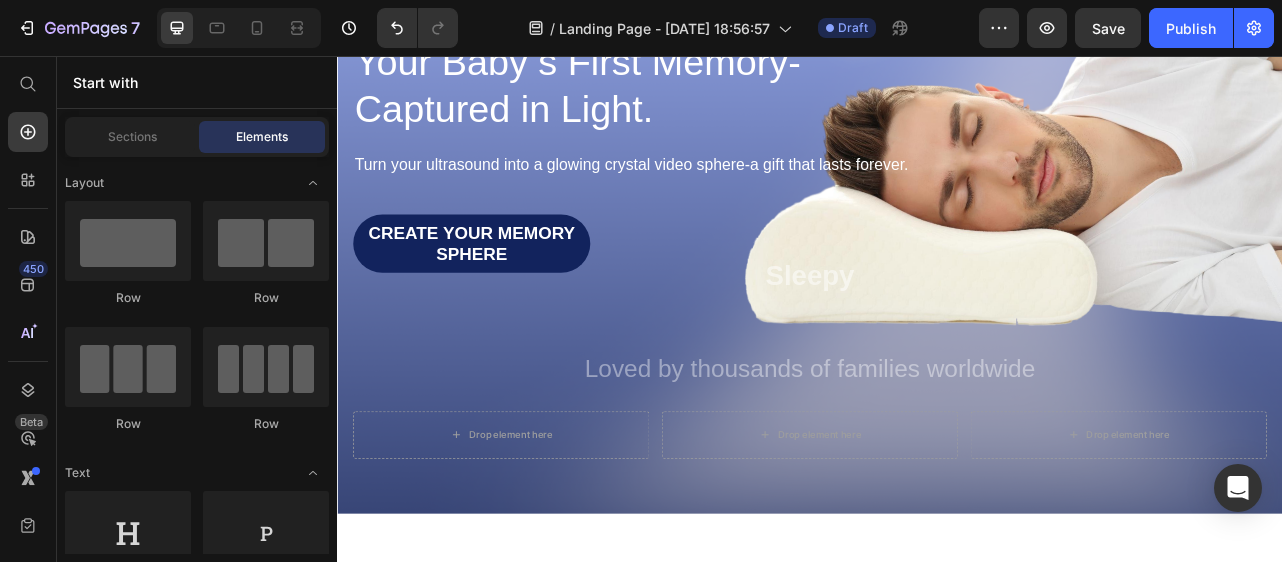 scroll, scrollTop: 0, scrollLeft: 0, axis: both 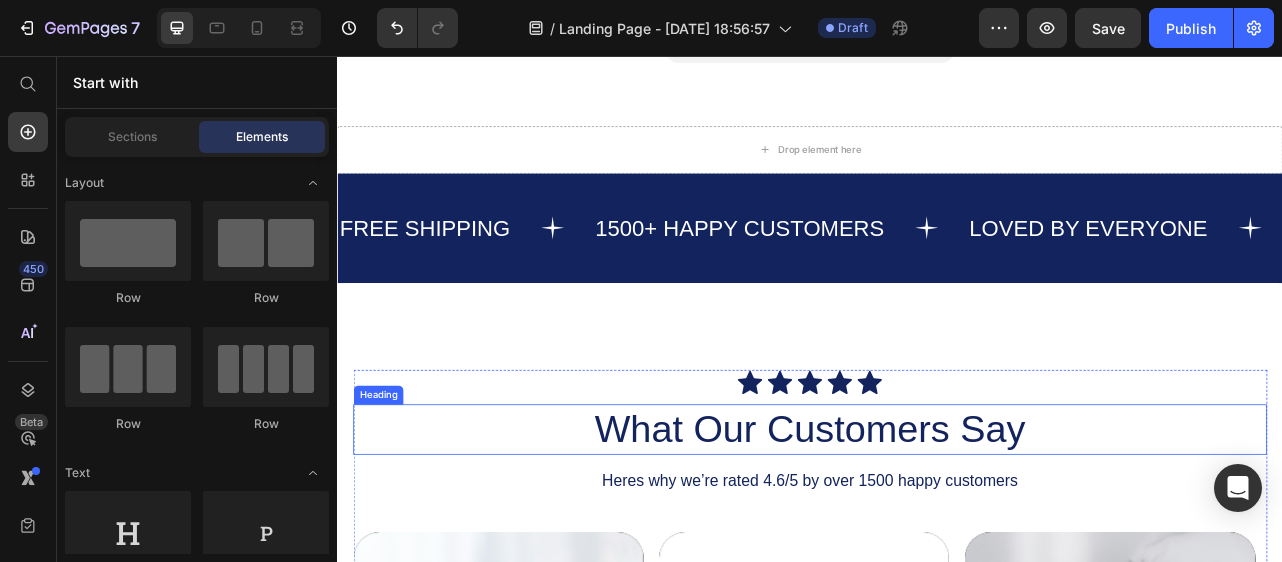click on "What Our Customers Say" at bounding box center (937, 530) 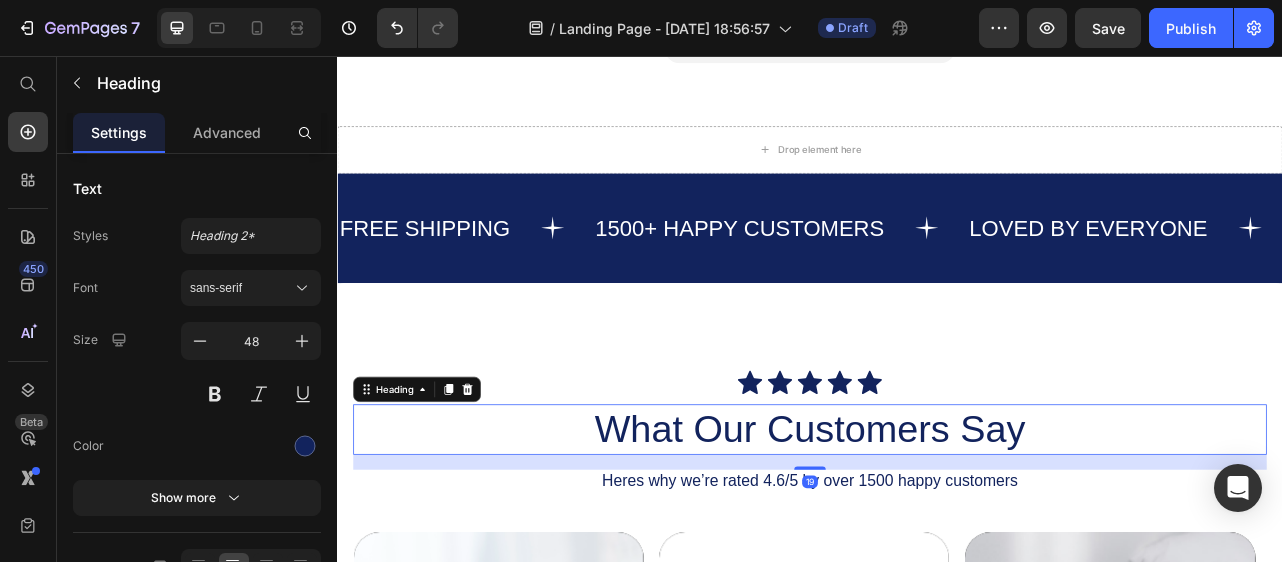 click on "What Our Customers Say" at bounding box center [937, 530] 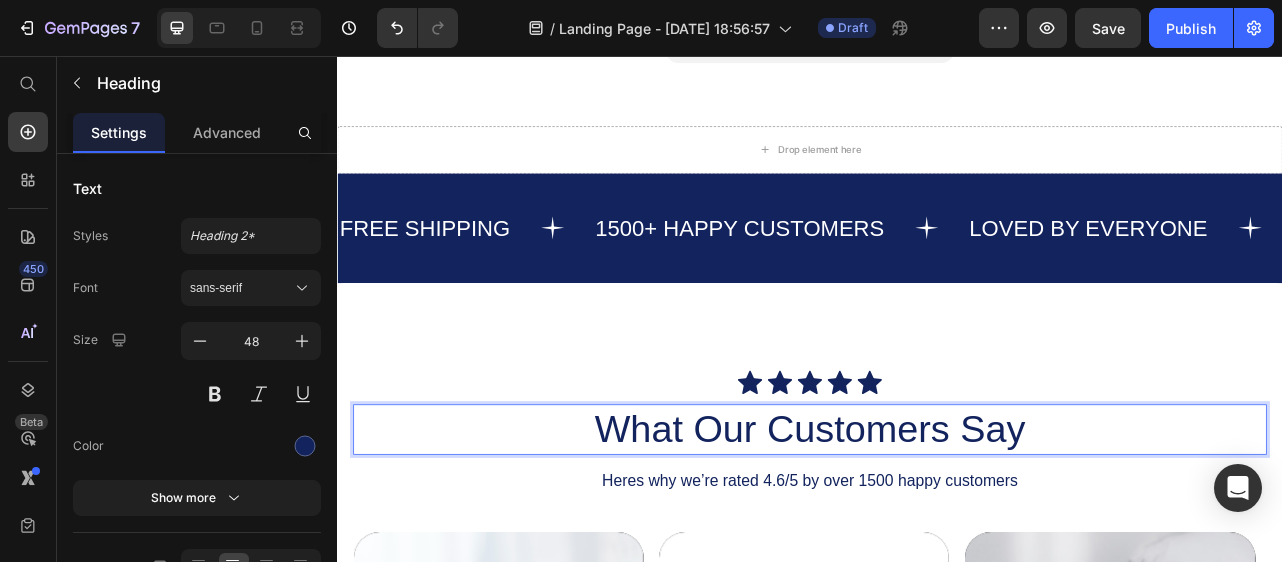 click on "What Our Customers Say" at bounding box center (937, 530) 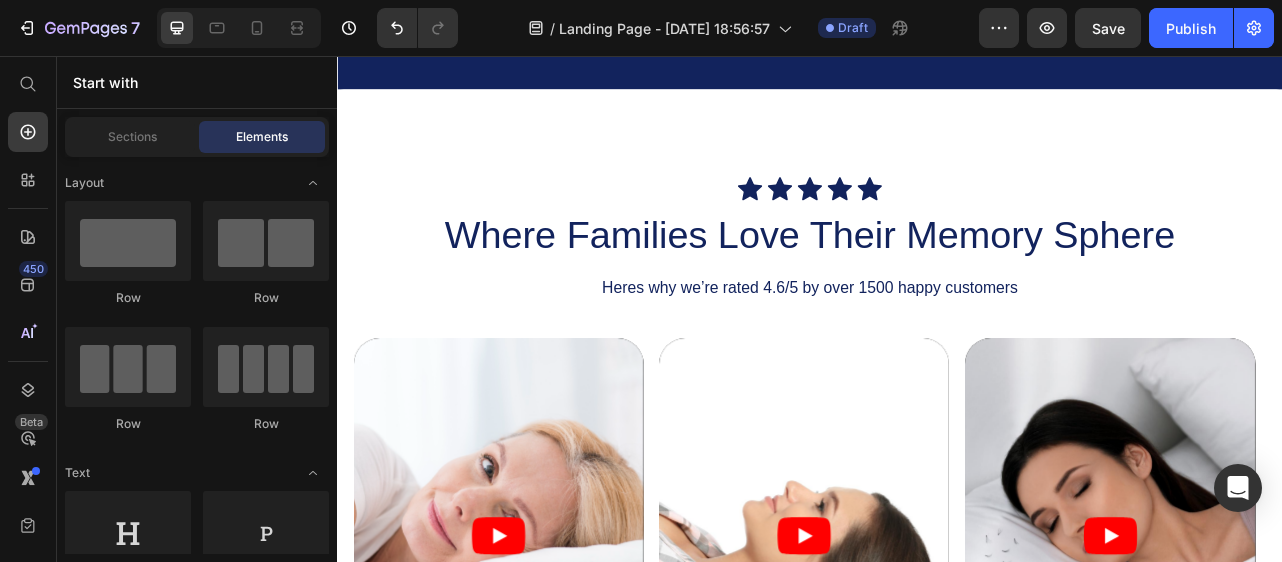 scroll, scrollTop: 2808, scrollLeft: 0, axis: vertical 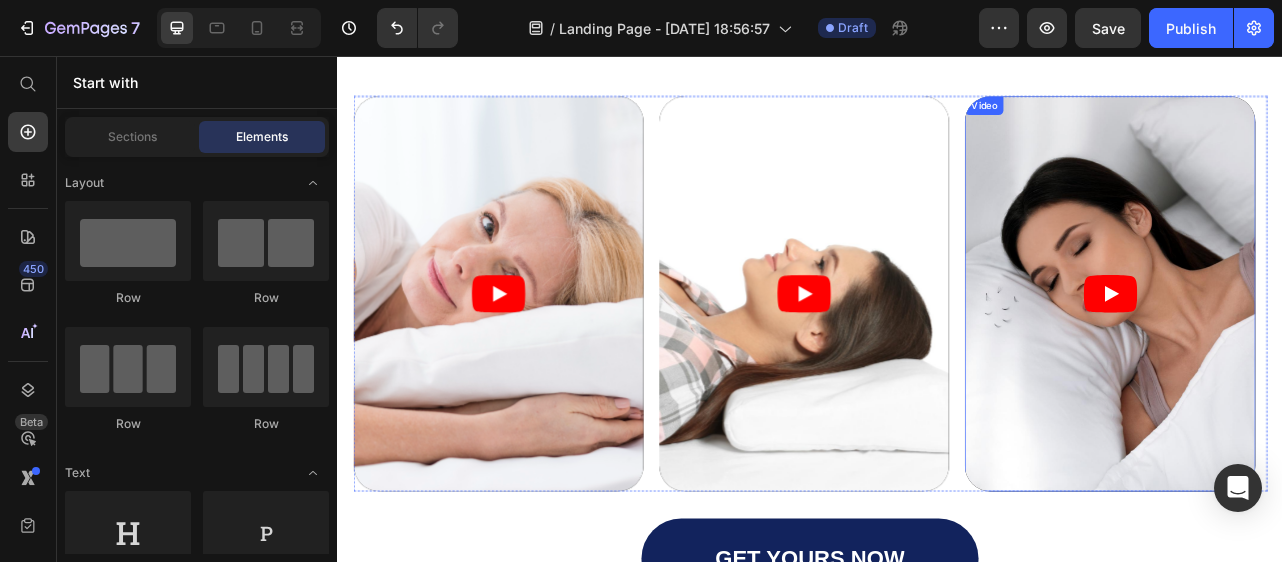 type 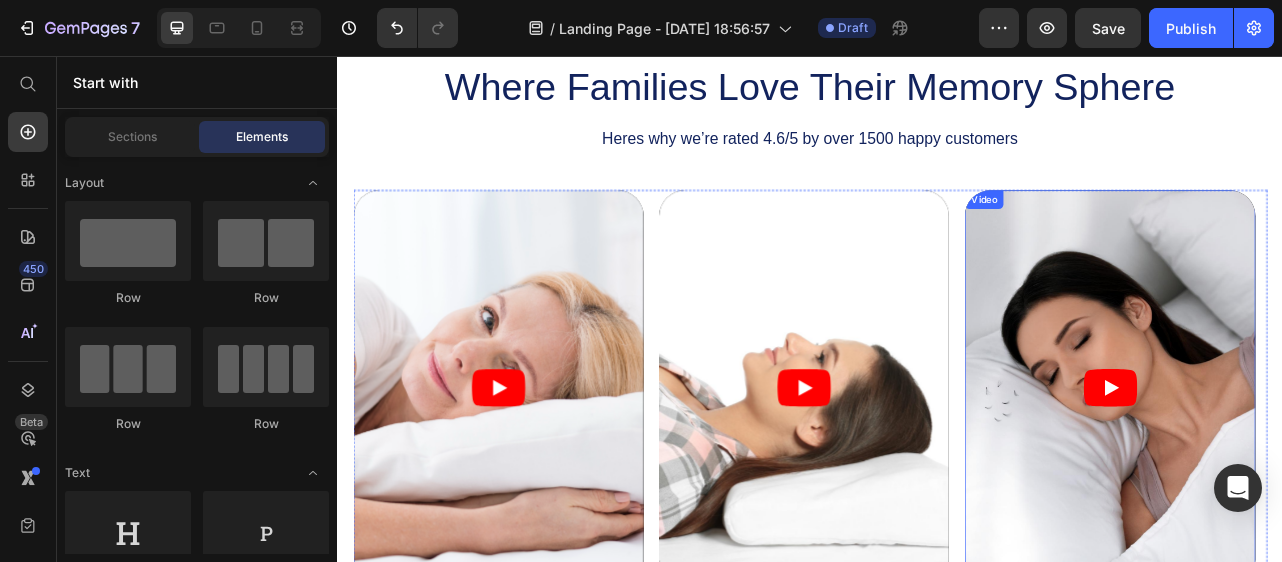 scroll, scrollTop: 2981, scrollLeft: 0, axis: vertical 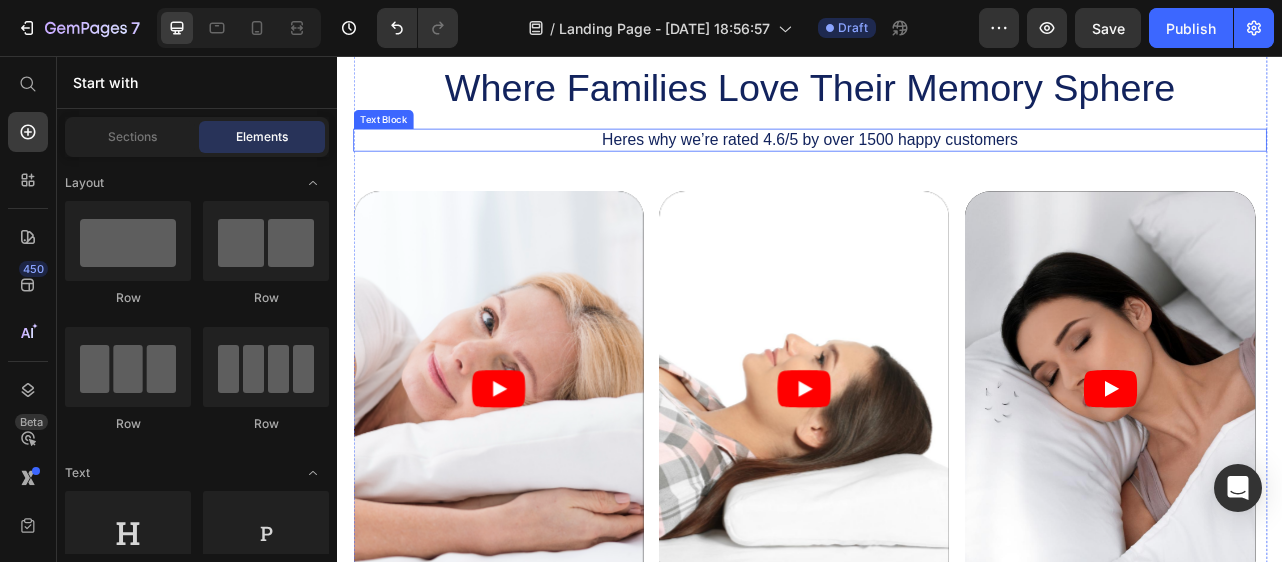 click on "Heres why we’re rated 4.6/5 by over 1500 happy customers" at bounding box center [937, 162] 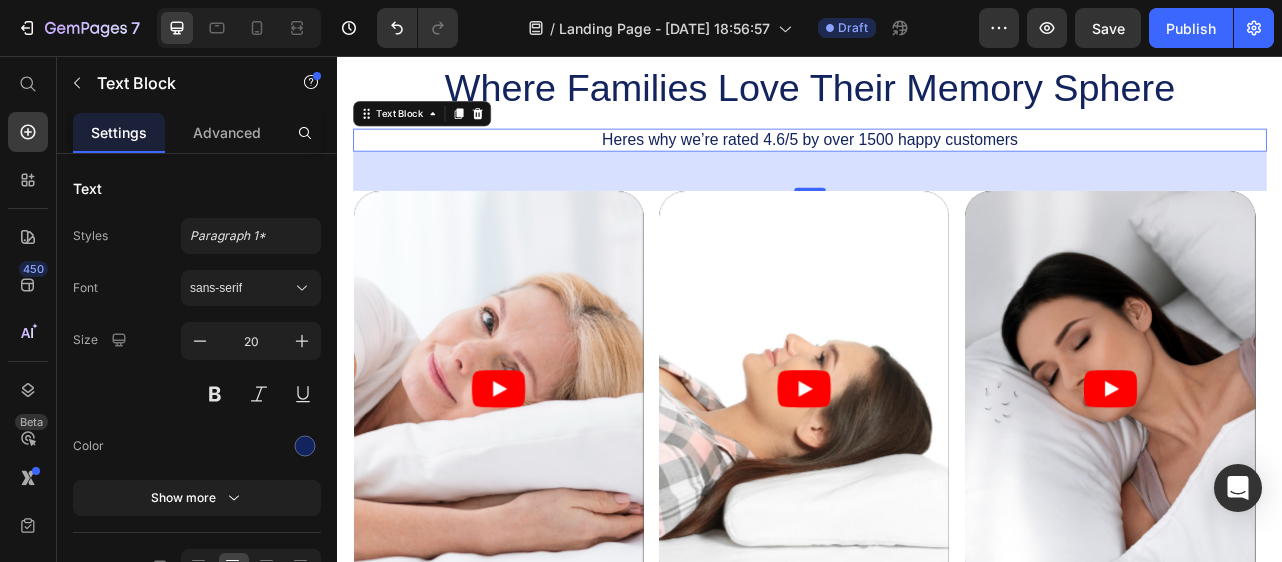 click on "Heres why we’re rated 4.6/5 by over 1500 happy customers" at bounding box center (937, 162) 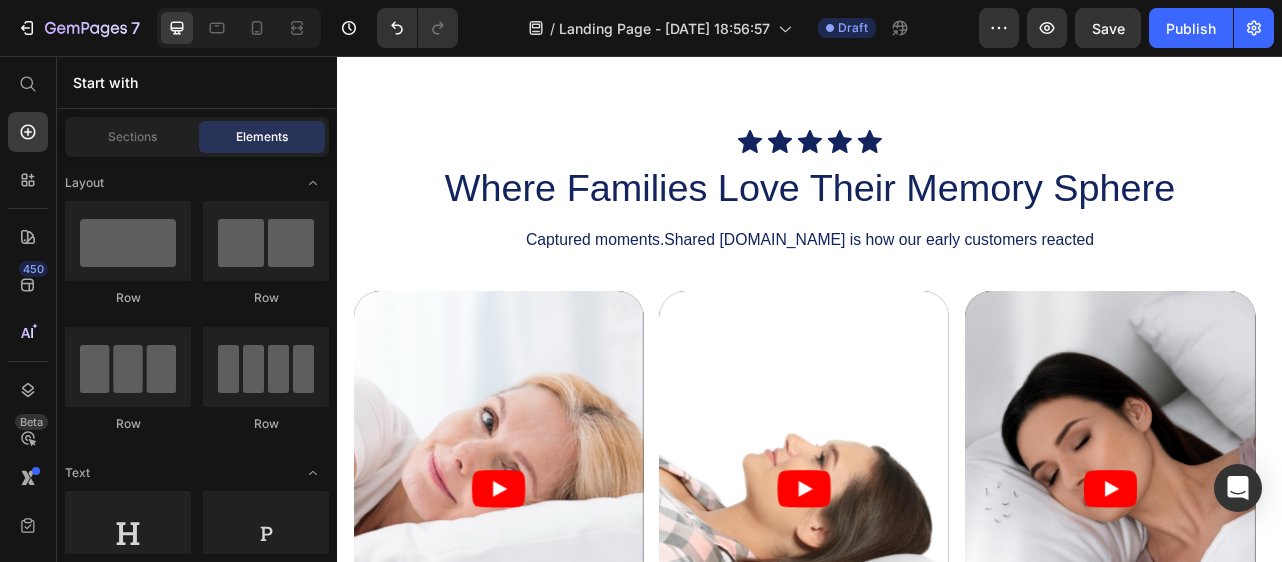 scroll, scrollTop: 2774, scrollLeft: 0, axis: vertical 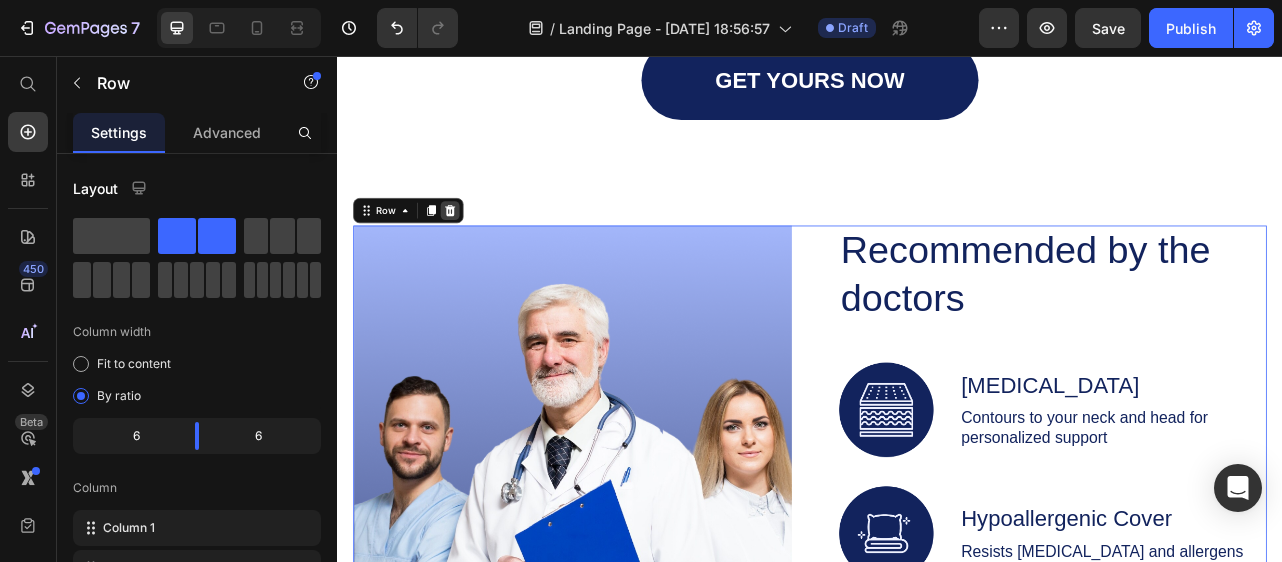 click 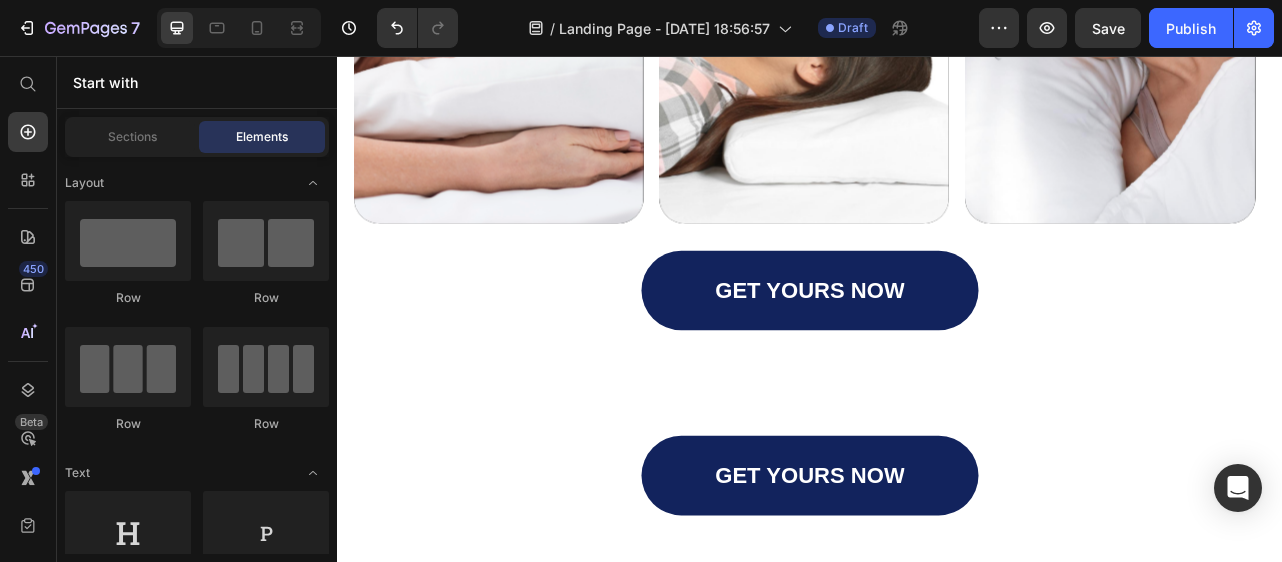scroll, scrollTop: 3485, scrollLeft: 0, axis: vertical 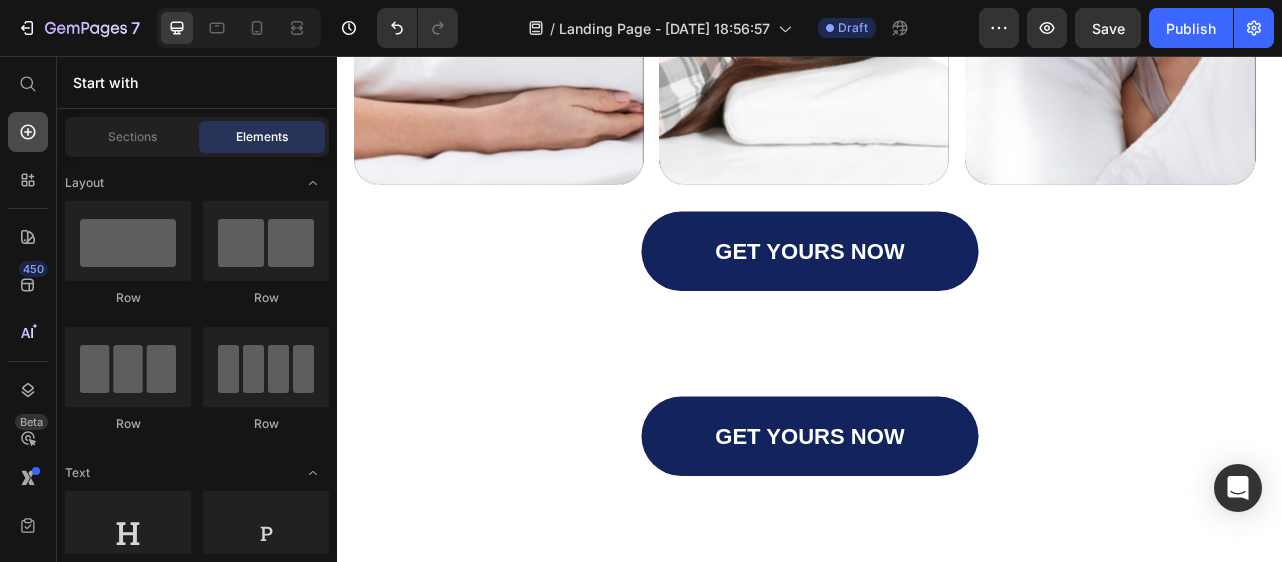 click 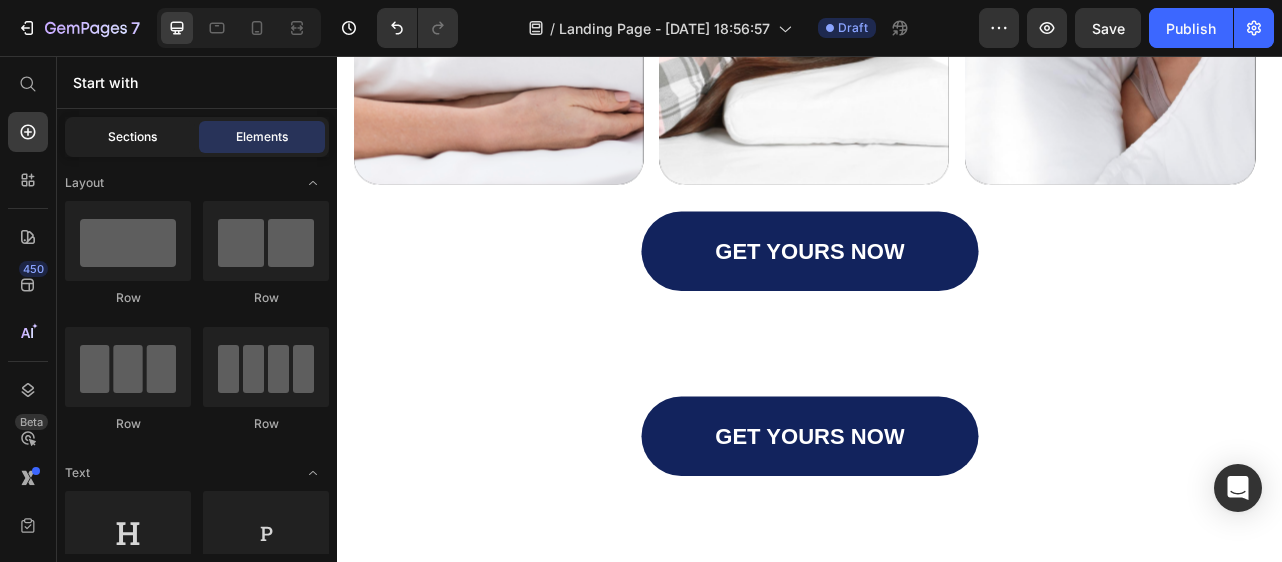 click on "Sections" at bounding box center [132, 137] 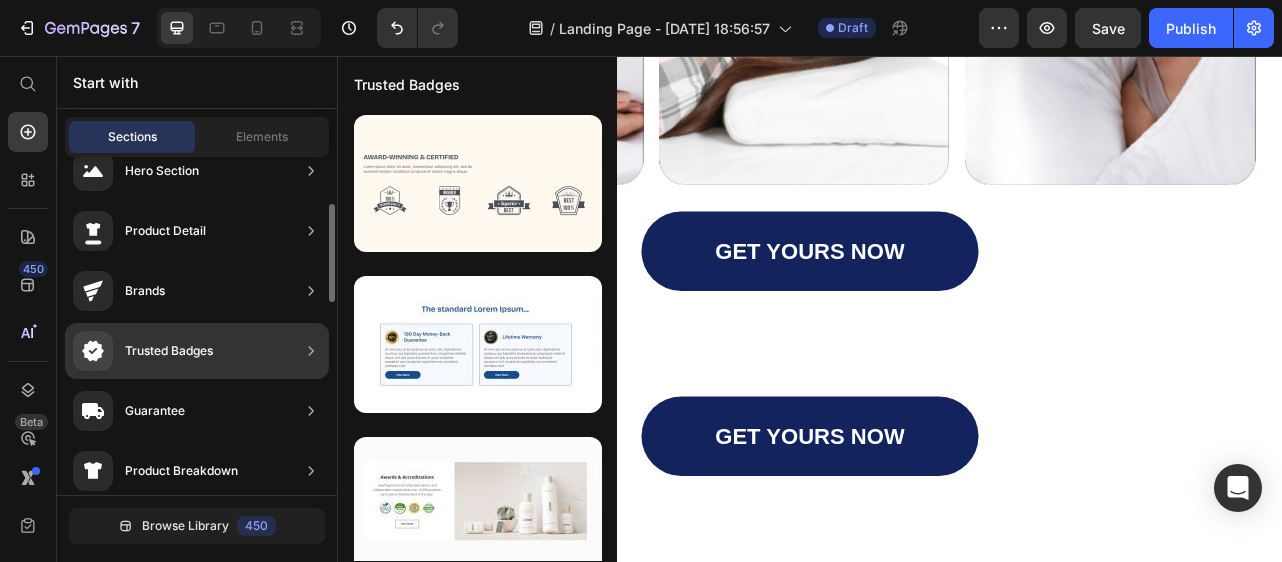 scroll, scrollTop: 60, scrollLeft: 0, axis: vertical 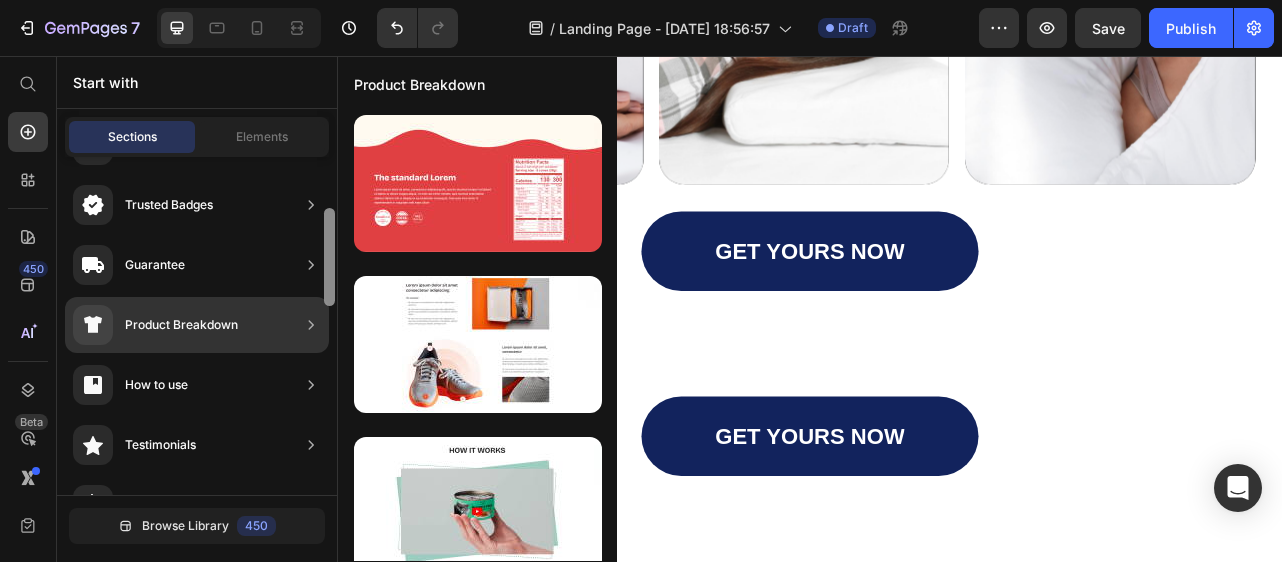 drag, startPoint x: 333, startPoint y: 240, endPoint x: 332, endPoint y: 274, distance: 34.0147 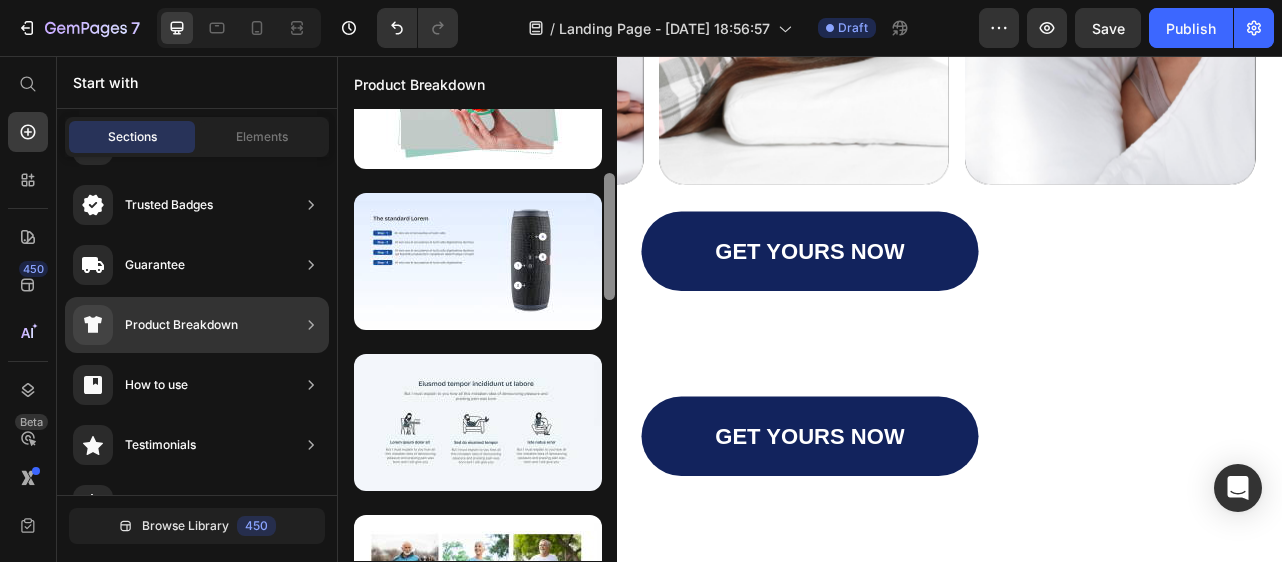 scroll, scrollTop: 0, scrollLeft: 0, axis: both 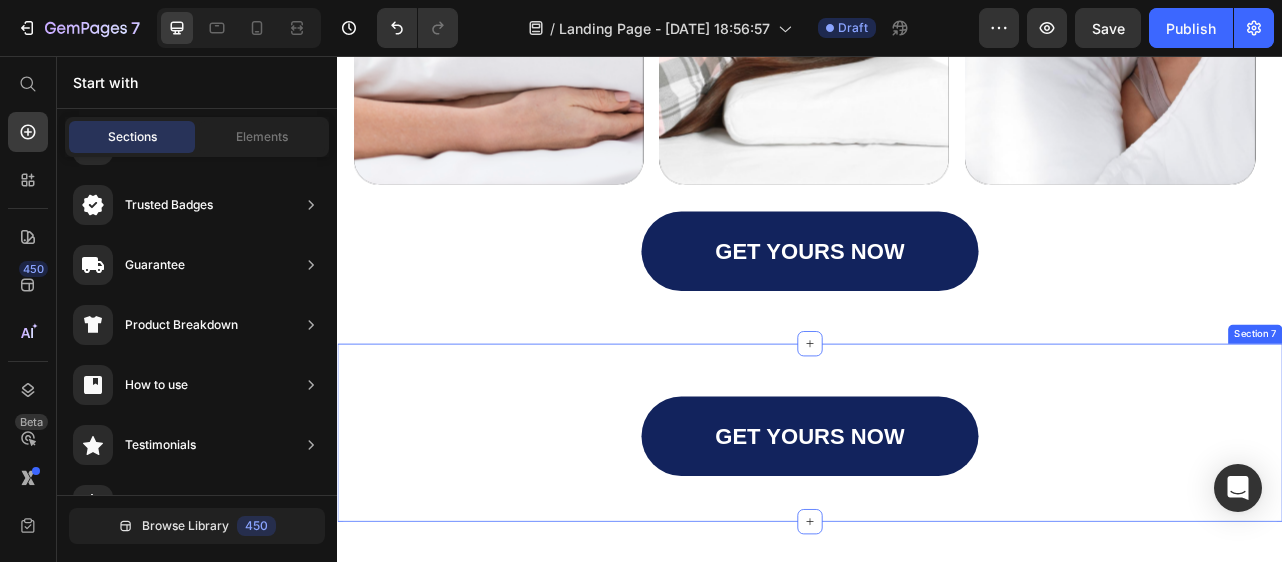 drag, startPoint x: 947, startPoint y: 273, endPoint x: 695, endPoint y: 444, distance: 304.54065 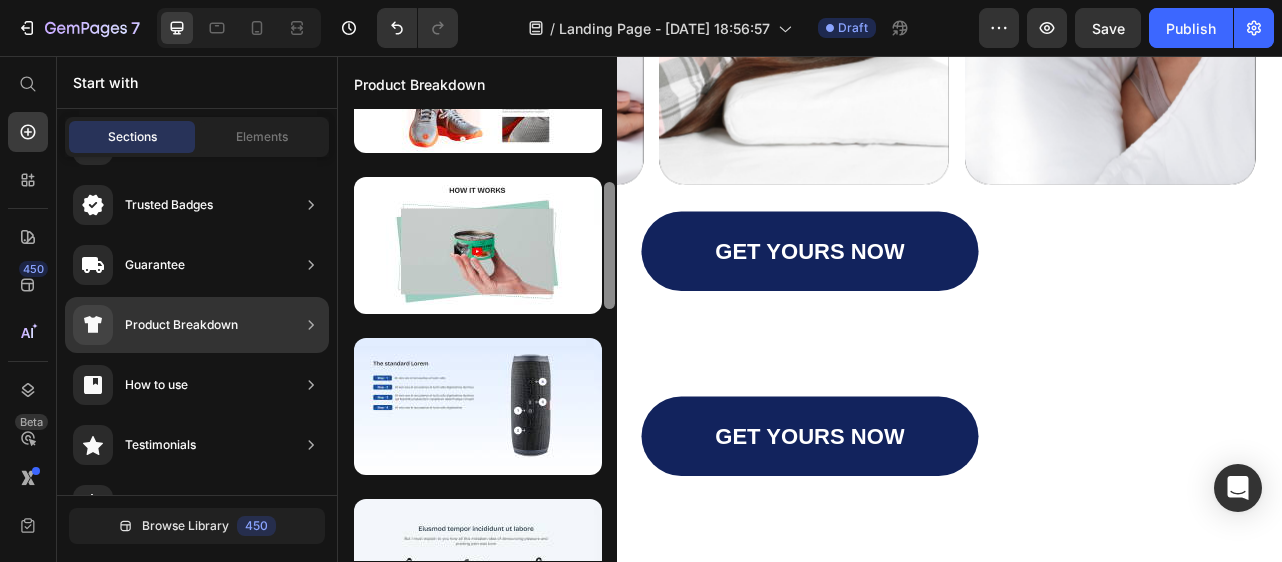 scroll, scrollTop: 254, scrollLeft: 0, axis: vertical 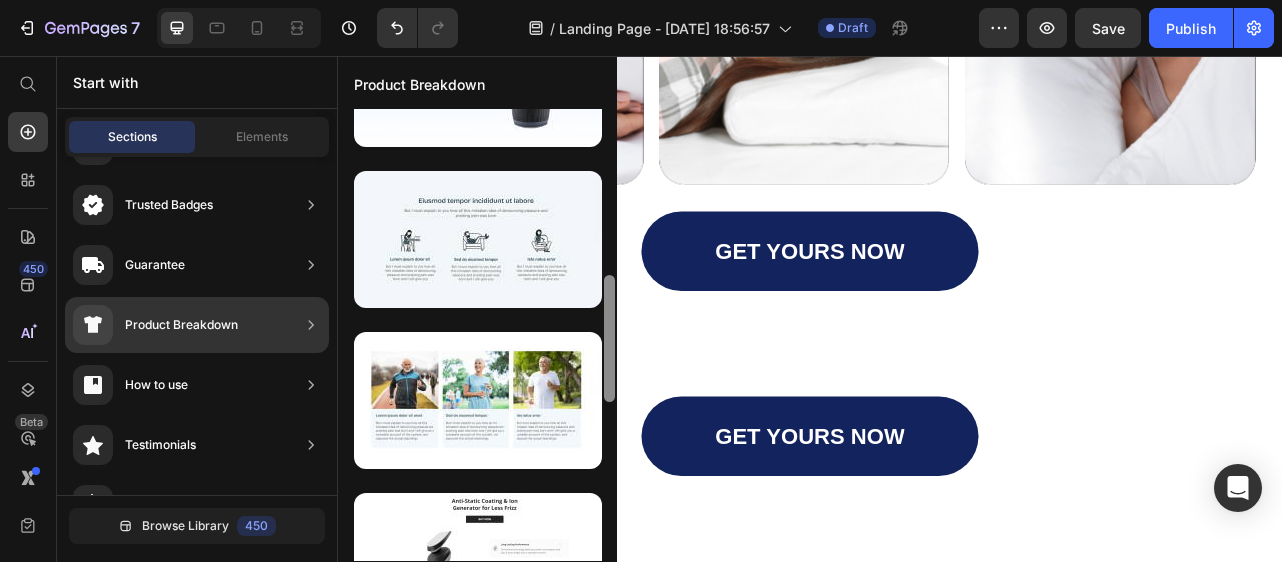drag, startPoint x: 607, startPoint y: 289, endPoint x: 610, endPoint y: 385, distance: 96.04687 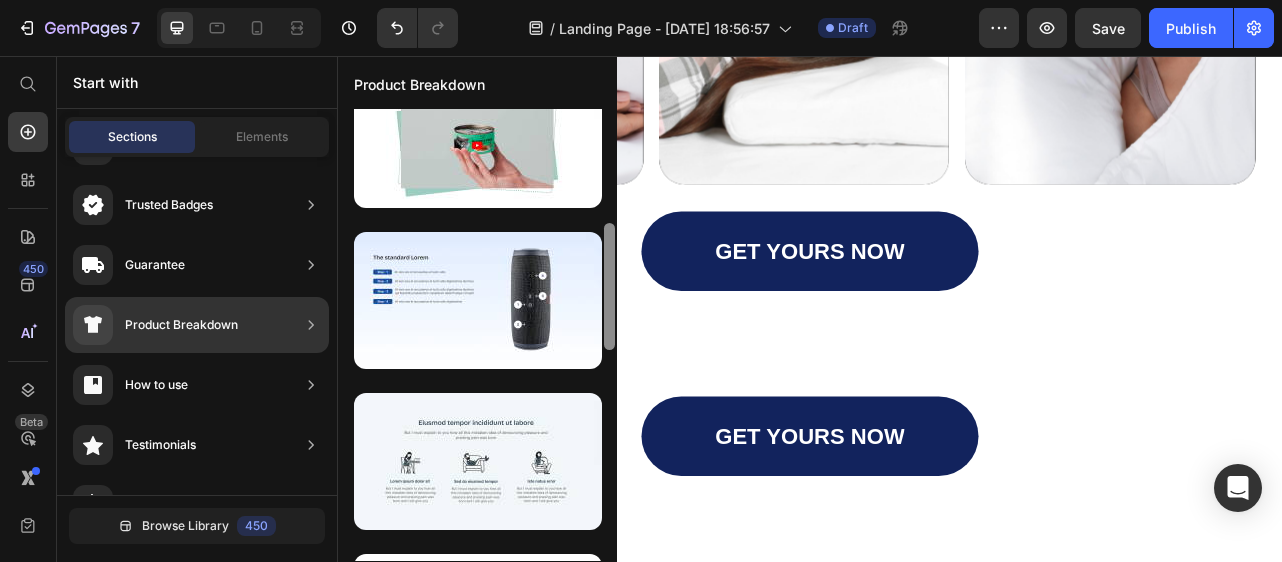 scroll, scrollTop: 374, scrollLeft: 0, axis: vertical 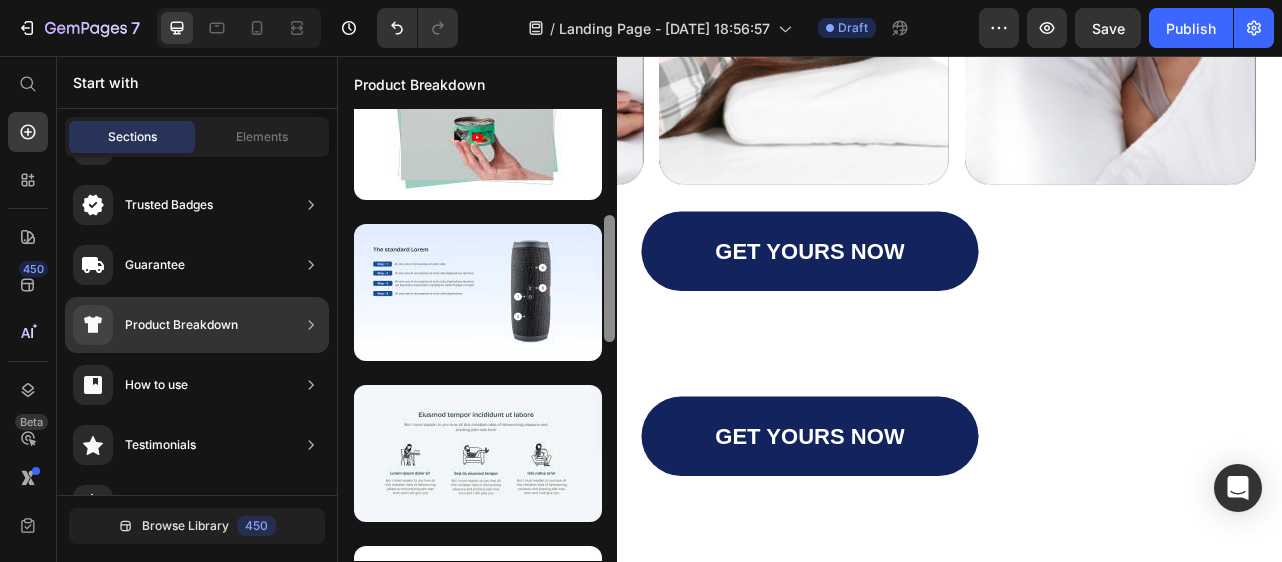 drag, startPoint x: 611, startPoint y: 377, endPoint x: 607, endPoint y: 315, distance: 62.1289 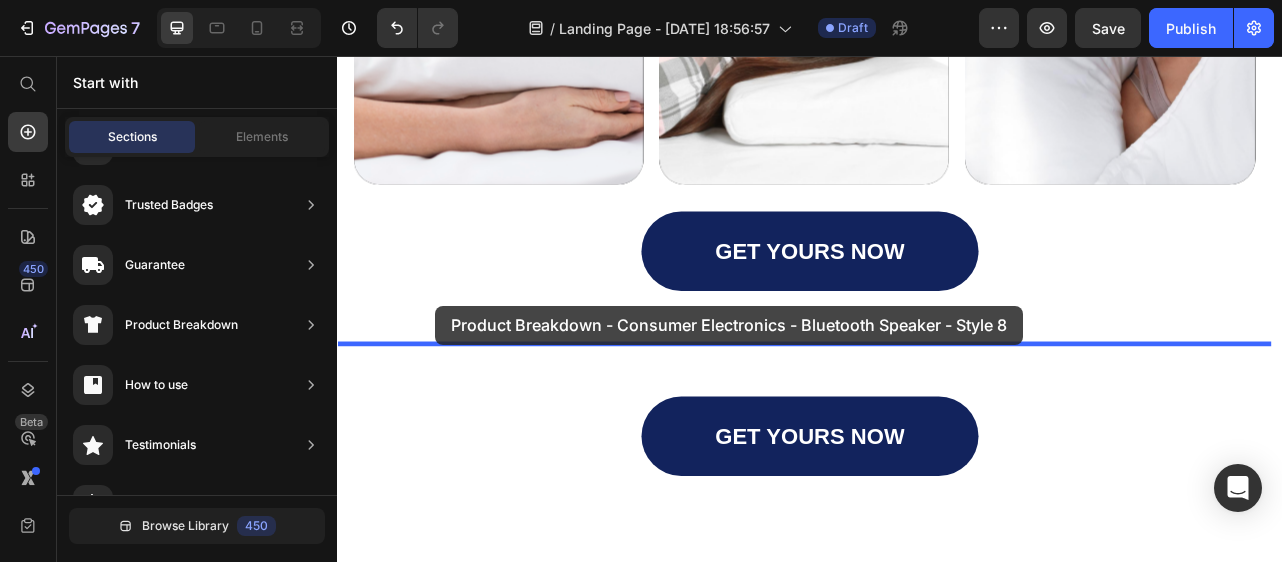 drag, startPoint x: 755, startPoint y: 365, endPoint x: 461, endPoint y: 373, distance: 294.10883 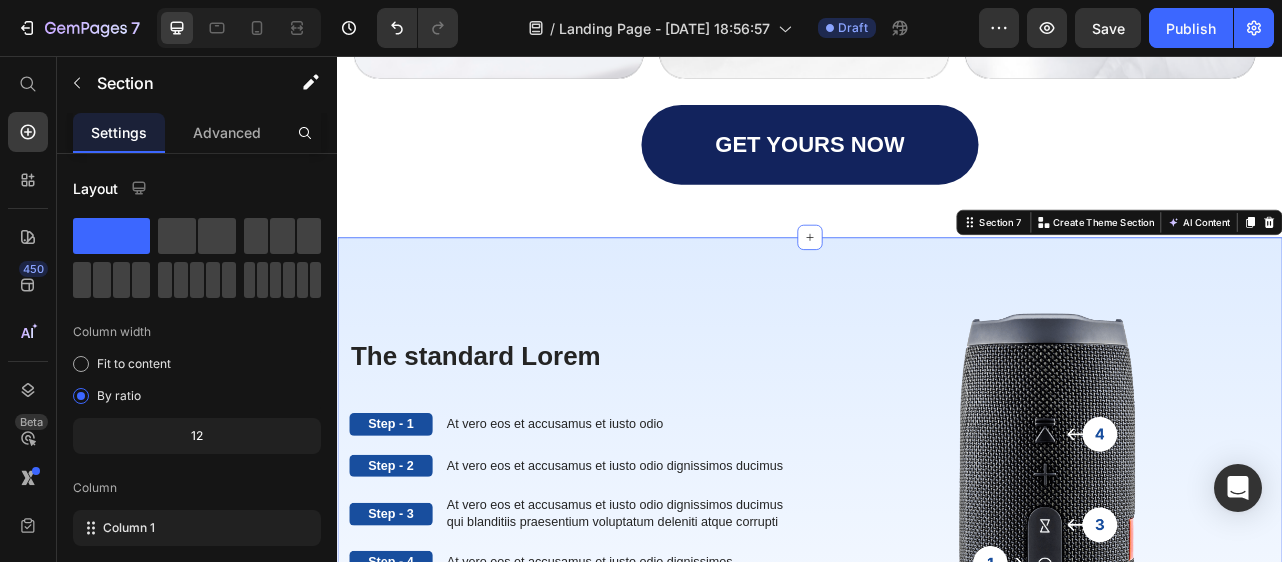 scroll, scrollTop: 3779, scrollLeft: 0, axis: vertical 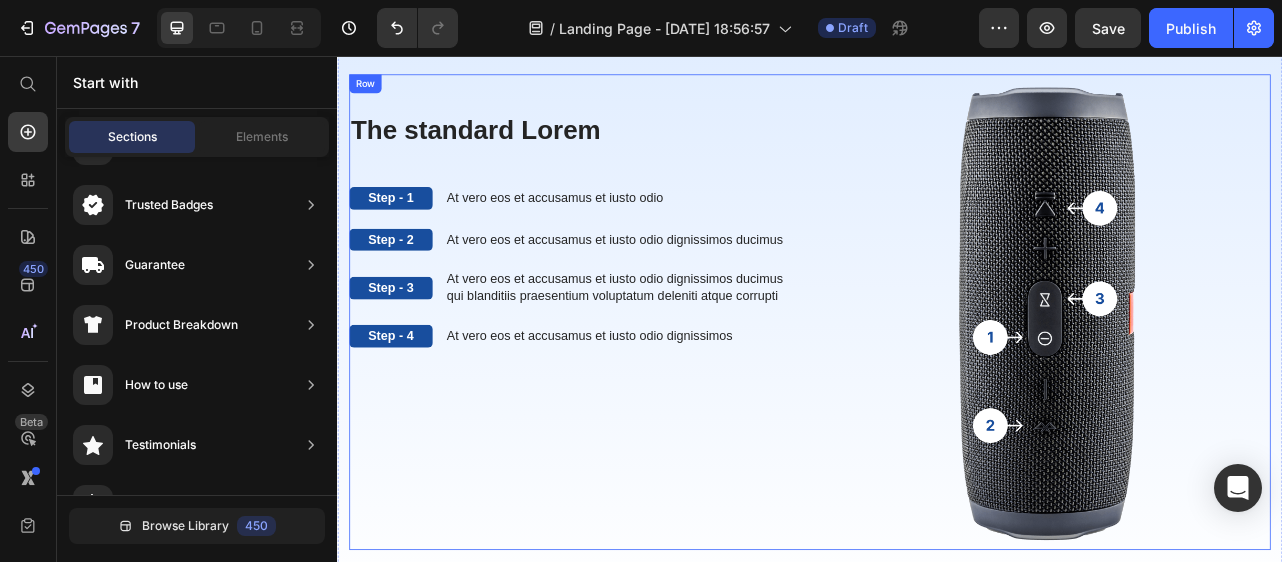 drag, startPoint x: 949, startPoint y: 363, endPoint x: 693, endPoint y: 621, distance: 363.45563 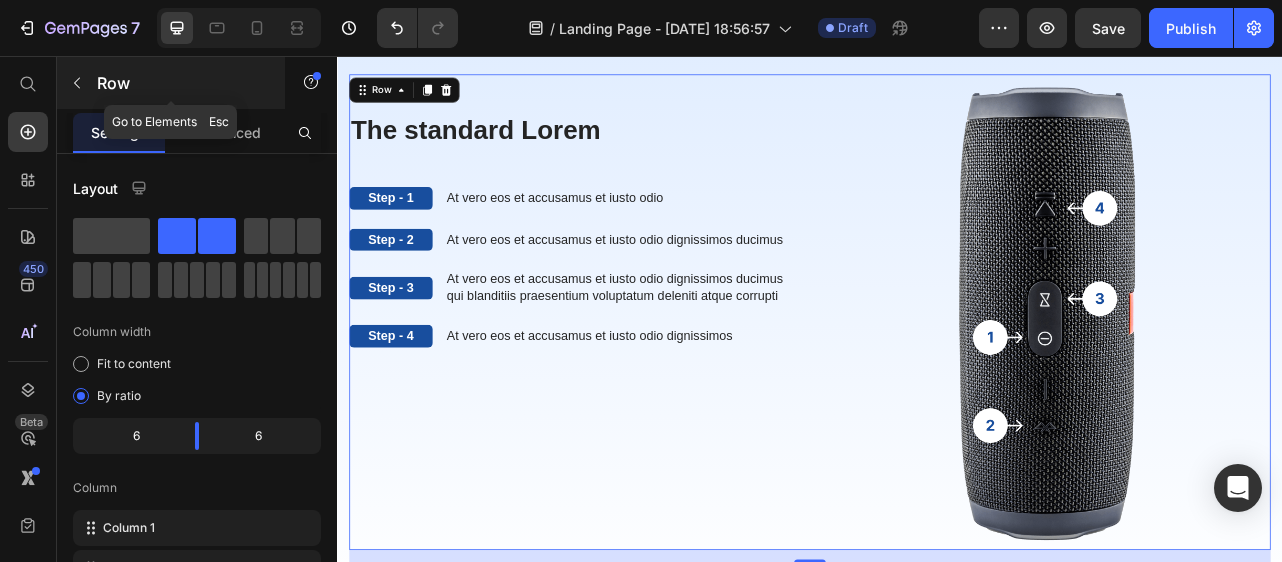 click 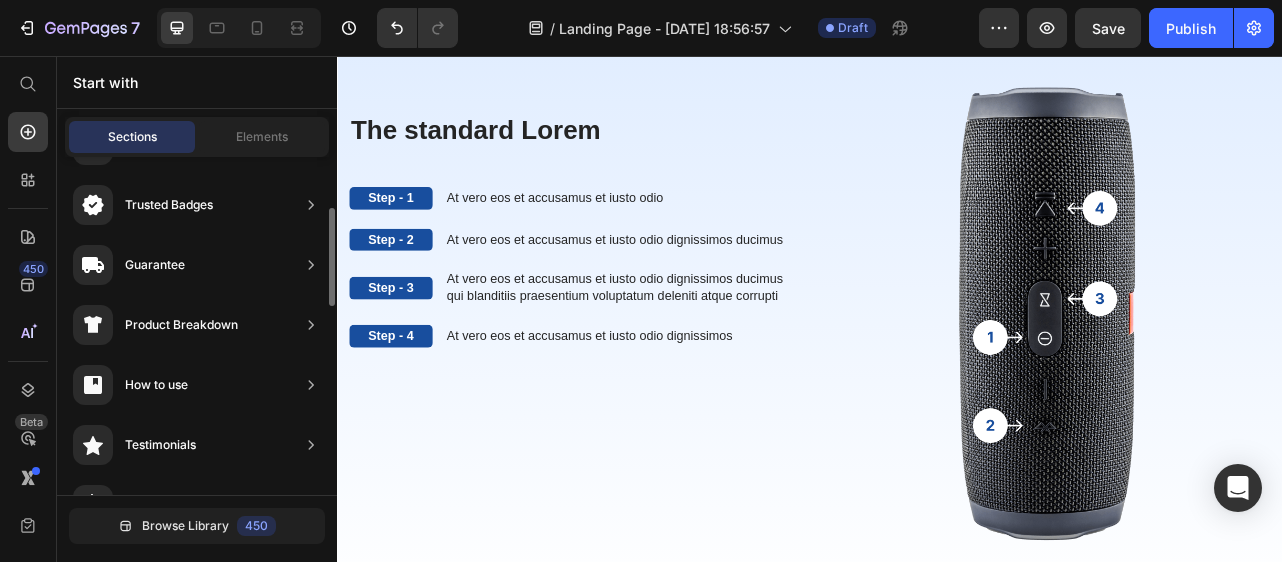 scroll, scrollTop: 502, scrollLeft: 0, axis: vertical 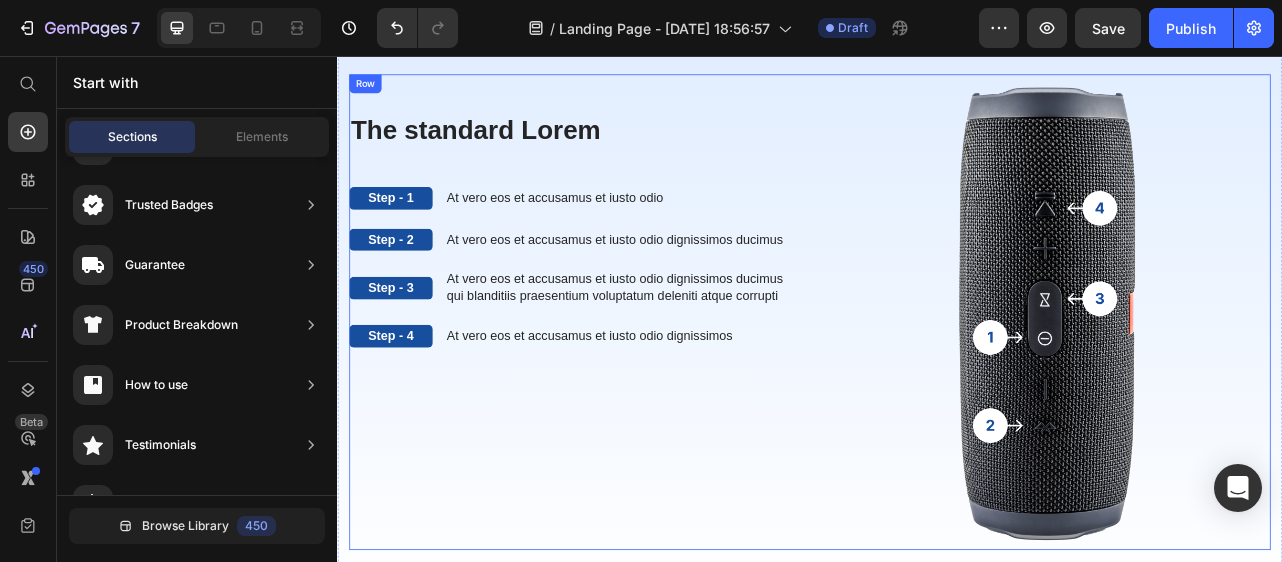 drag, startPoint x: 946, startPoint y: 398, endPoint x: 698, endPoint y: 540, distance: 285.77612 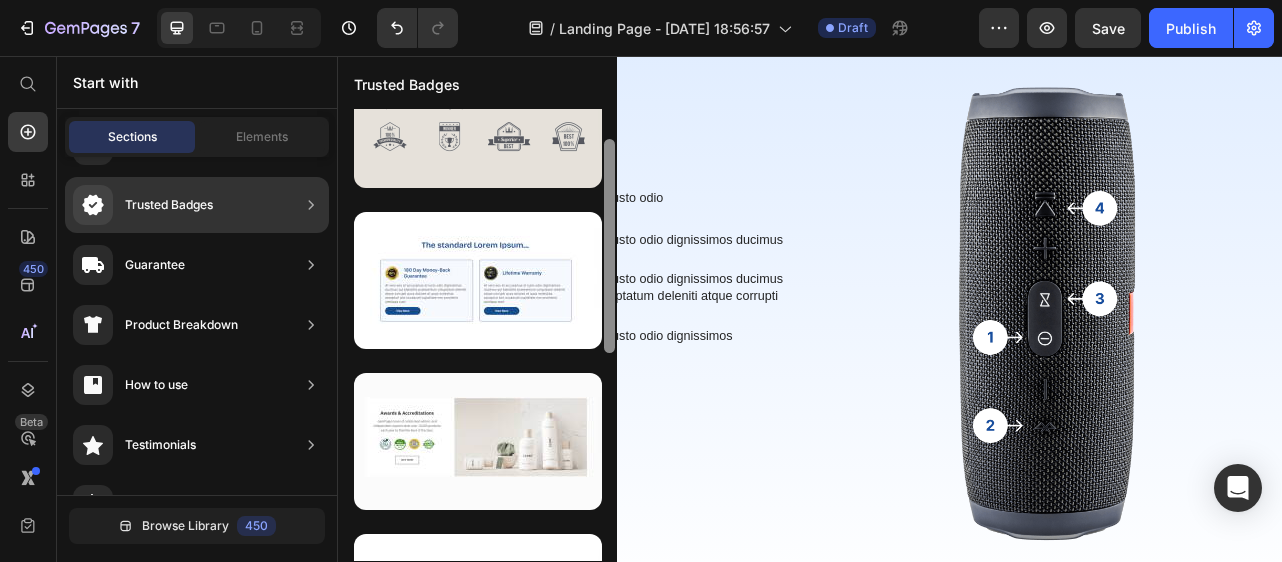 scroll, scrollTop: 0, scrollLeft: 0, axis: both 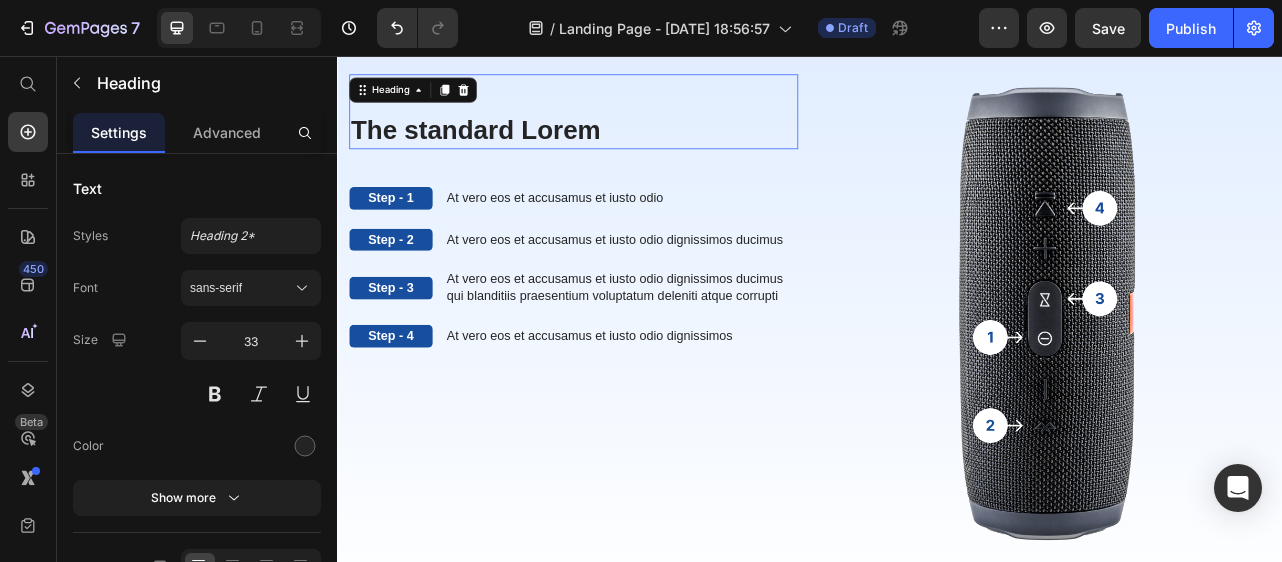 click on "The standard Lorem" at bounding box center [637, 150] 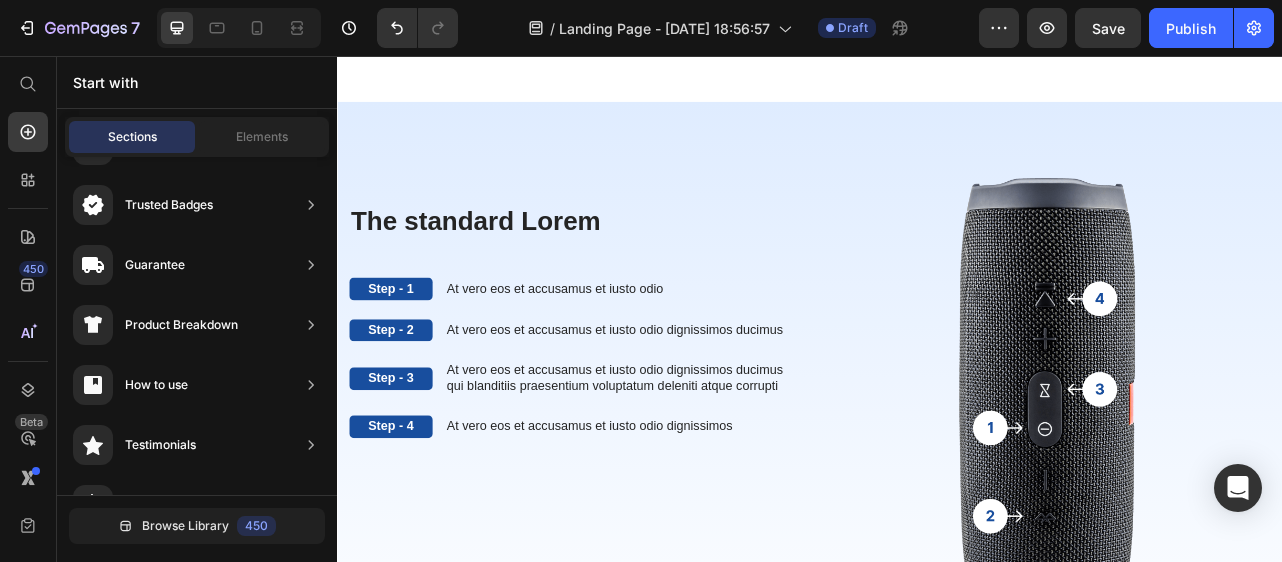 scroll, scrollTop: 3806, scrollLeft: 0, axis: vertical 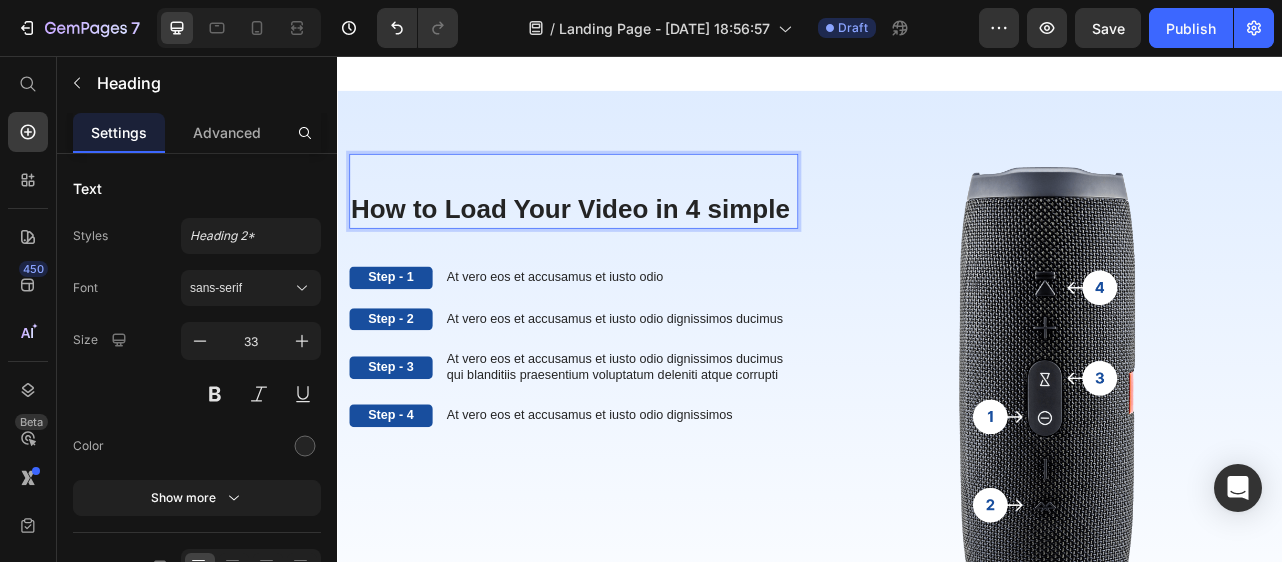 click on "How to Load Your Video in 4 simple" at bounding box center [637, 251] 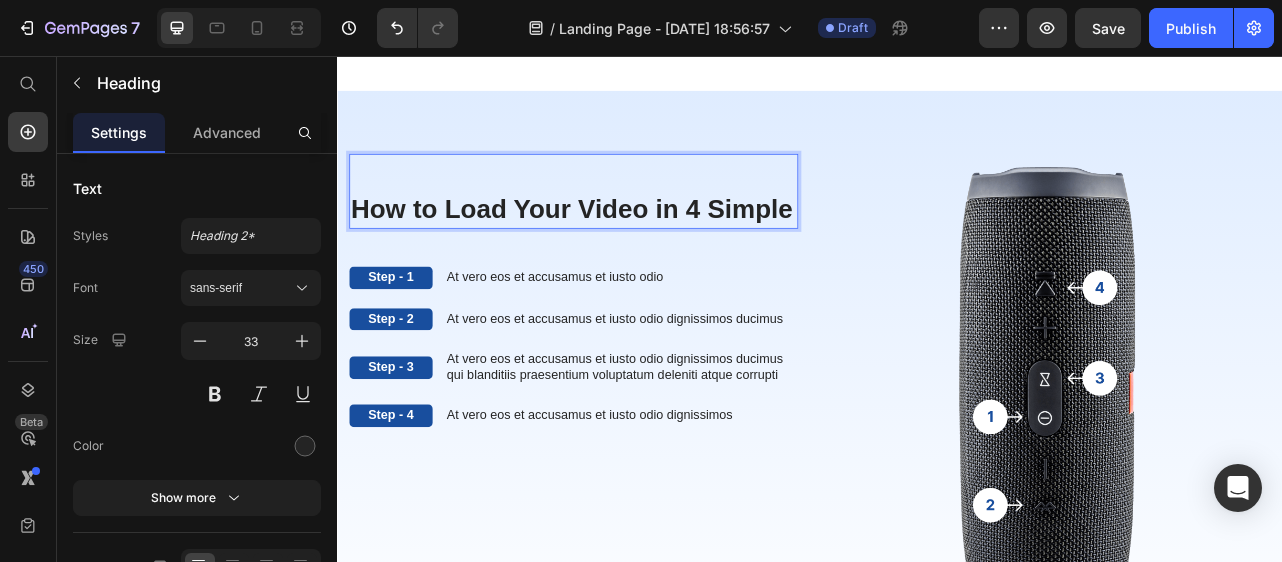 click on "How to Load Your Video in 4 Simple" at bounding box center (637, 251) 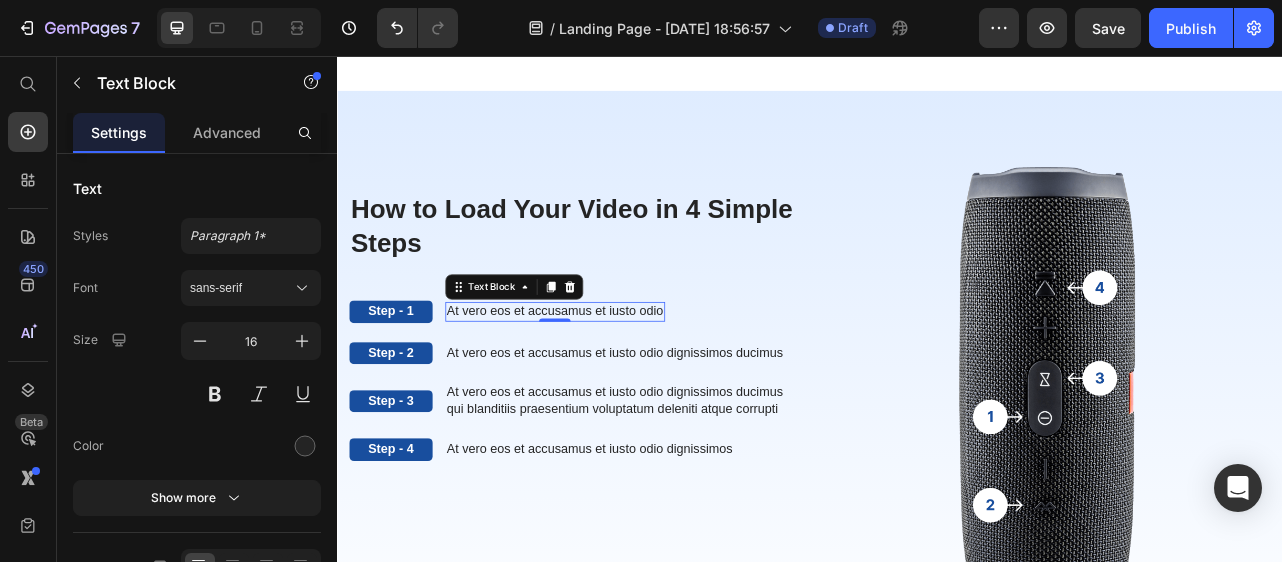 scroll, scrollTop: 3804, scrollLeft: 0, axis: vertical 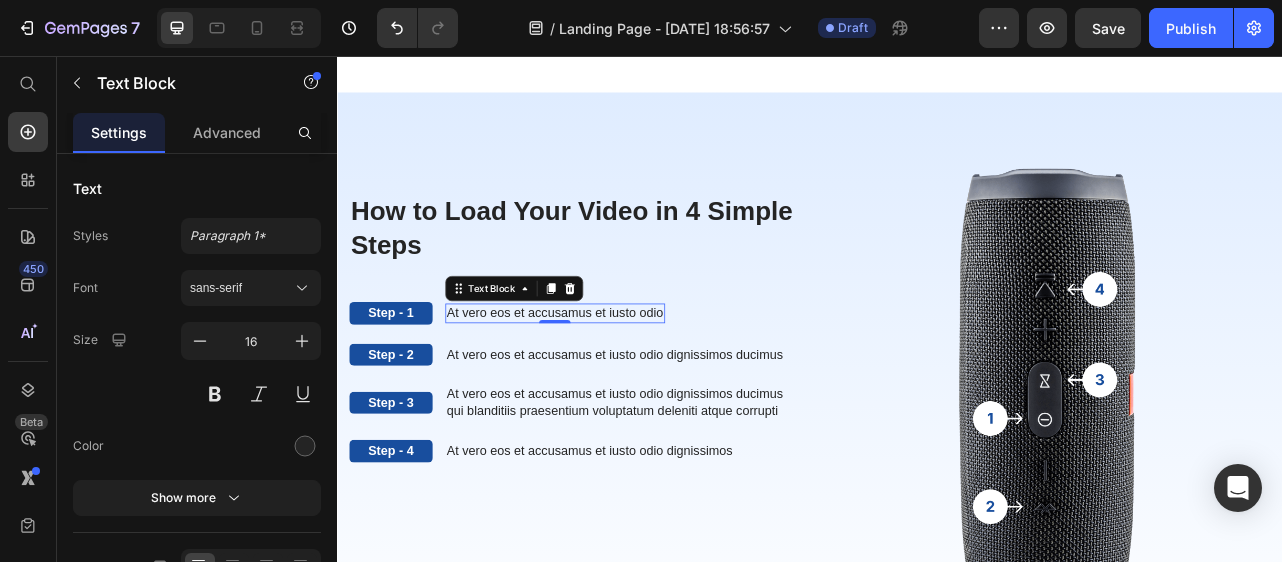 click on "At vero eos et accusamus et iusto odio" at bounding box center (613, 382) 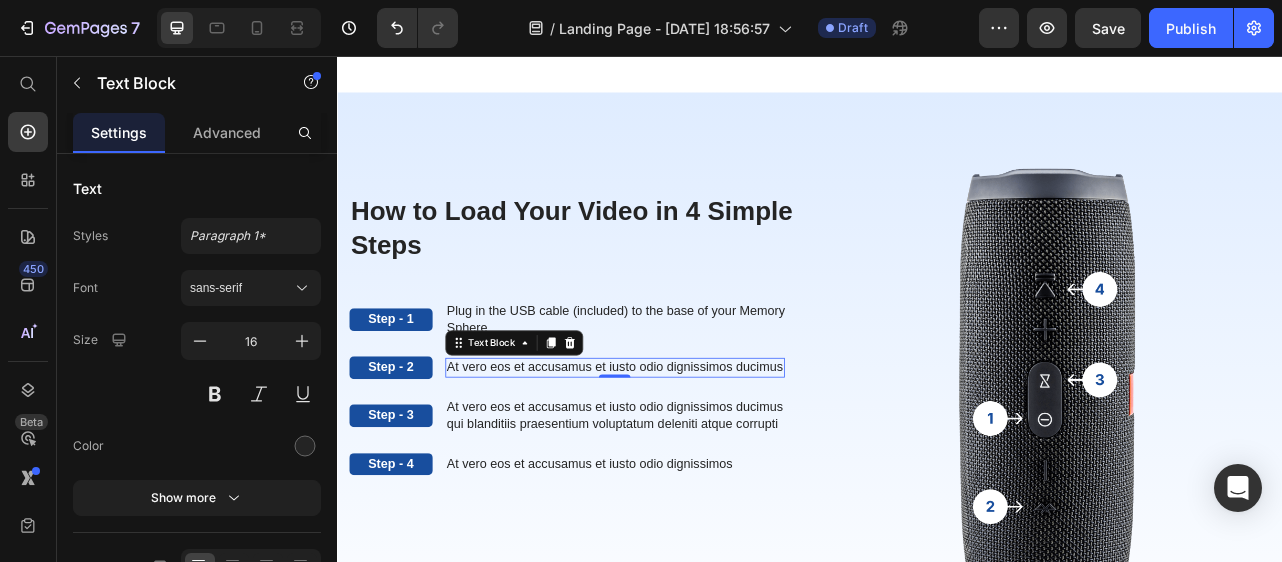 click on "At vero eos et accusamus et iusto odio dignissimos ducimus" at bounding box center (689, 451) 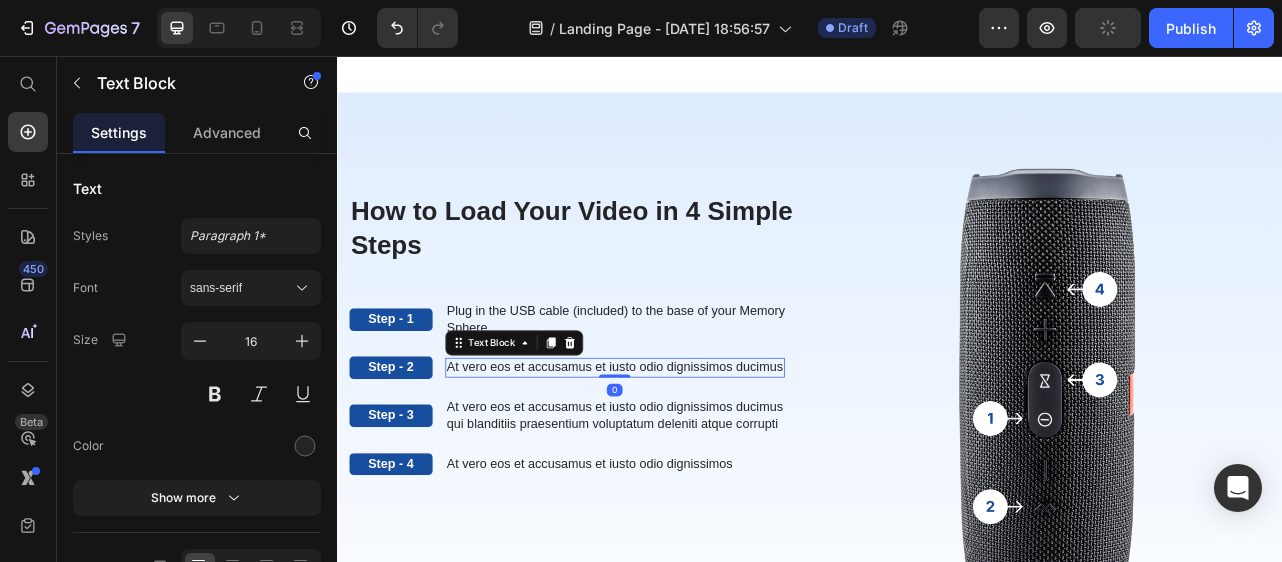scroll, scrollTop: 3802, scrollLeft: 0, axis: vertical 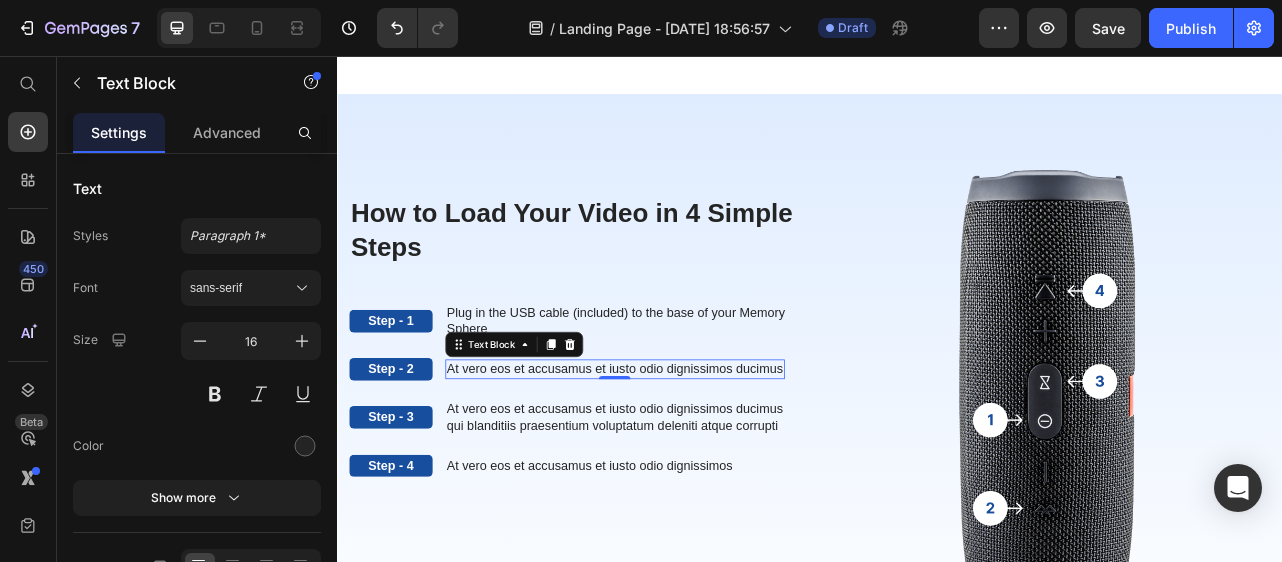 click on "At vero eos et accusamus et iusto odio dignissimos ducimus" at bounding box center (689, 453) 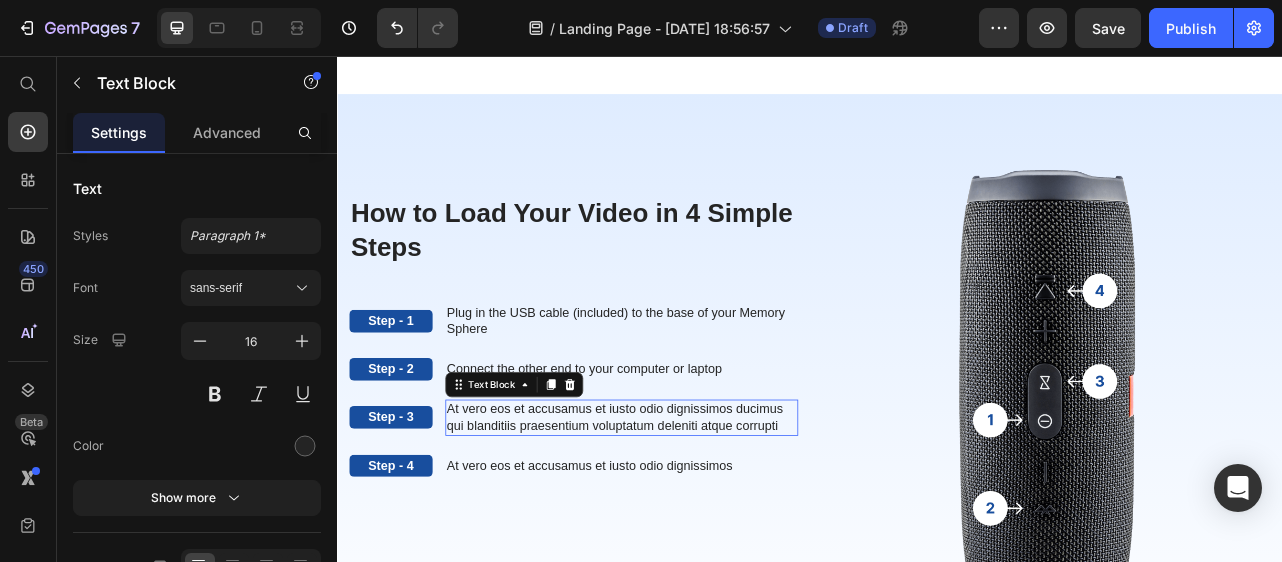click on "At vero eos et accusamus et iusto odio dignissimos ducimus qui blanditiis praesentium voluptatum deleniti atque corrupti" at bounding box center [698, 515] 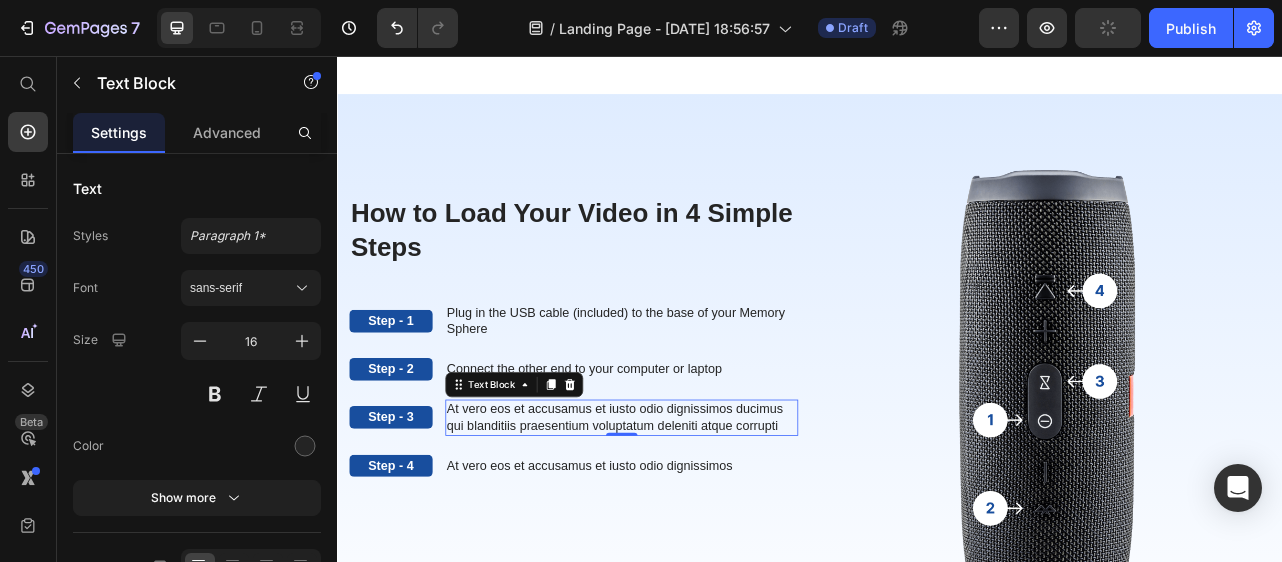 click on "At vero eos et accusamus et iusto odio dignissimos ducimus qui blanditiis praesentium voluptatum deleniti atque corrupti" at bounding box center [698, 515] 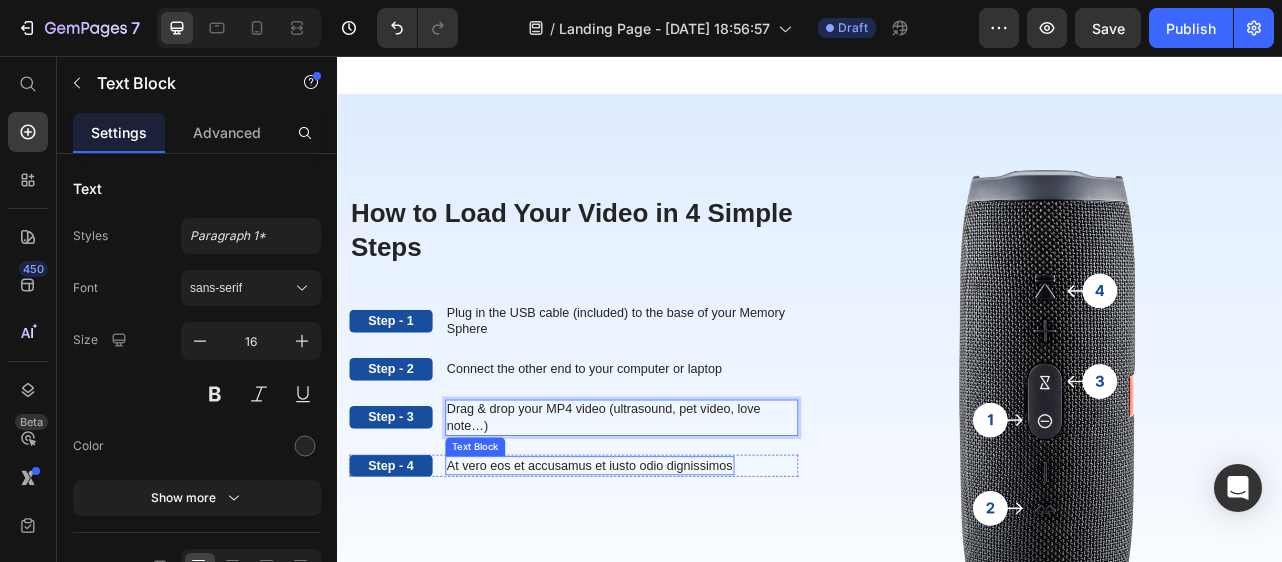 click on "At vero eos et accusamus et iusto odio dignissimos" at bounding box center (657, 576) 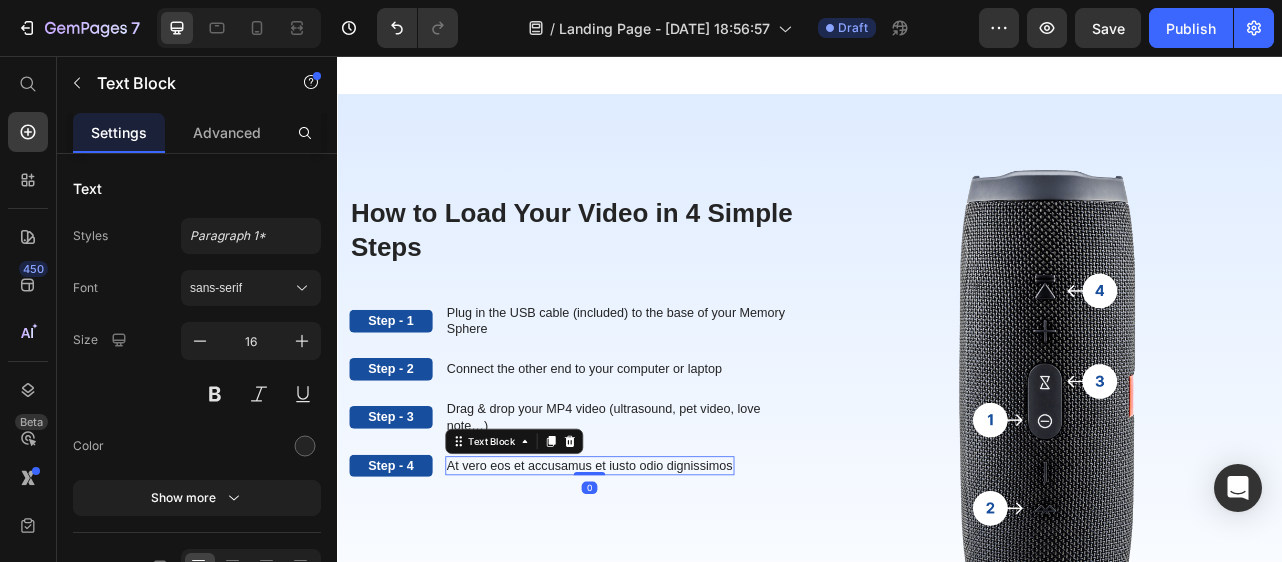 scroll, scrollTop: 3800, scrollLeft: 0, axis: vertical 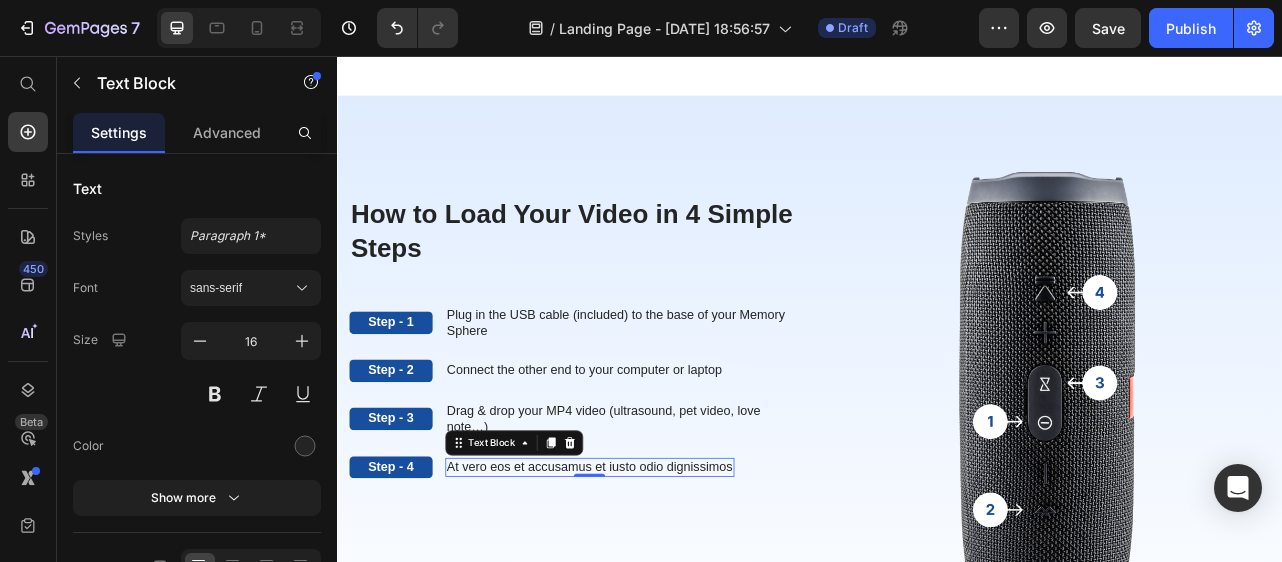 click on "At vero eos et accusamus et iusto odio dignissimos" at bounding box center [657, 578] 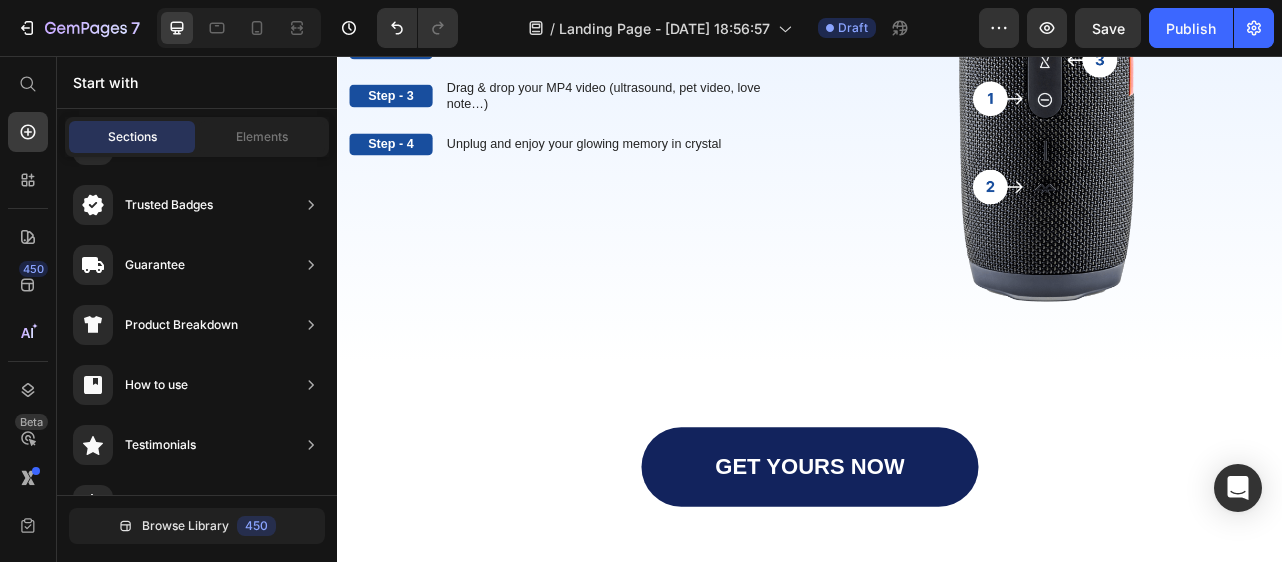 scroll, scrollTop: 4371, scrollLeft: 0, axis: vertical 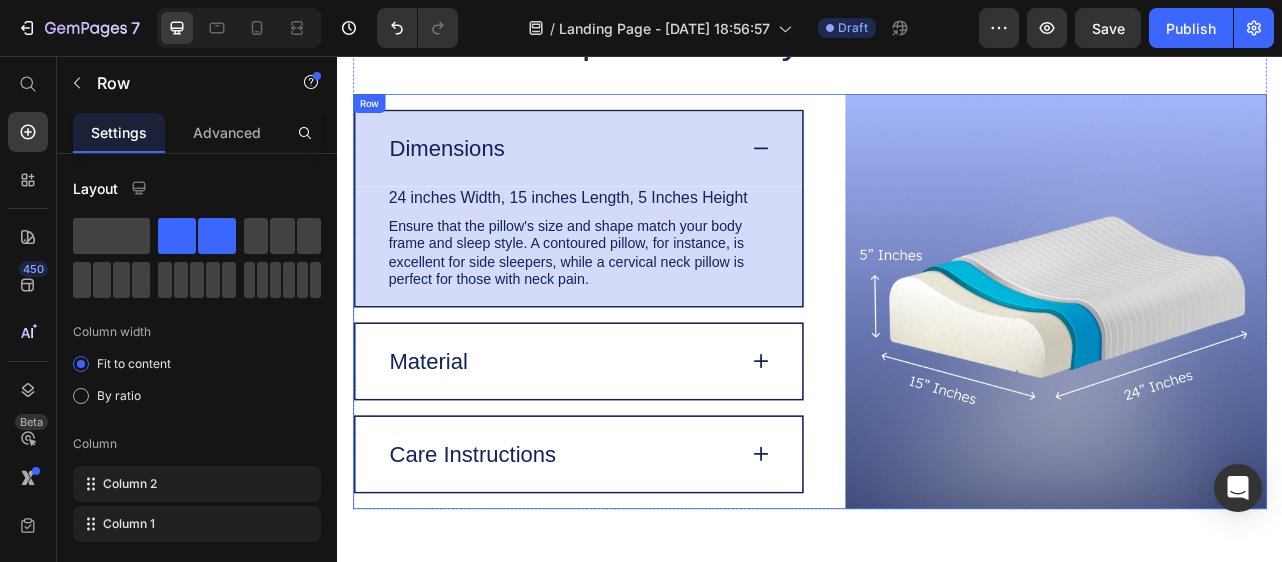 click on "Image
Dimensions 24 inches Width, 15 inches Length, 5 Inches Height Text Block Ensure that the pillow's size and shape match your body frame and sleep style. A contoured pillow, for instance, is excellent for side sleepers, while a cervical neck pillow is perfect for those with [MEDICAL_DATA]. Text Block Row
Material
Care Instructions Accordion Row" at bounding box center (937, 367) 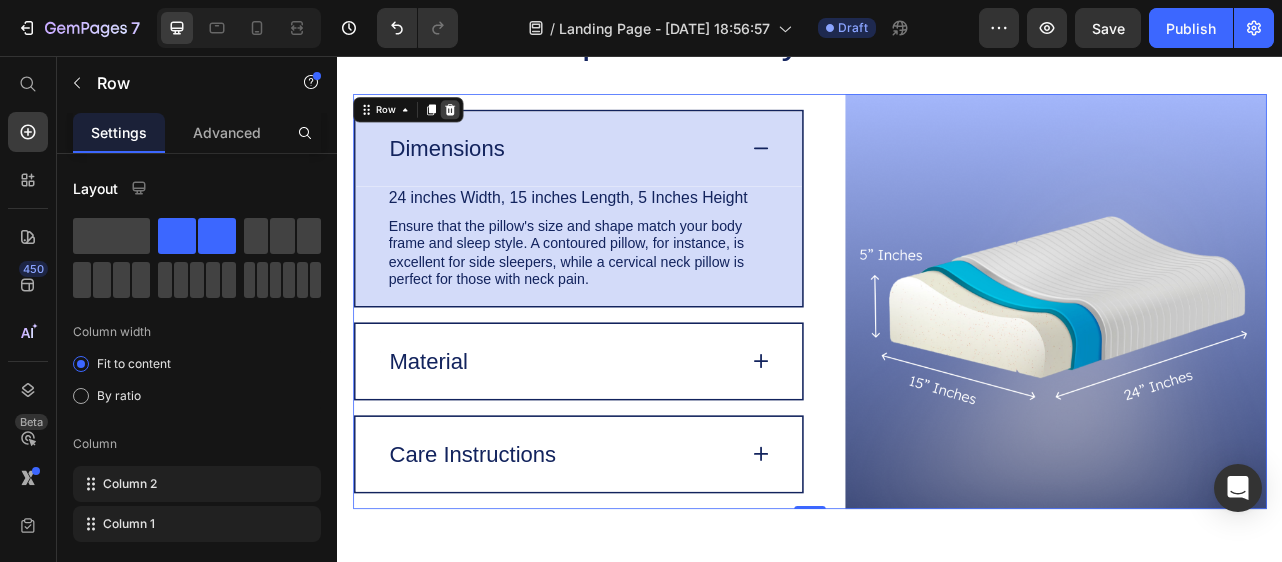 click 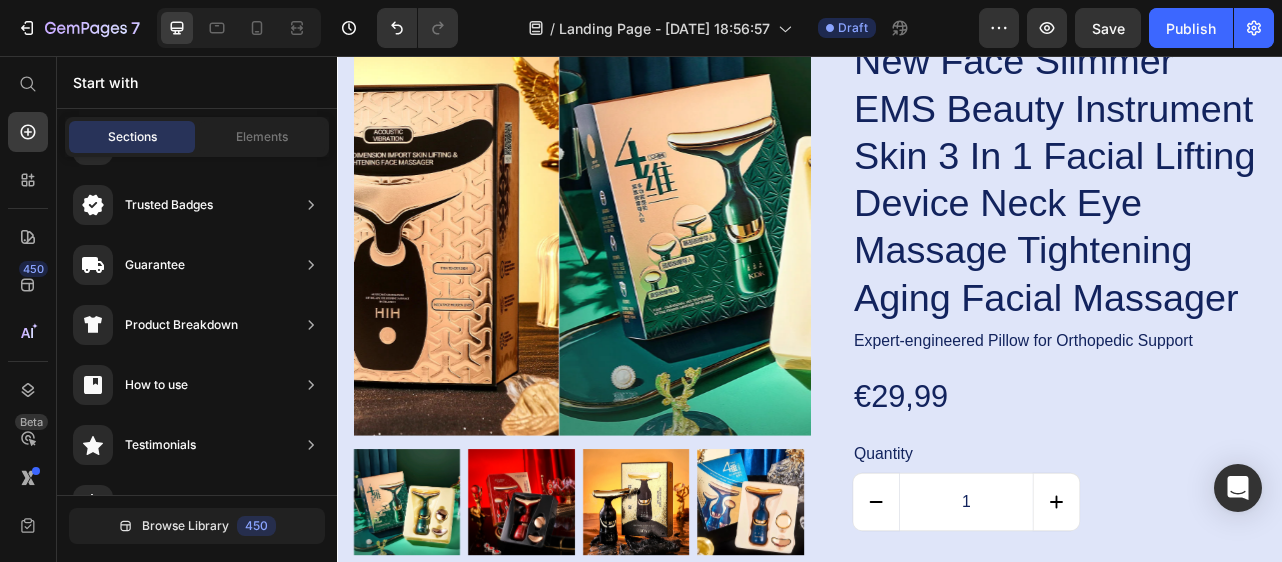 scroll, scrollTop: 5310, scrollLeft: 0, axis: vertical 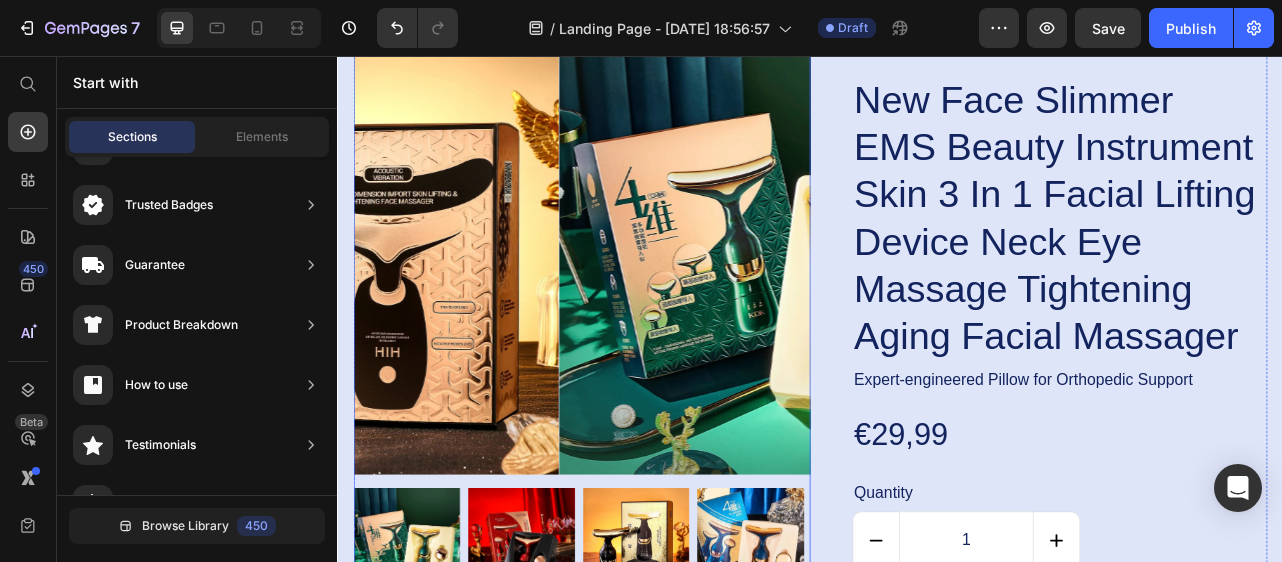 click at bounding box center [908, 297] 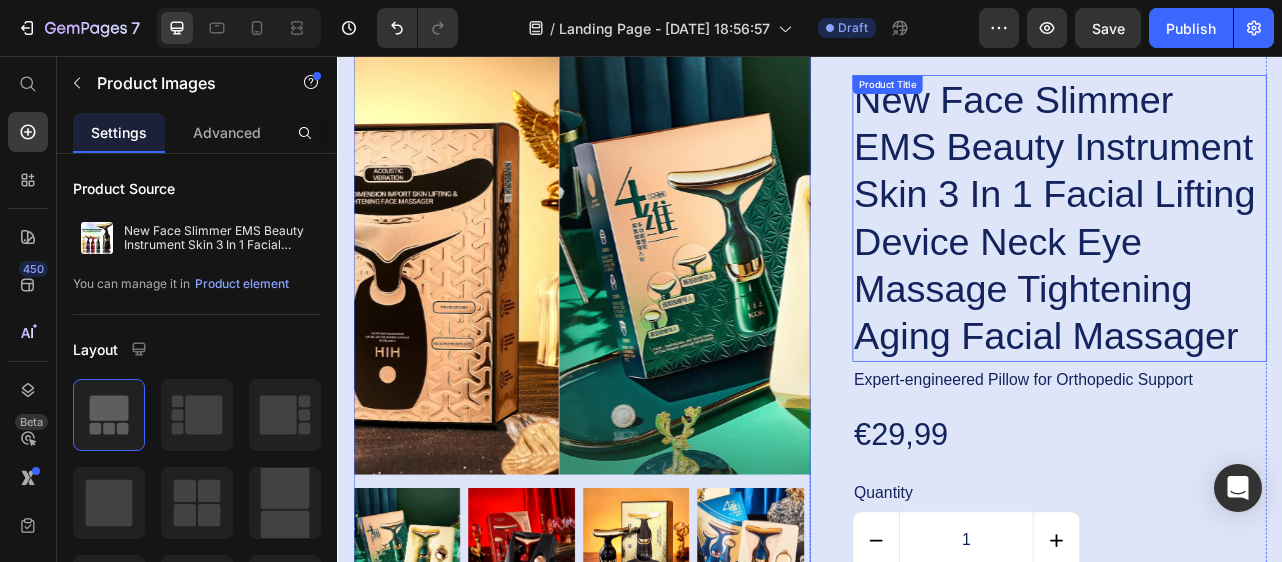click on "New Face Slimmer EMS Beauty Instrument Skin 3 In 1 Facial Lifting Device Neck Eye Massage Tightening Aging Facial Massager" at bounding box center [1254, 262] 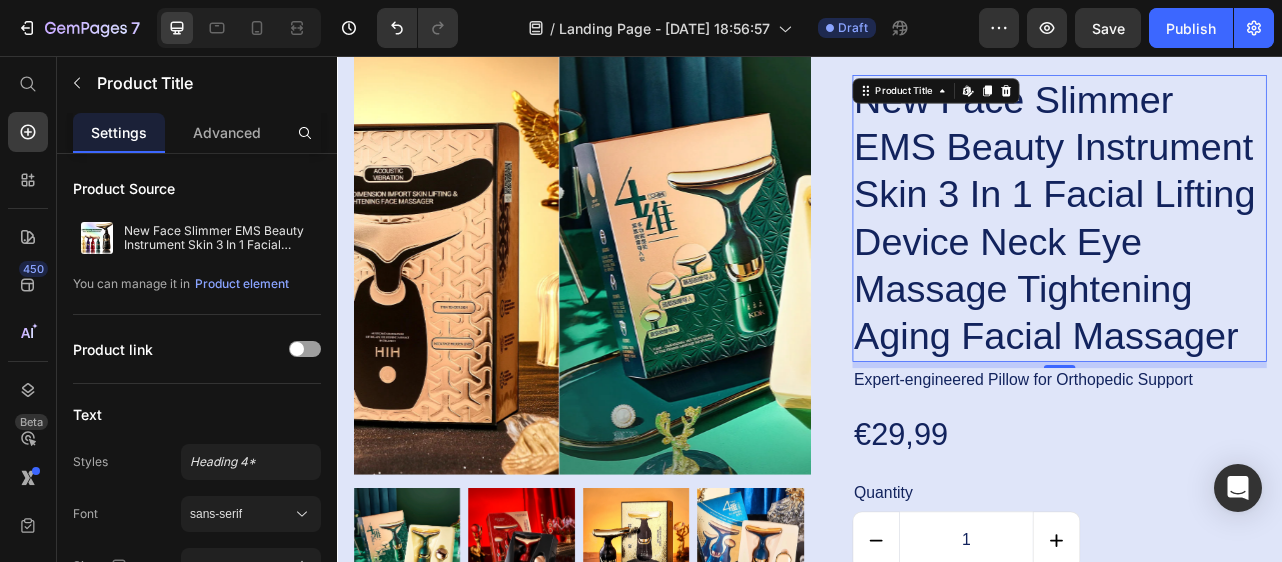 click on "New Face Slimmer EMS Beauty Instrument Skin 3 In 1 Facial Lifting Device Neck Eye Massage Tightening Aging Facial Massager" at bounding box center [1254, 262] 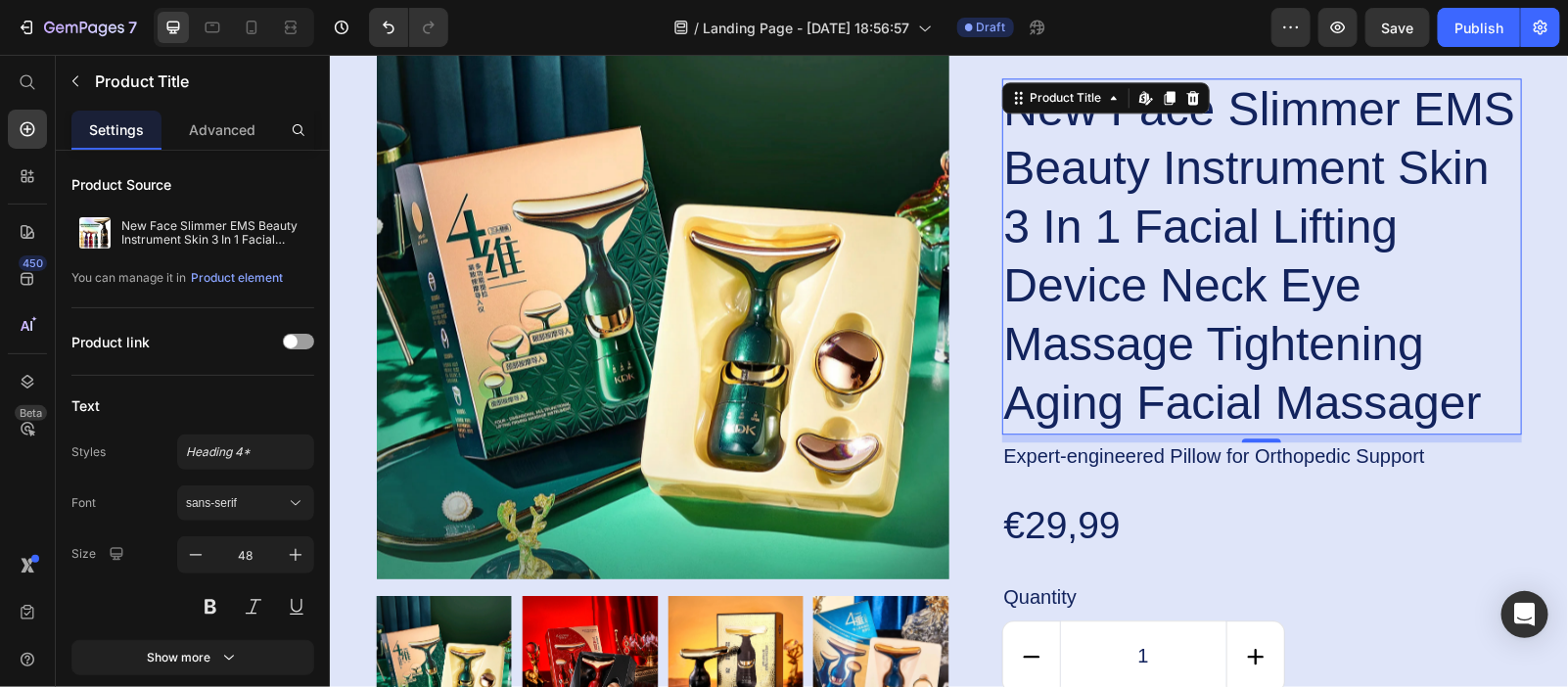 scroll, scrollTop: 5109, scrollLeft: 0, axis: vertical 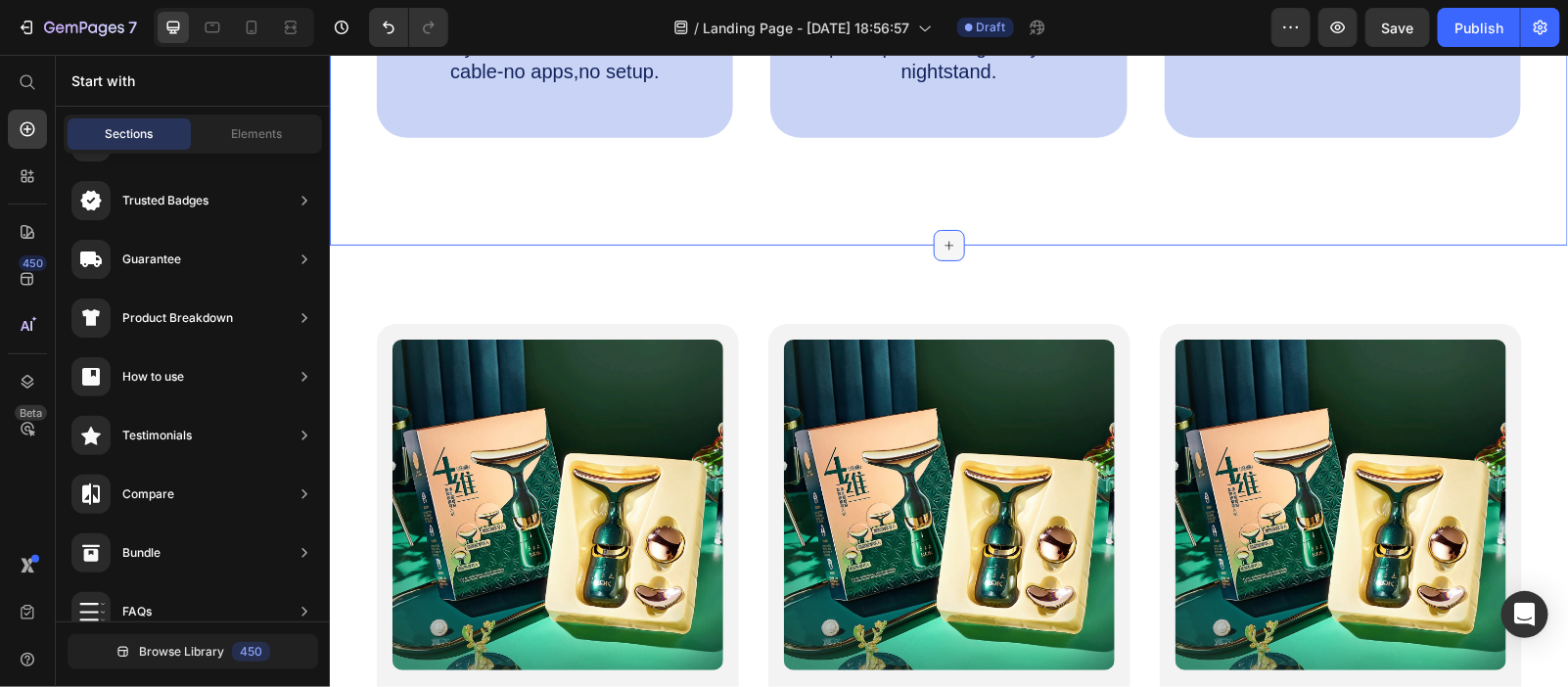 click 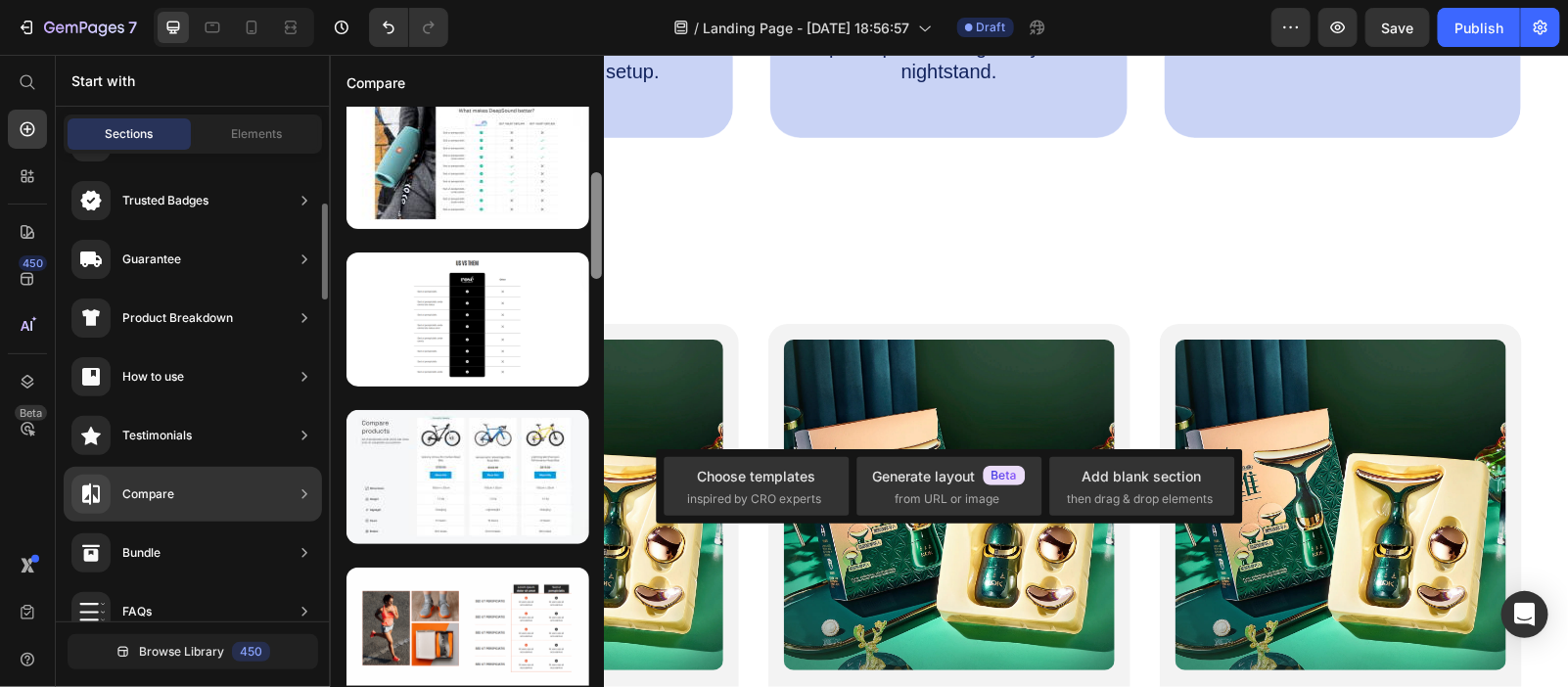 scroll, scrollTop: 38, scrollLeft: 0, axis: vertical 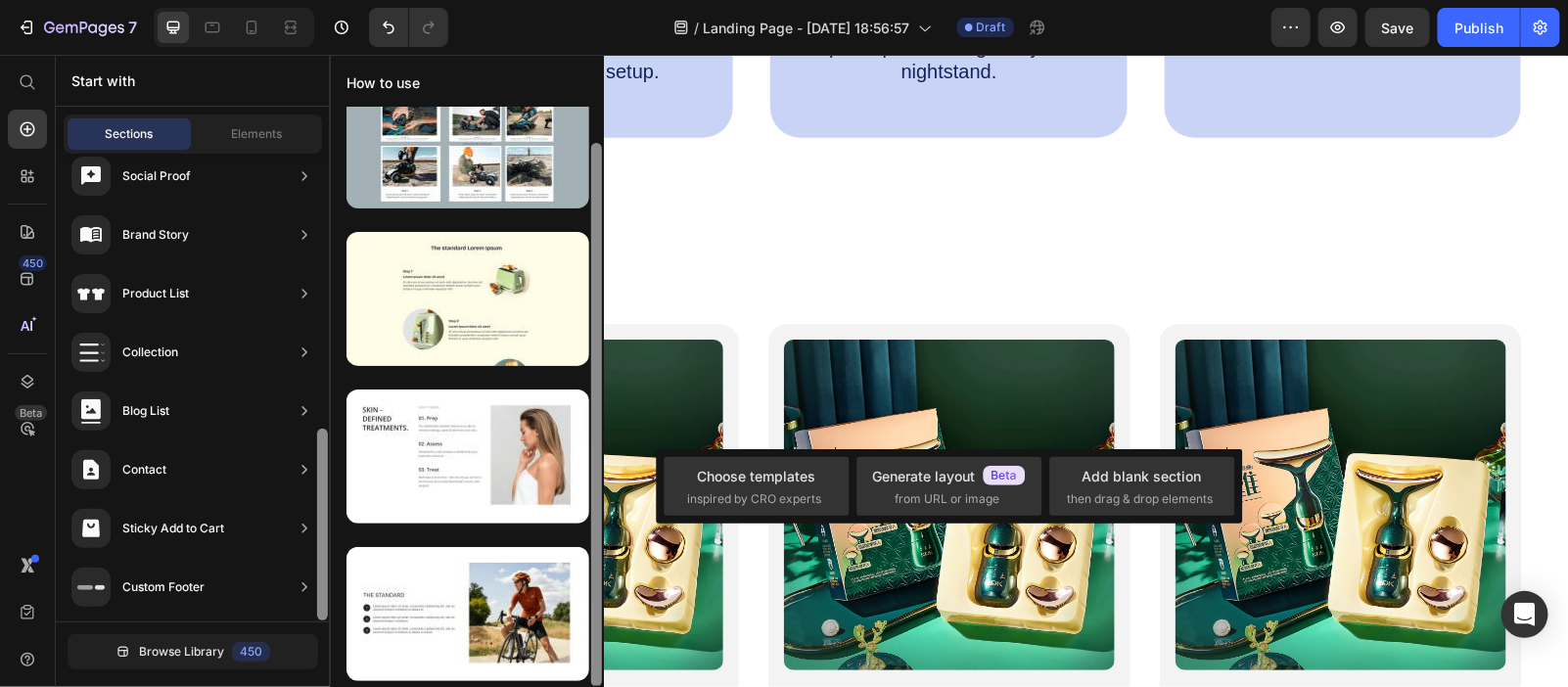 drag, startPoint x: 327, startPoint y: 225, endPoint x: 333, endPoint y: 390, distance: 165.10905 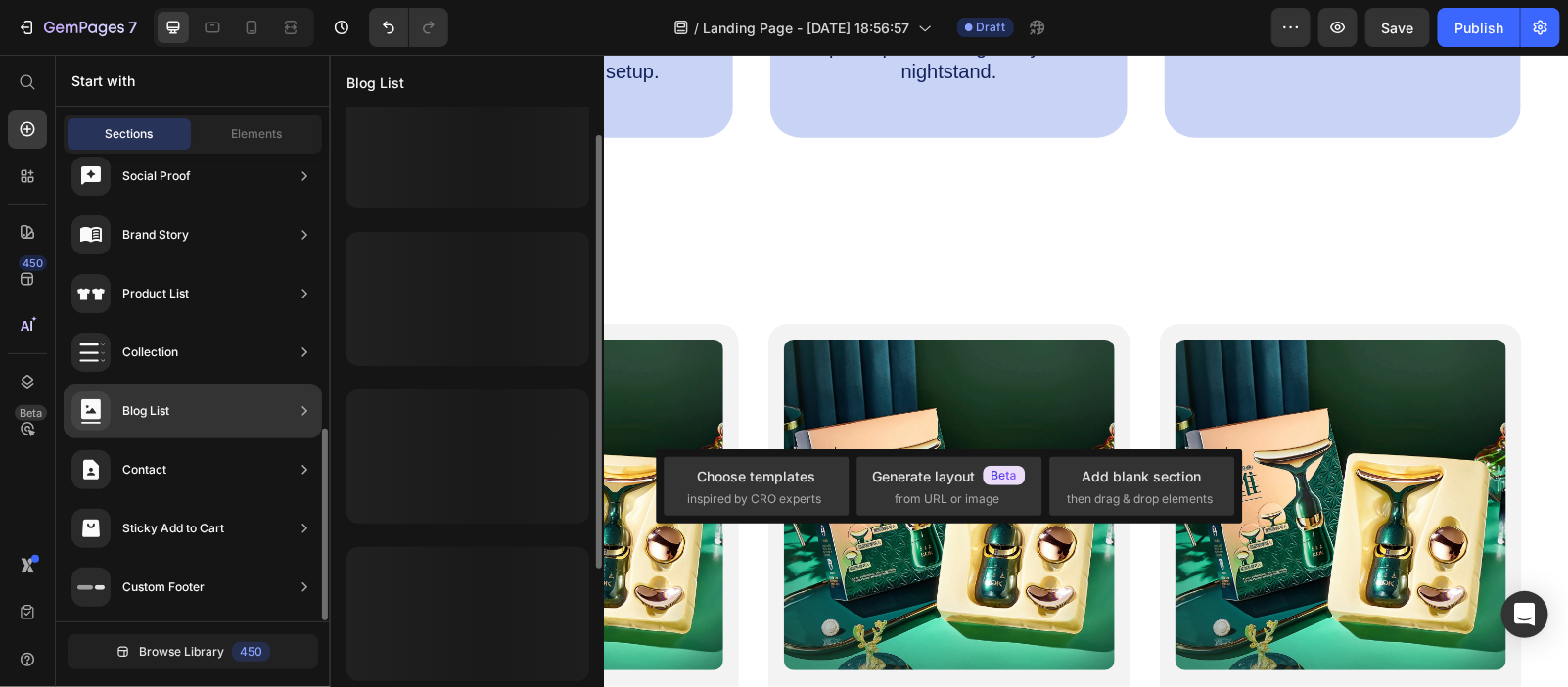 scroll, scrollTop: 0, scrollLeft: 0, axis: both 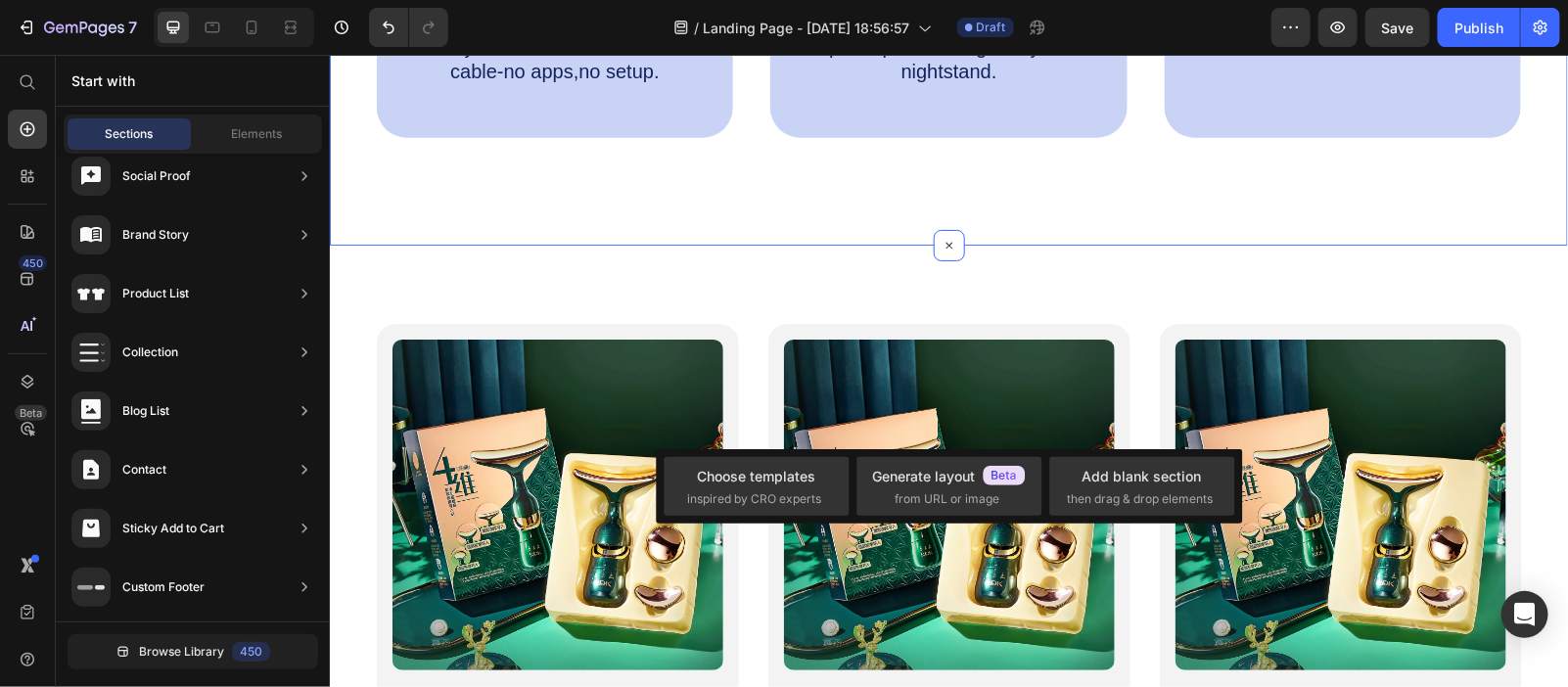 drag, startPoint x: 929, startPoint y: 244, endPoint x: 603, endPoint y: 416, distance: 368.59192 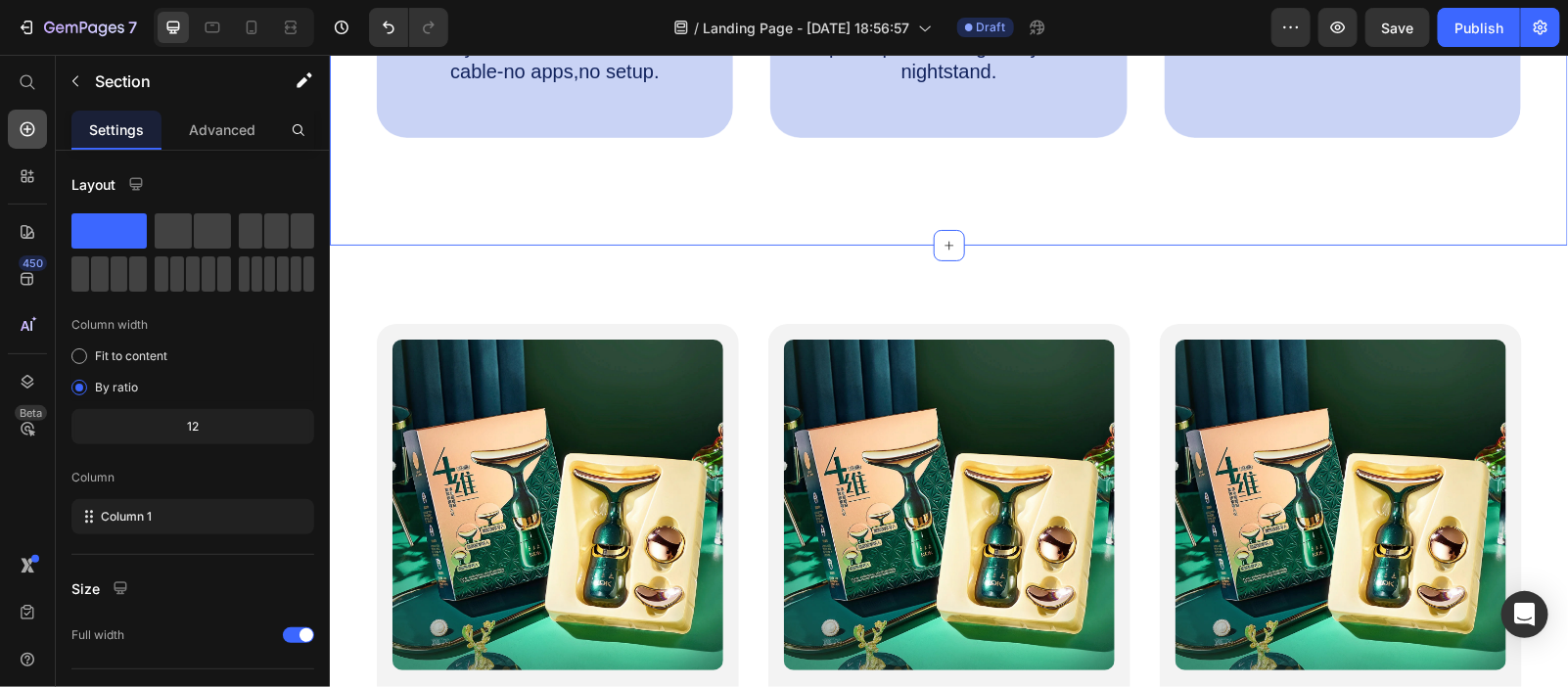 click 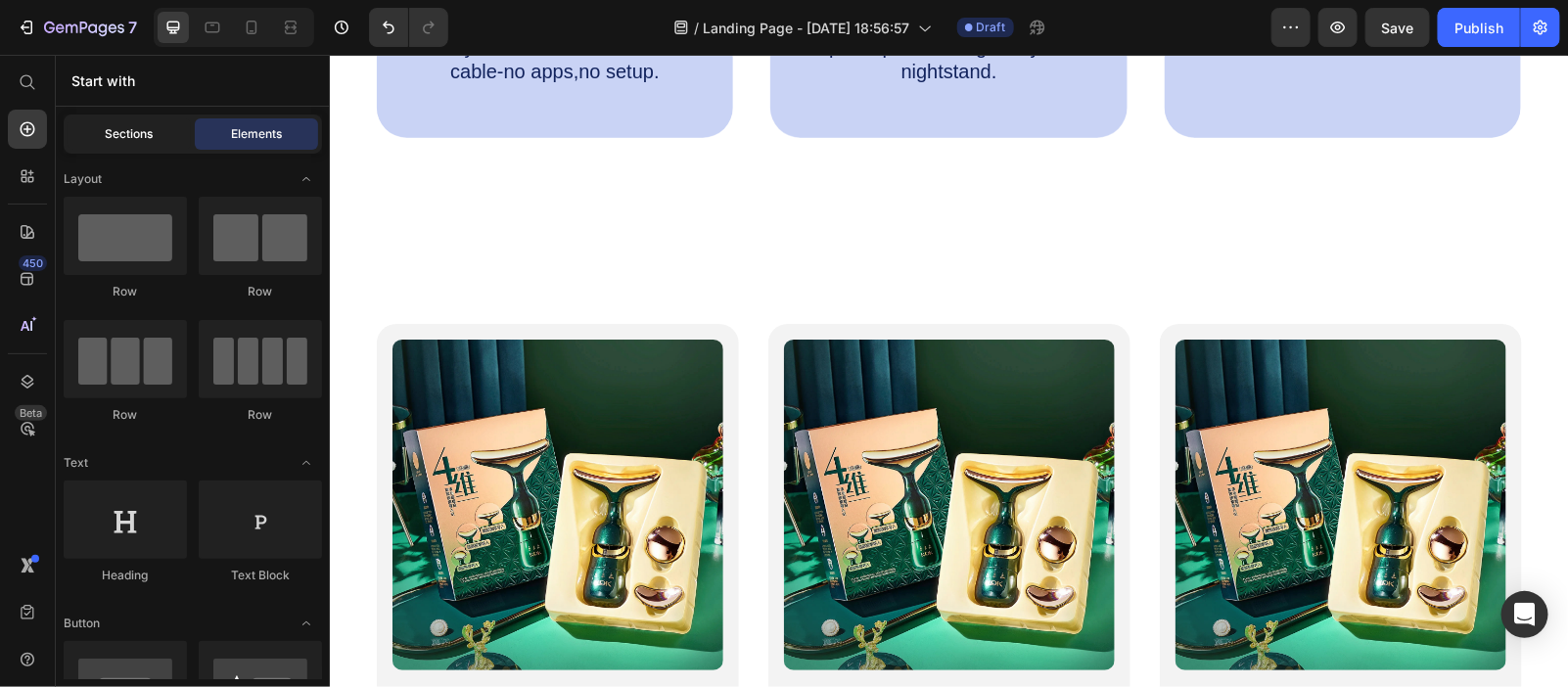 click on "Sections" at bounding box center (129, 134) 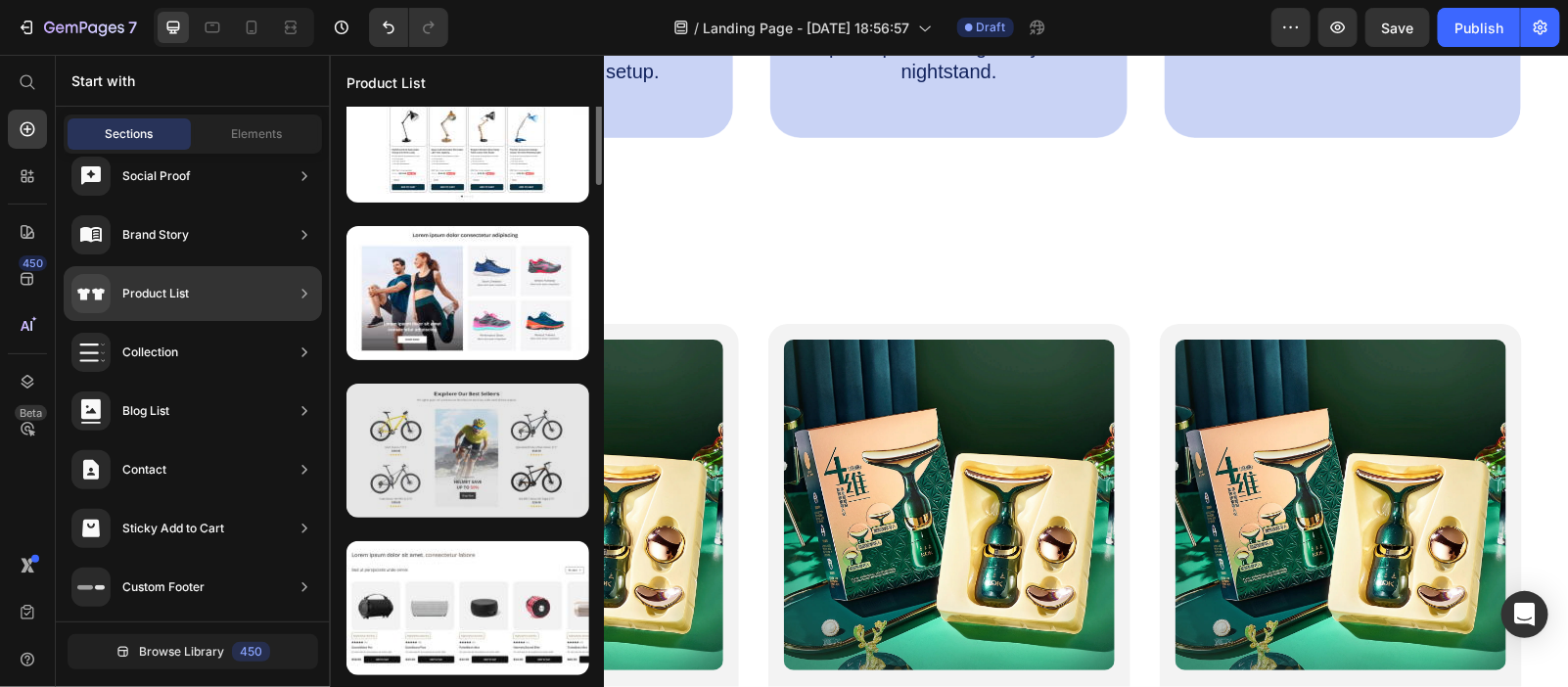 scroll, scrollTop: 0, scrollLeft: 0, axis: both 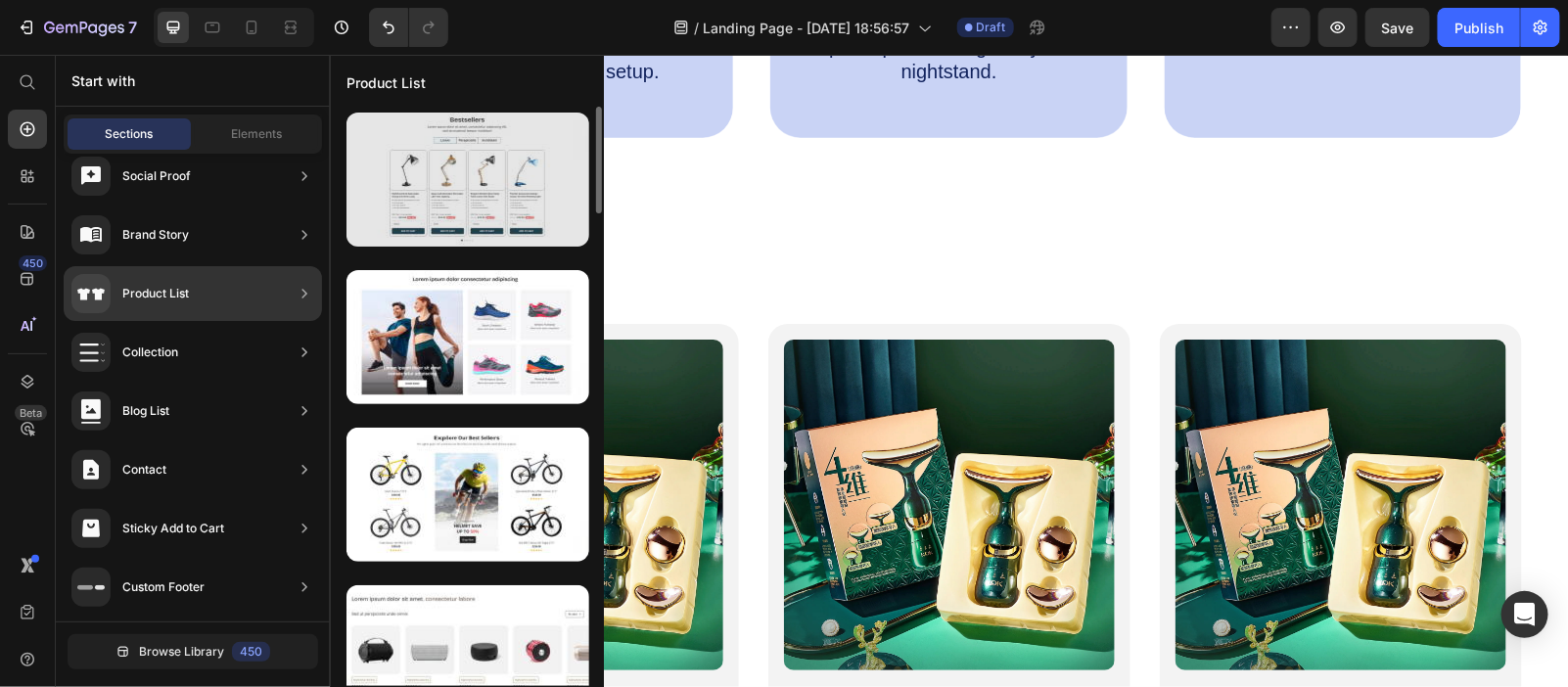 click at bounding box center (468, 179) 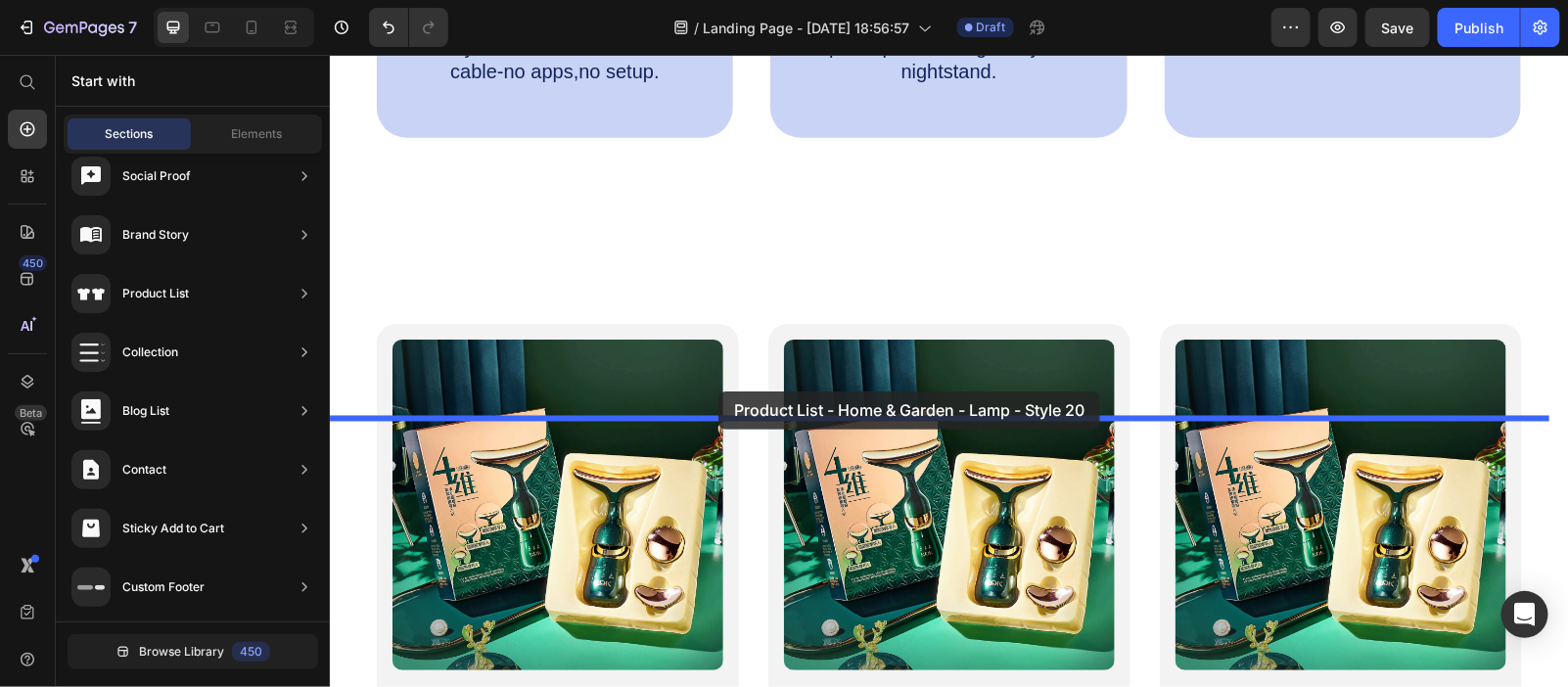 drag, startPoint x: 835, startPoint y: 219, endPoint x: 717, endPoint y: 390, distance: 207.76188 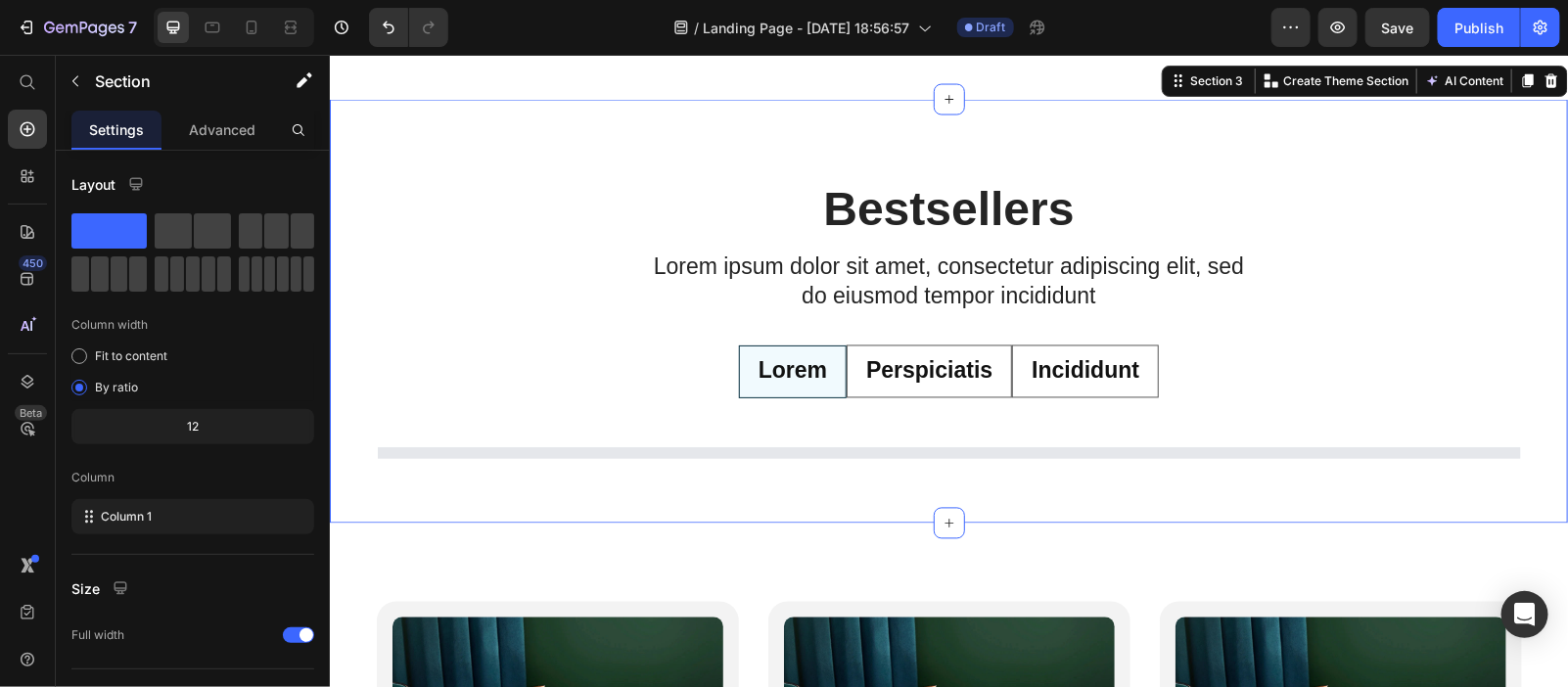 scroll, scrollTop: 1588, scrollLeft: 0, axis: vertical 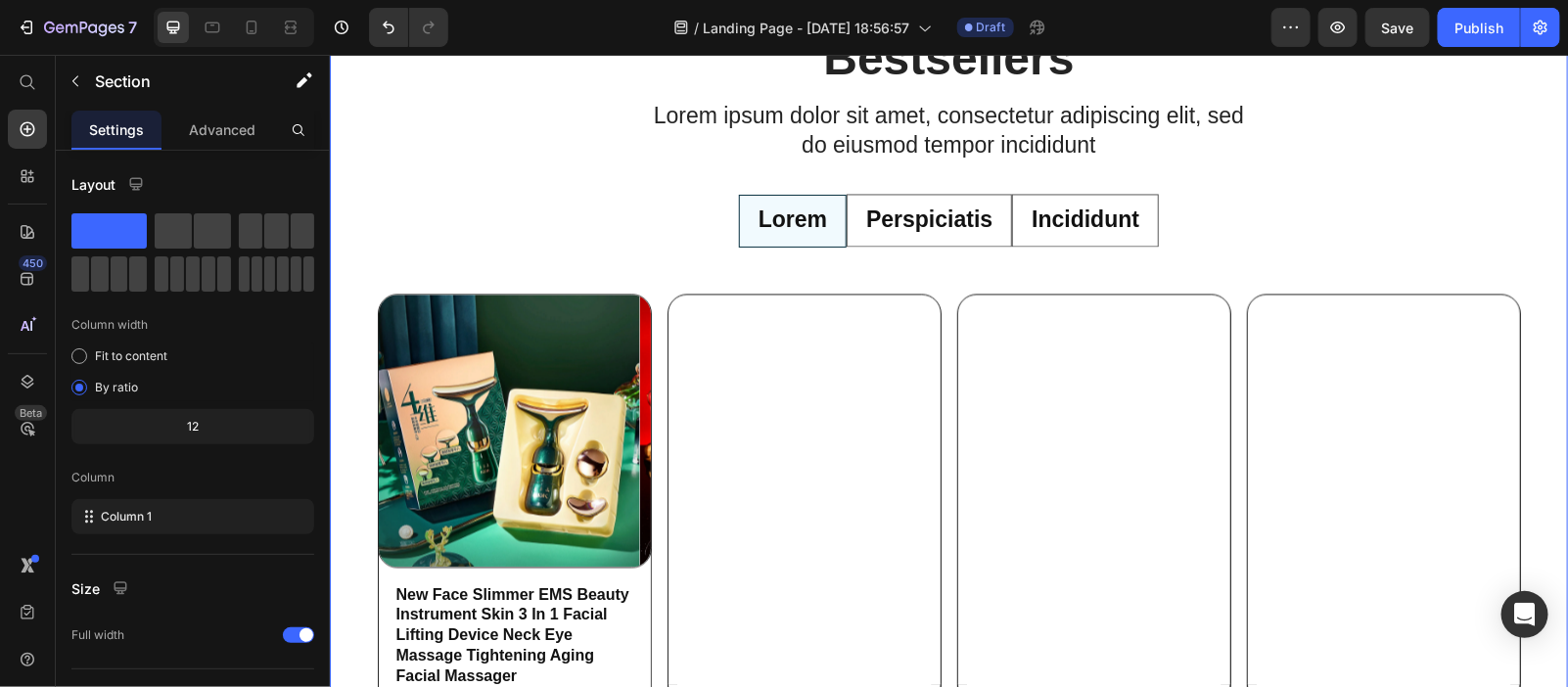 radio on "false" 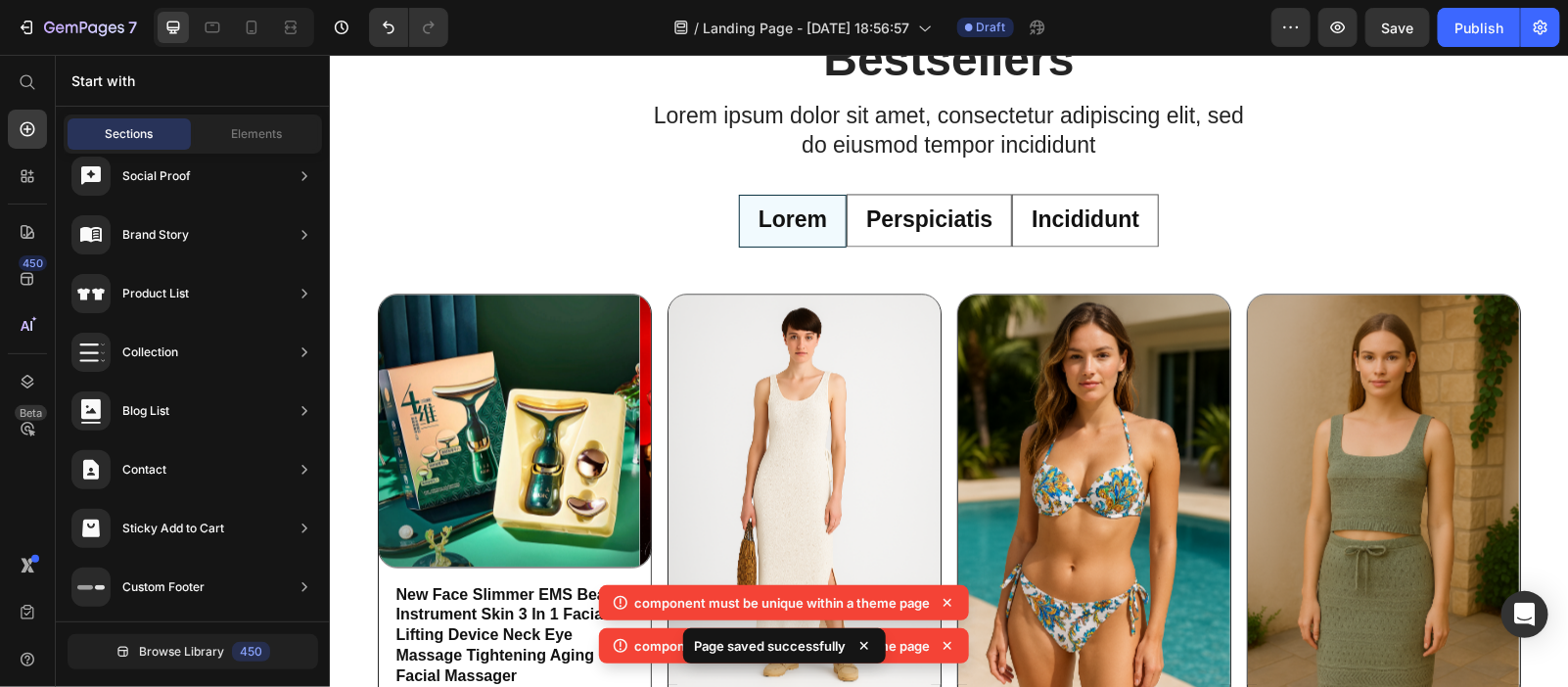 scroll, scrollTop: 1034, scrollLeft: 0, axis: vertical 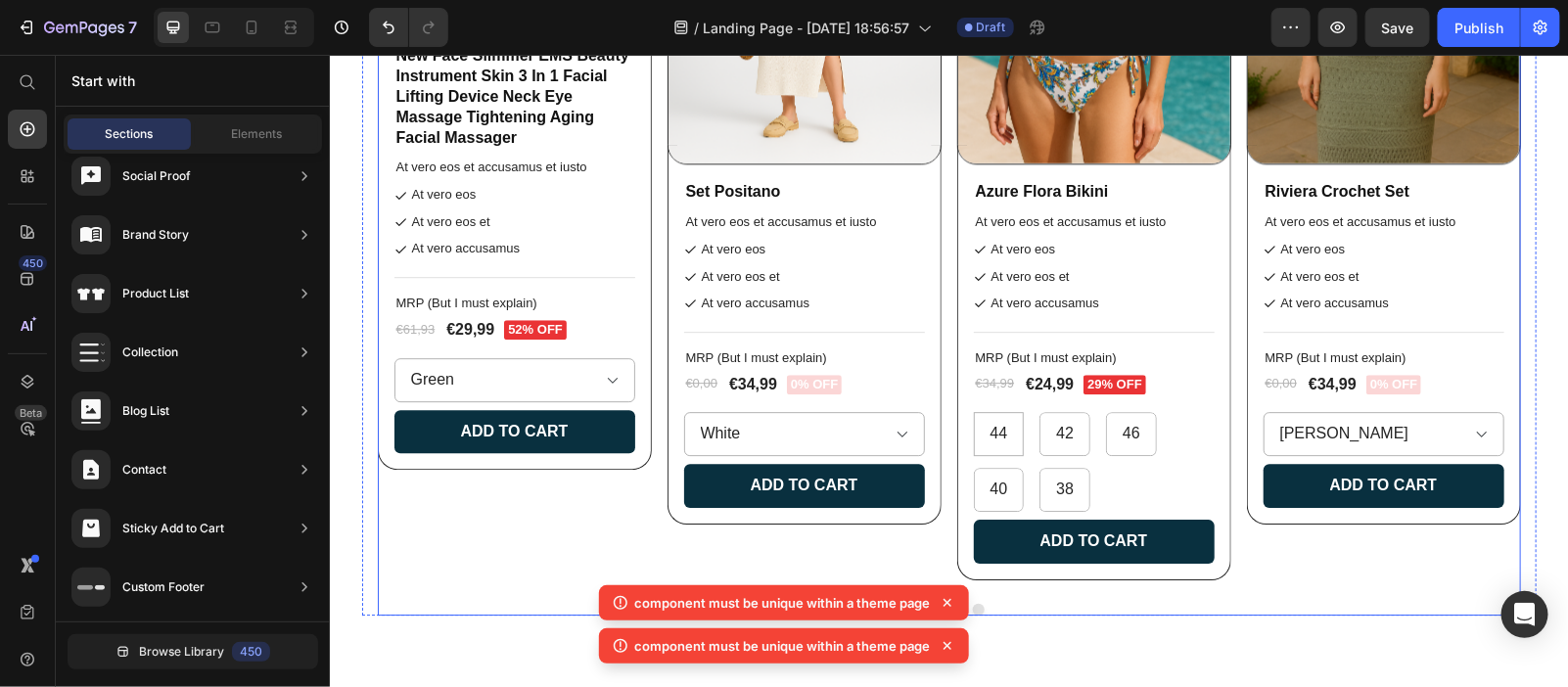 click on "Product Images New Face Slimmer EMS Beauty Instrument Skin 3 In 1 Facial Lifting Device Neck Eye Massage Tightening Aging Facial Massager Product Title At vero eos et accusamus et iusto Text Block
At vero eos
At vero eos et
At vero accusamus Item List                Title Line MRP (But I must explain) Text Block €61,93 Product Price €29,99 Product Price 52% off Product Badge Row Green Red Black 1 Blue Gold Black Purple HIH black 1 Product Variants & Swatches Add to cart Add to Cart Row Row" at bounding box center [514, 170] 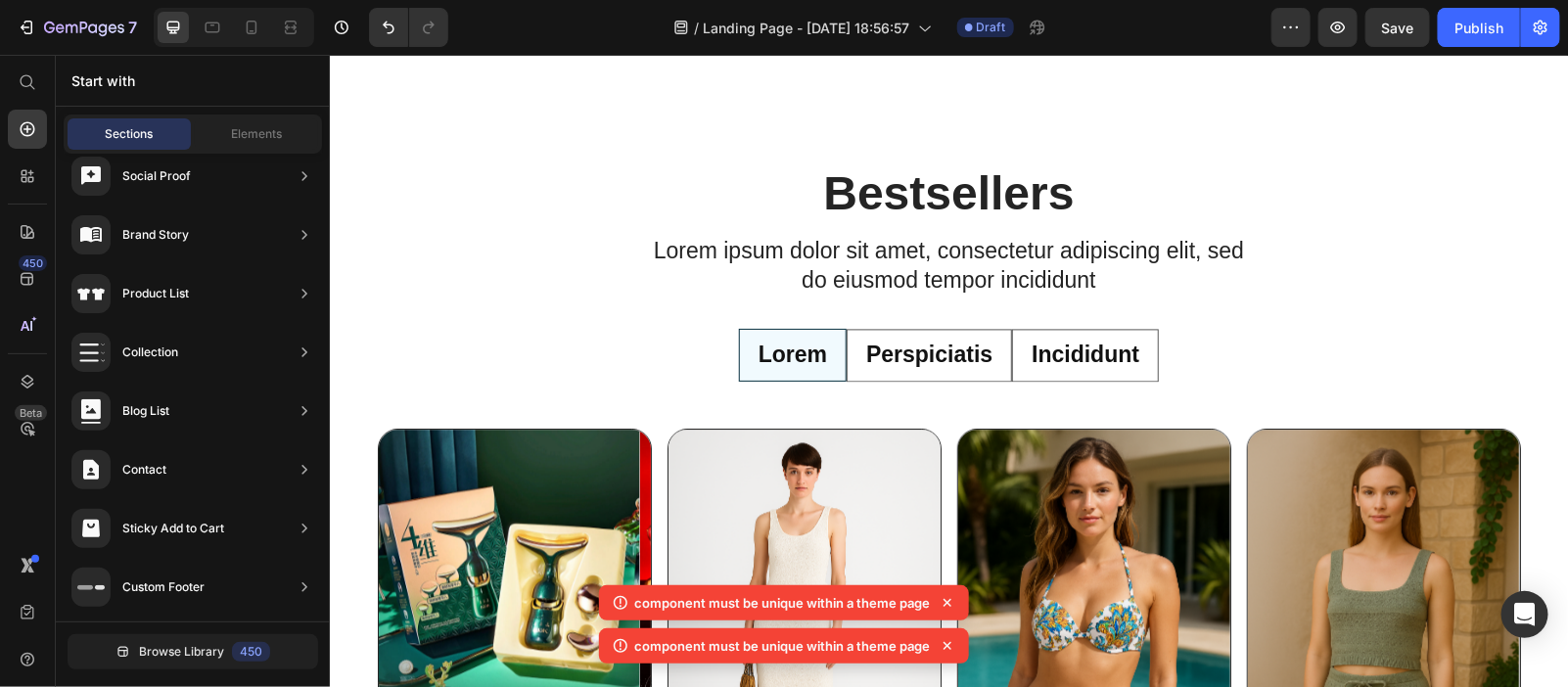 scroll, scrollTop: 1558, scrollLeft: 0, axis: vertical 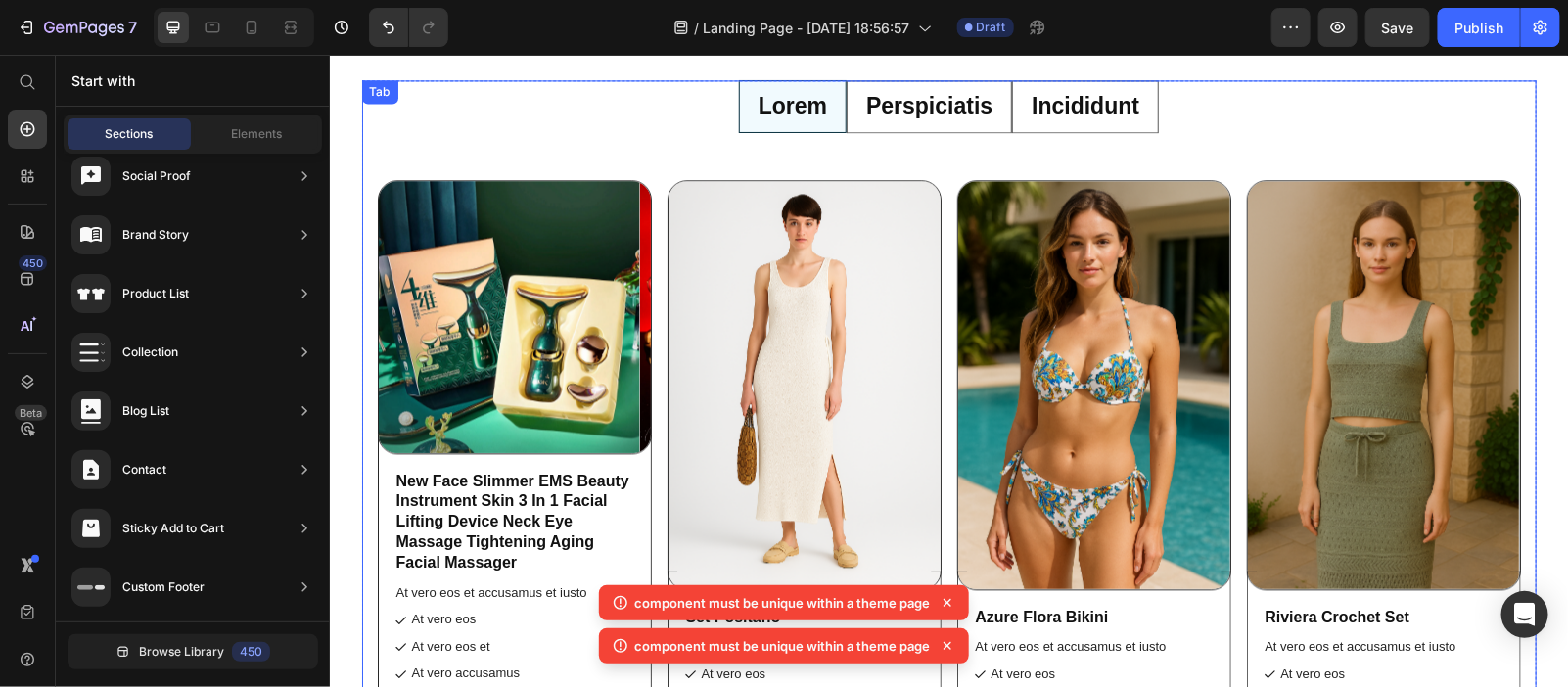 click on "Lorem Perspiciatis Incididunt" at bounding box center [948, 106] 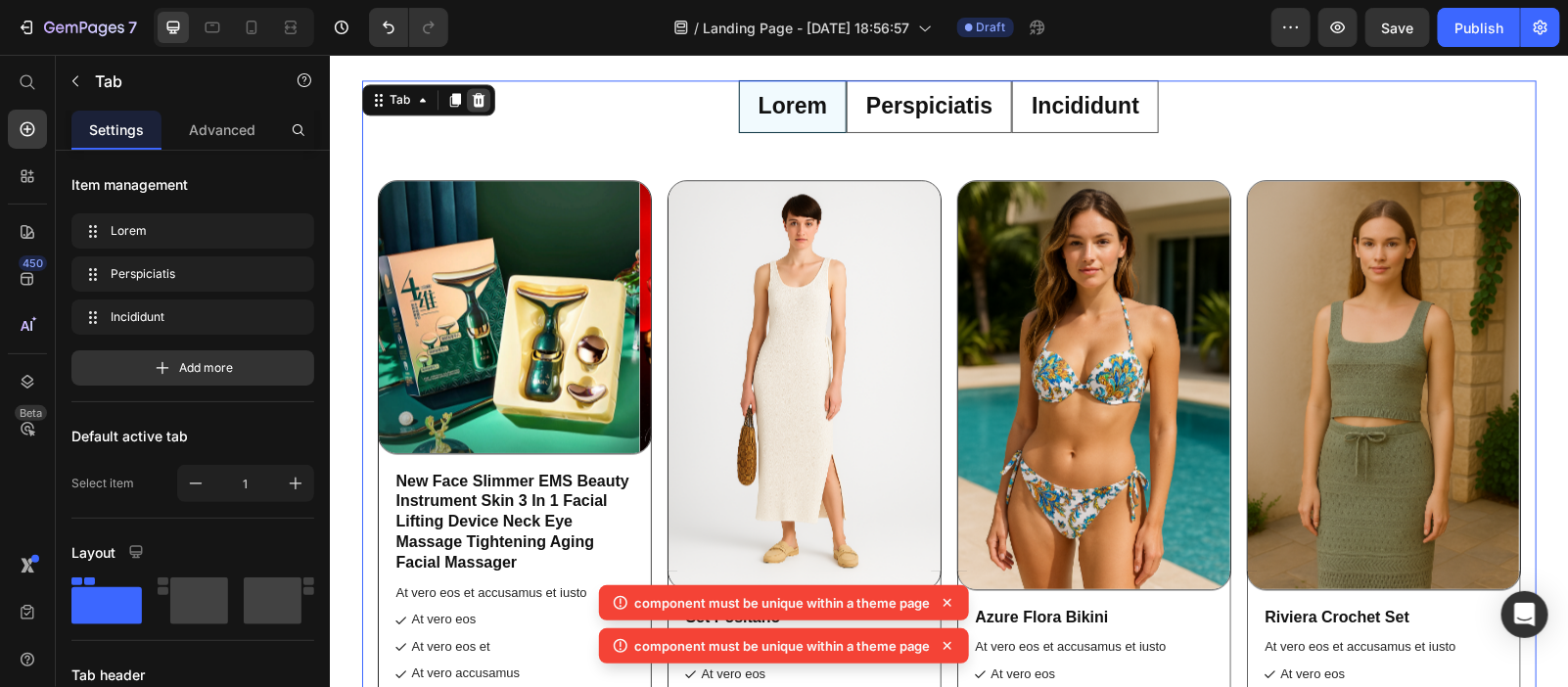 click 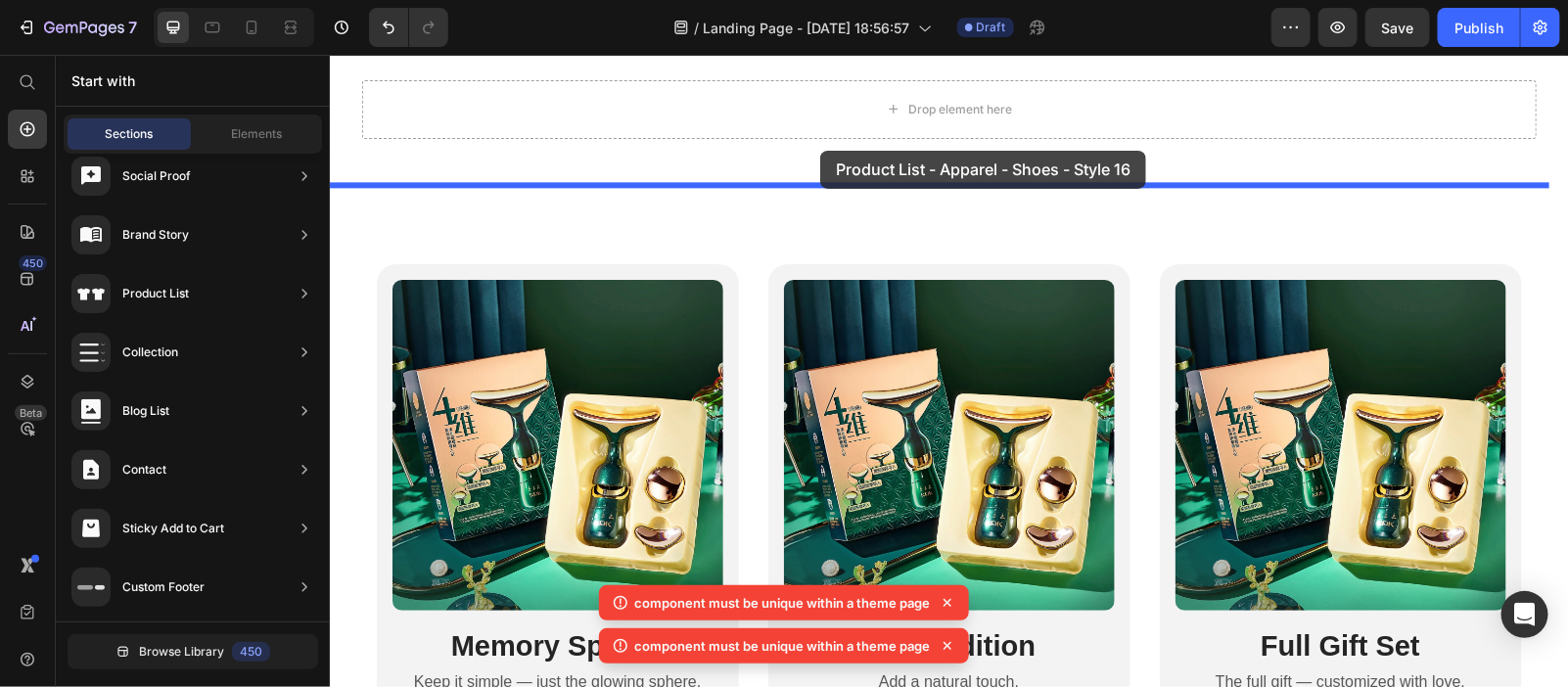 drag, startPoint x: 820, startPoint y: 413, endPoint x: 819, endPoint y: 150, distance: 263.0019 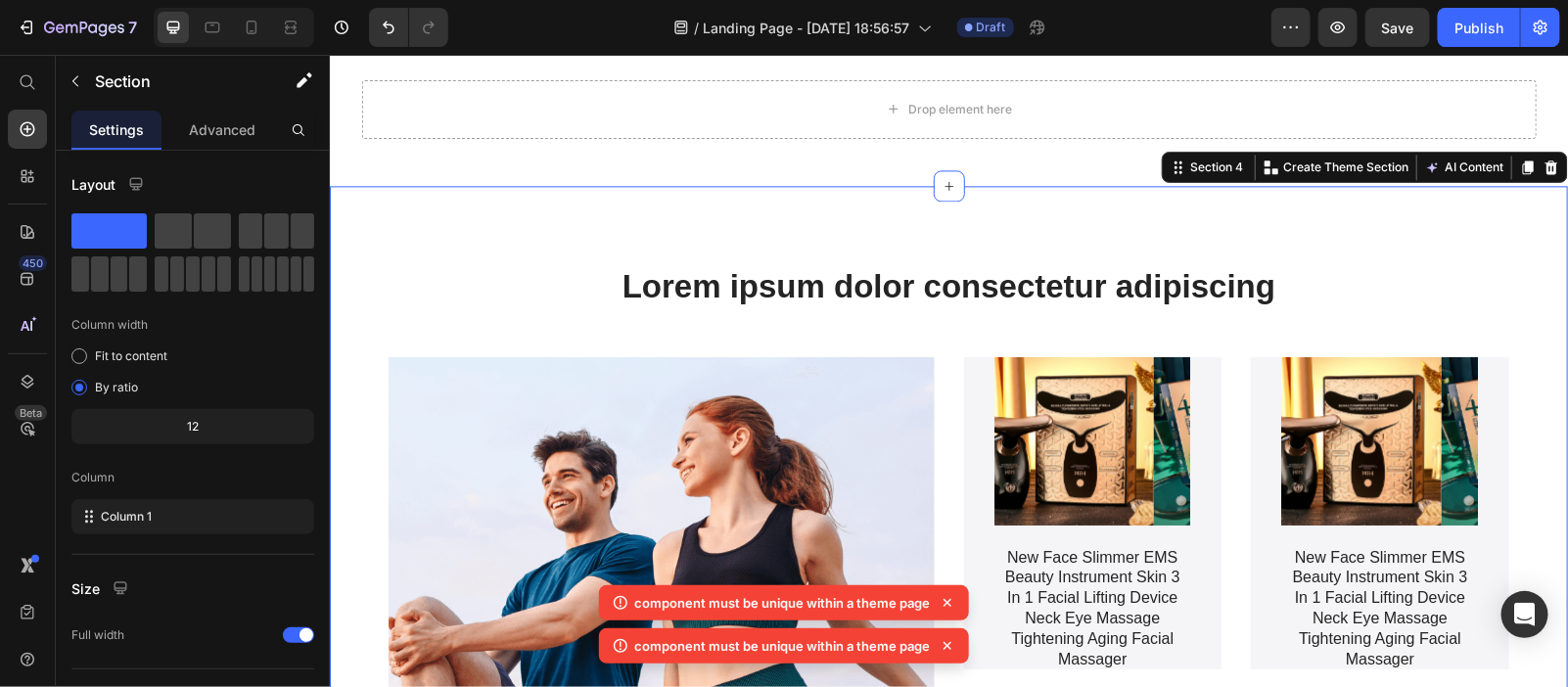 scroll, scrollTop: 1939, scrollLeft: 0, axis: vertical 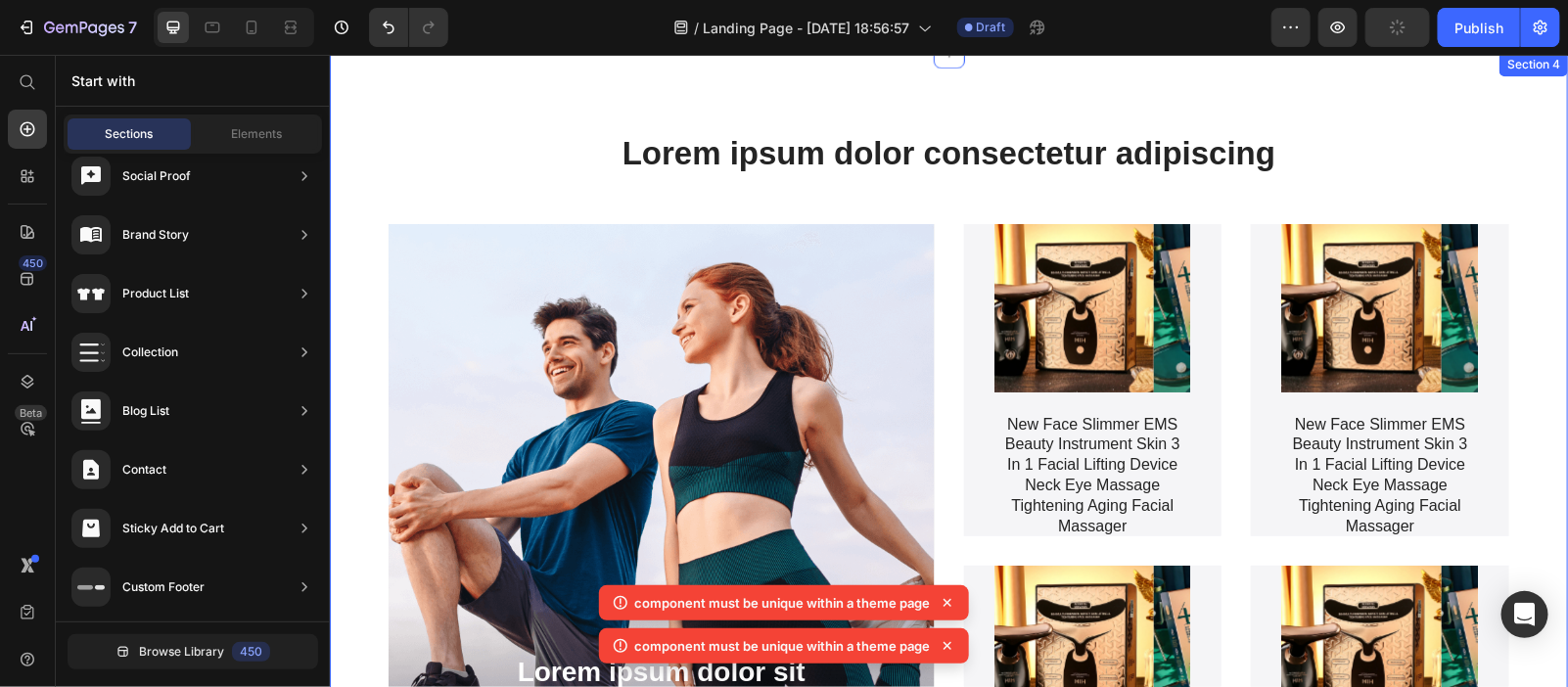 click on "Lorem ipsum dolor consectetur adipiscing Heading Lorem ipsum dolor sit amet consectetur adipiscing Text Block SHOP NOW Button Hero Banner Product Images New Face Slimmer EMS Beauty Instrument Skin 3 In 1 Facial Lifting Device Neck Eye Massage Tightening Aging Facial Massager Product Title Nemo enim ipsam voluptatem Text Block Product Hero Banner Product Images New Face Slimmer EMS Beauty Instrument Skin 3 In 1 Facial Lifting Device Neck Eye Massage Tightening Aging Facial Massager Product Title Nemo enim ipsam voluptatem Text Block Product Hero Banner Row Product Images New Face Slimmer EMS Beauty Instrument Skin 3 In 1 Facial Lifting Device Neck Eye Massage Tightening Aging Facial Massager Product Title Nemo enim ipsam voluptatem Text Block Product Hero Banner Product Images New Face Slimmer EMS Beauty Instrument Skin 3 In 1 Facial Lifting Device Neck Eye Massage Tightening Aging Facial Massager Product Title Nemo enim ipsam voluptatem Text Block Product Hero Banner Row Row" at bounding box center (947, 519) 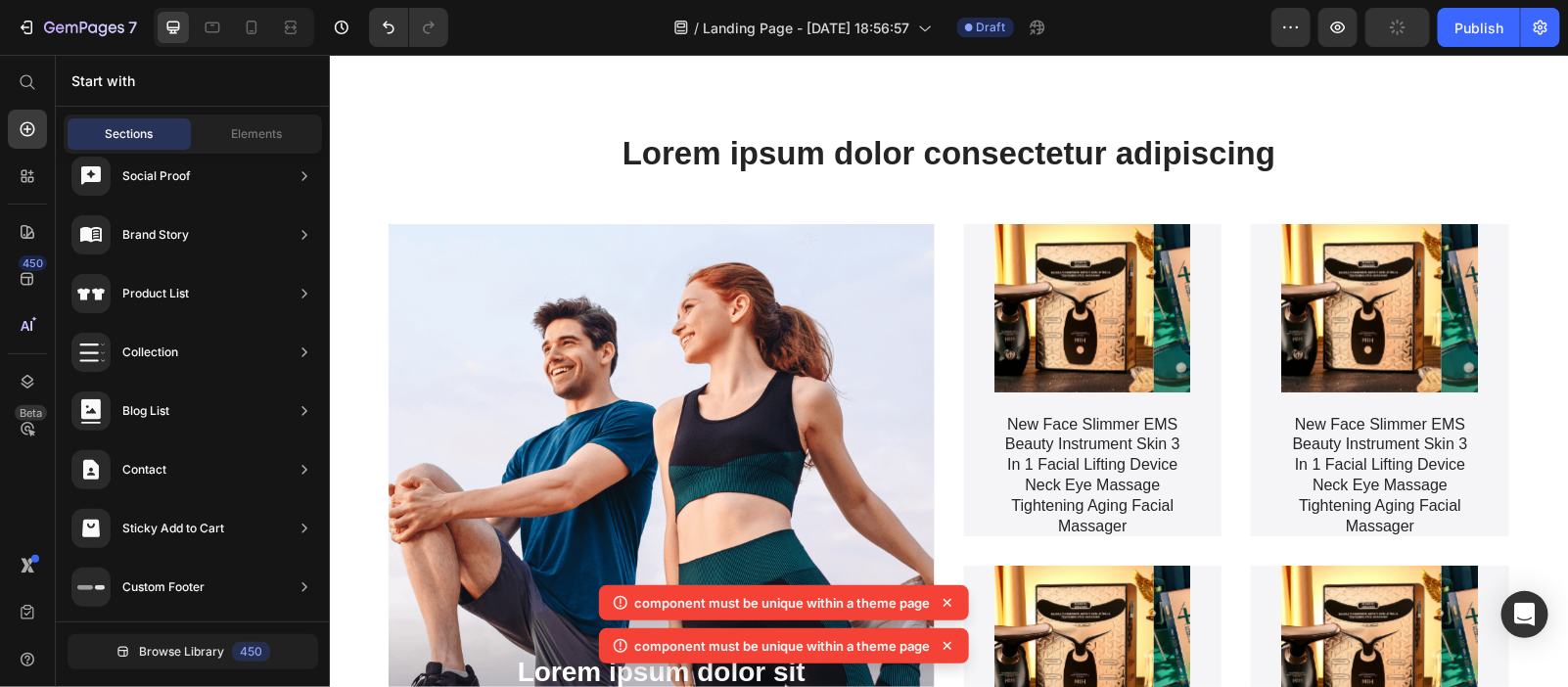 scroll, scrollTop: 1847, scrollLeft: 0, axis: vertical 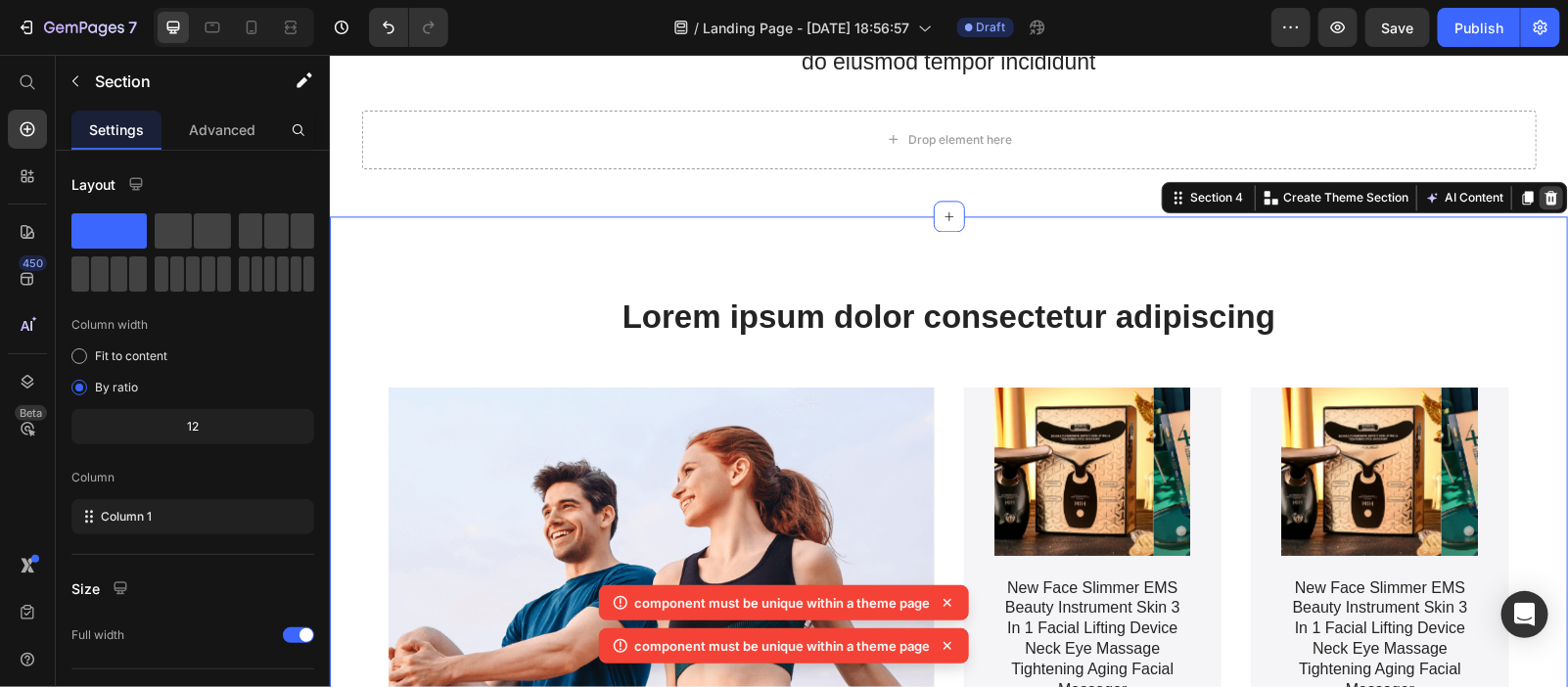 click 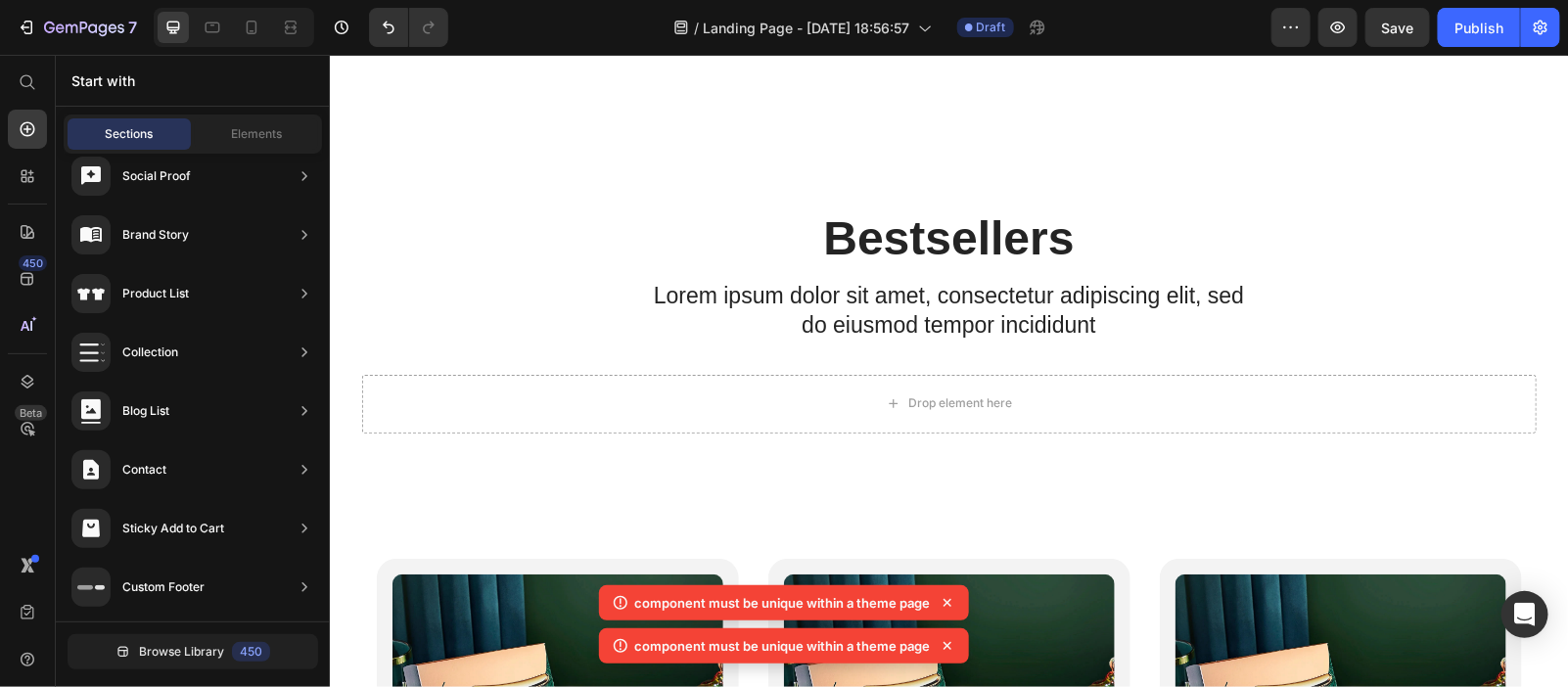 scroll, scrollTop: 1570, scrollLeft: 0, axis: vertical 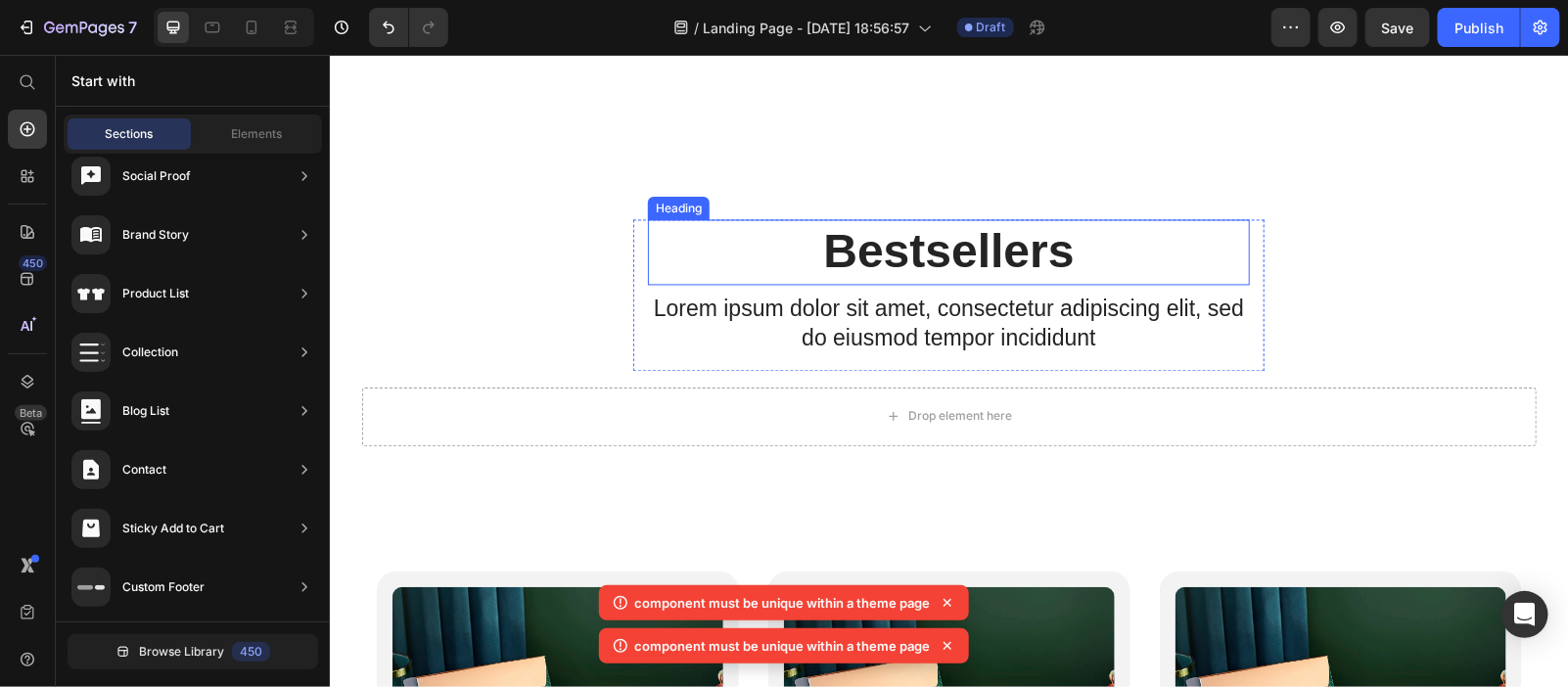click on "Bestsellers" at bounding box center (947, 252) 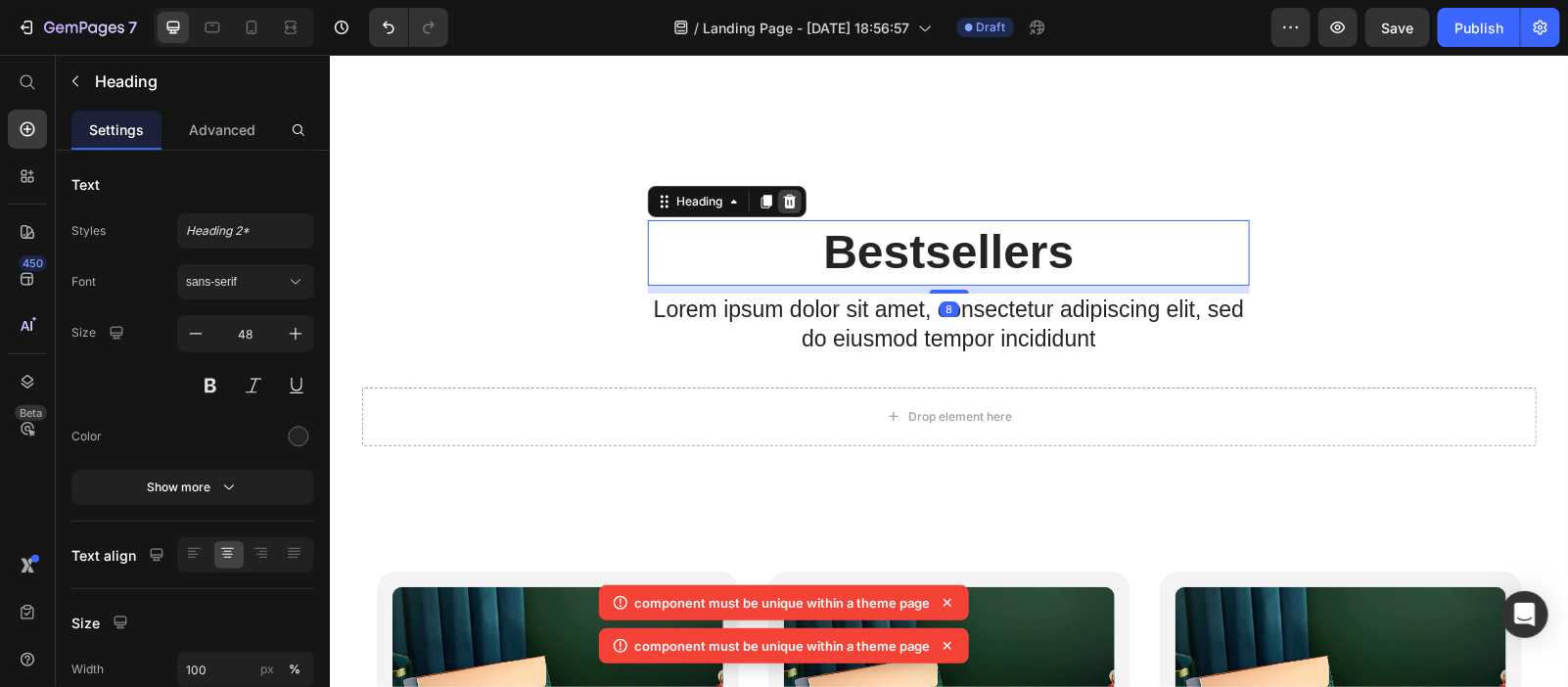 click 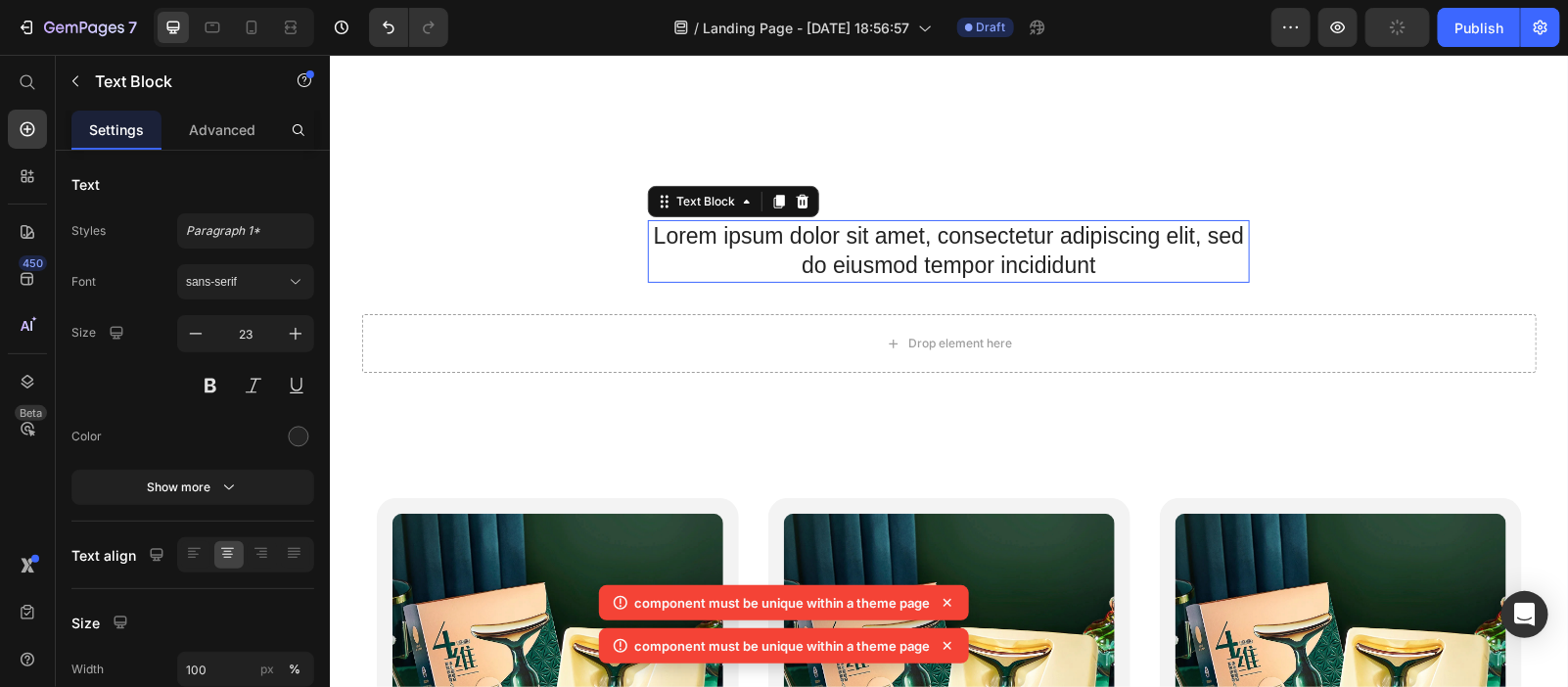 click on "Lorem ipsum dolor sit amet, consectetur adipiscing elit, sed do eiusmod tempor incididunt" at bounding box center [947, 251] 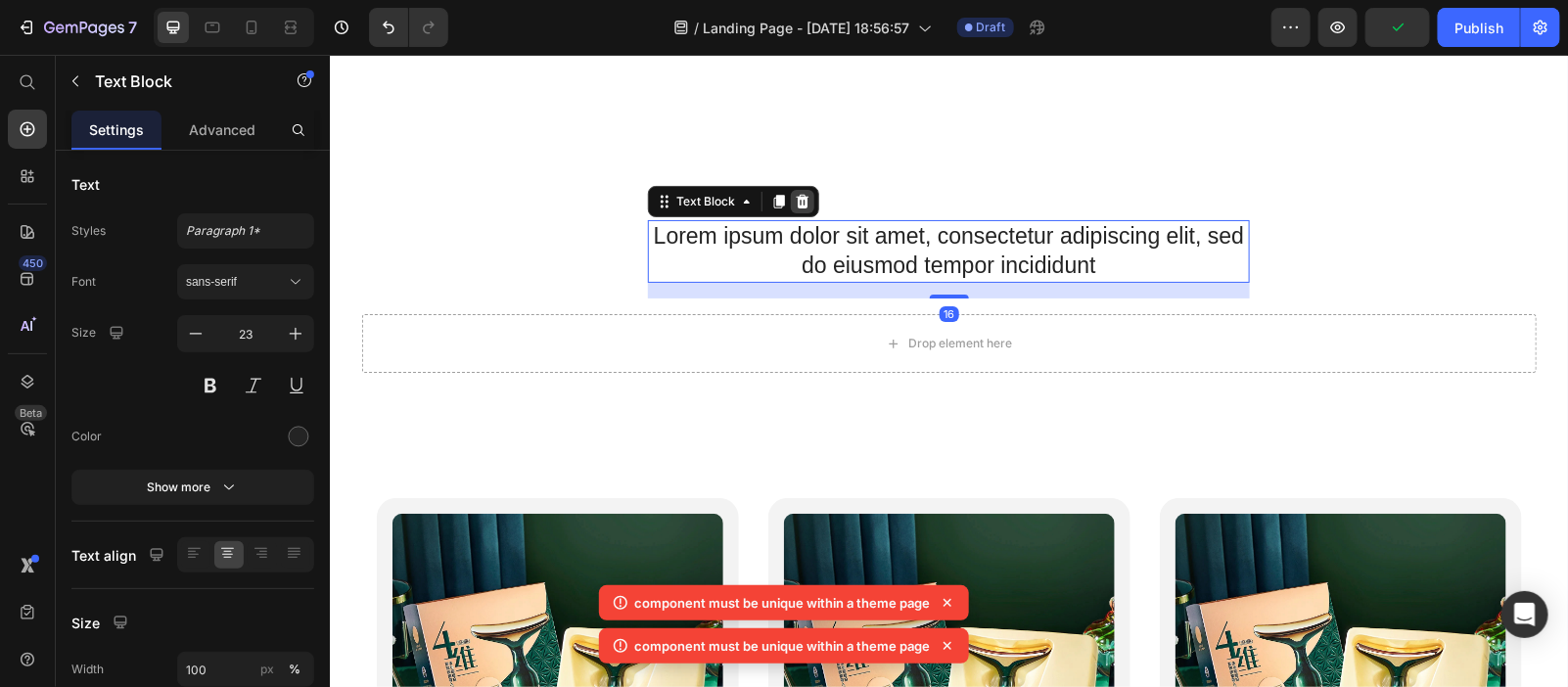 click 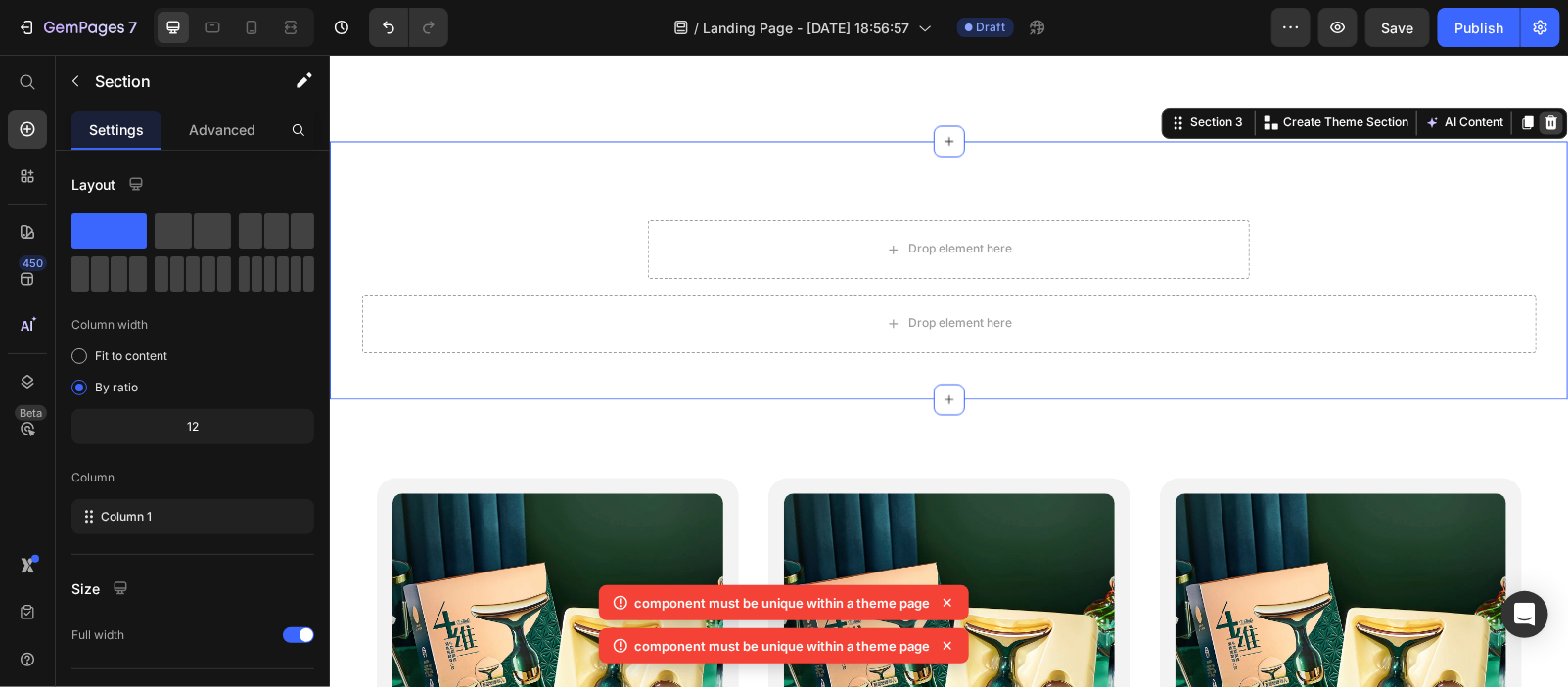 click at bounding box center (1550, 122) 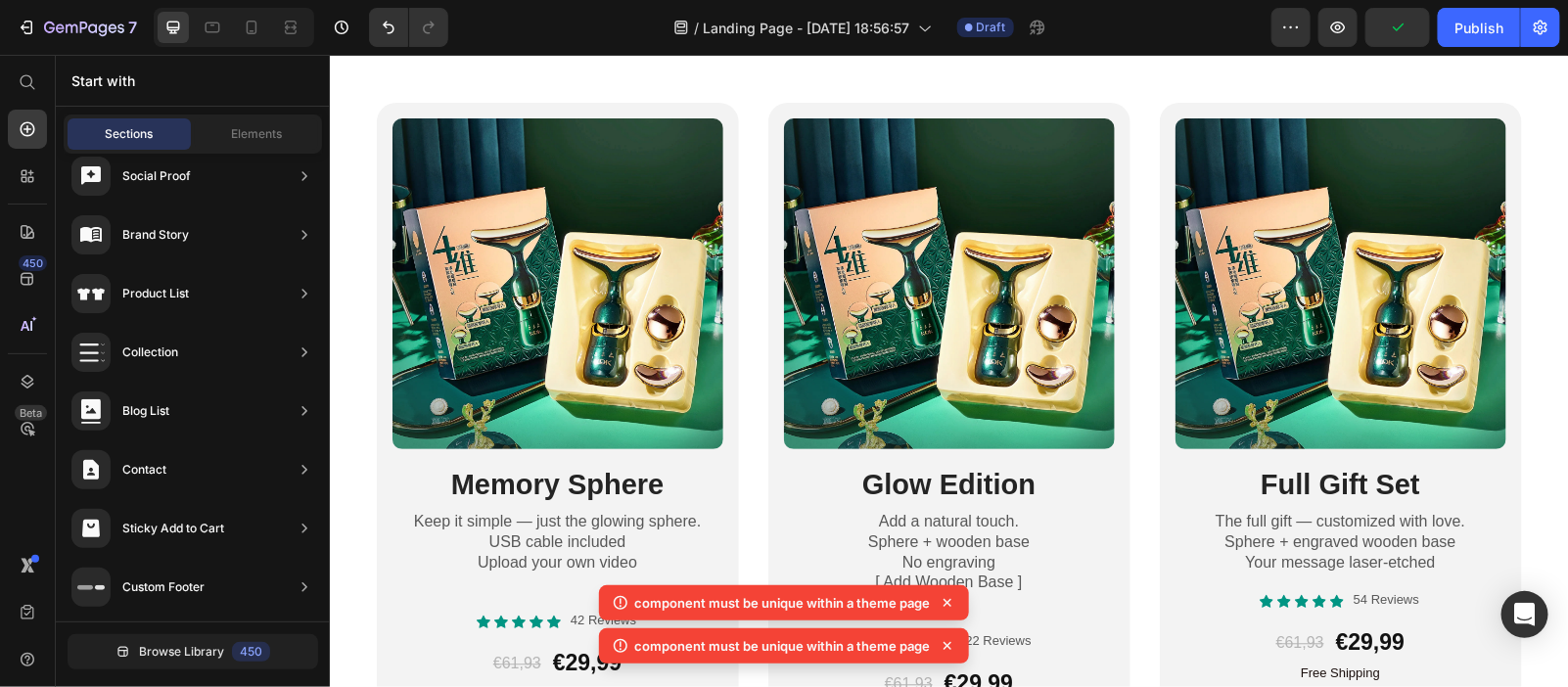 scroll, scrollTop: 1428, scrollLeft: 0, axis: vertical 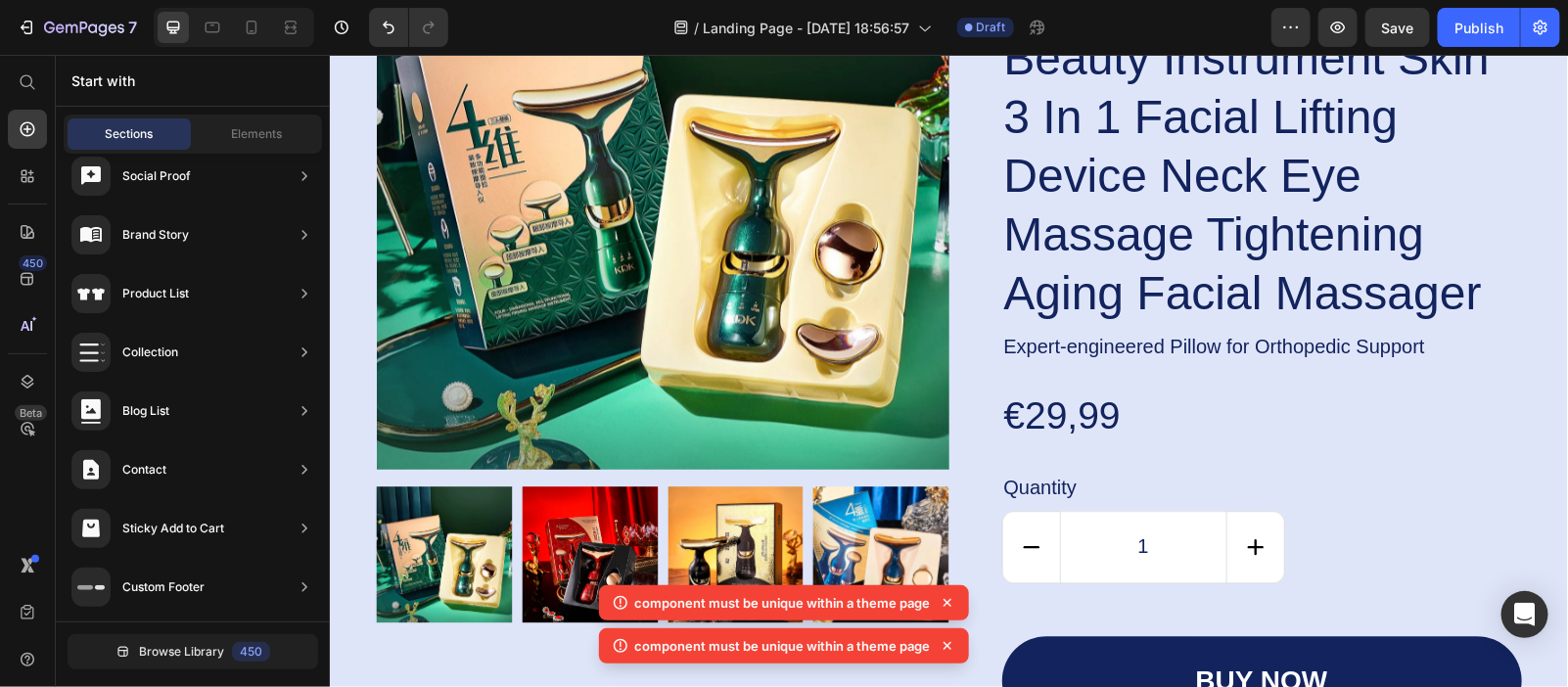 click 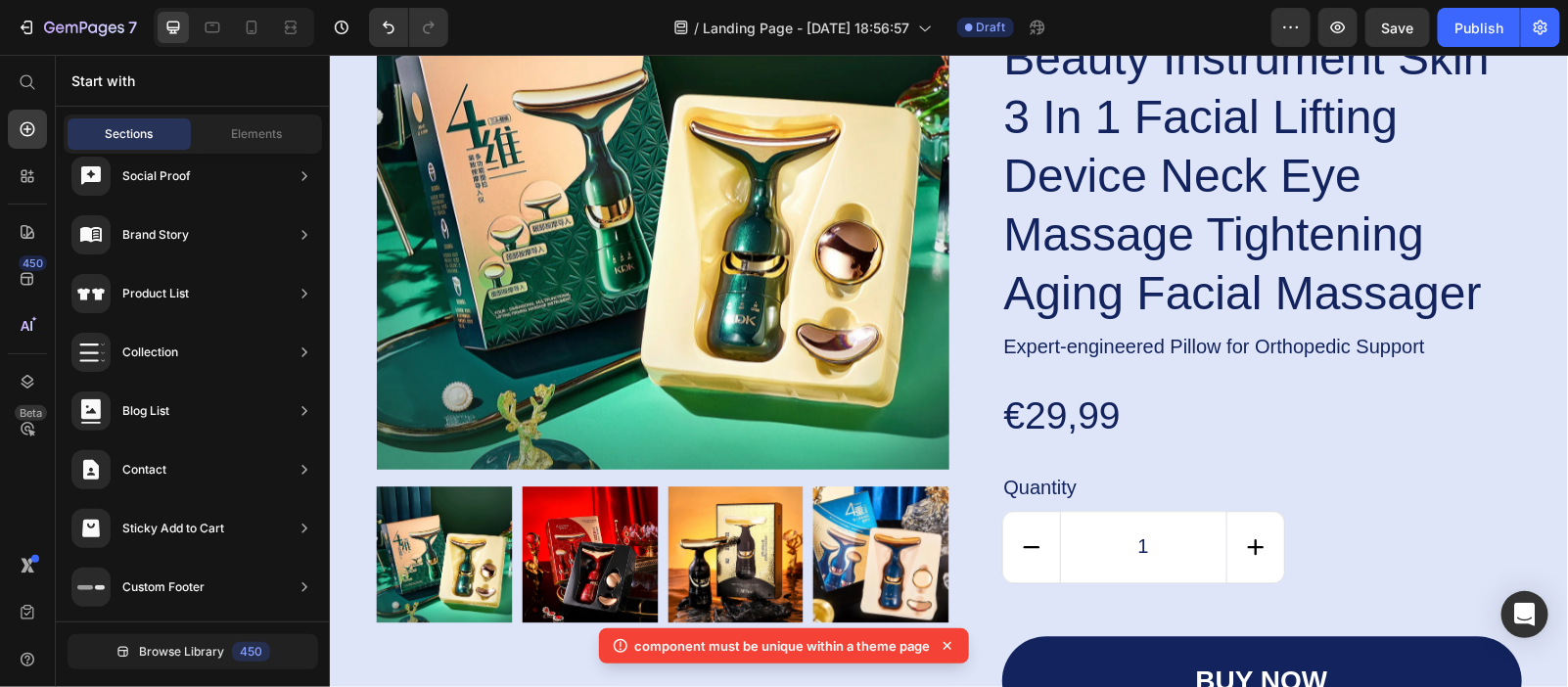 click 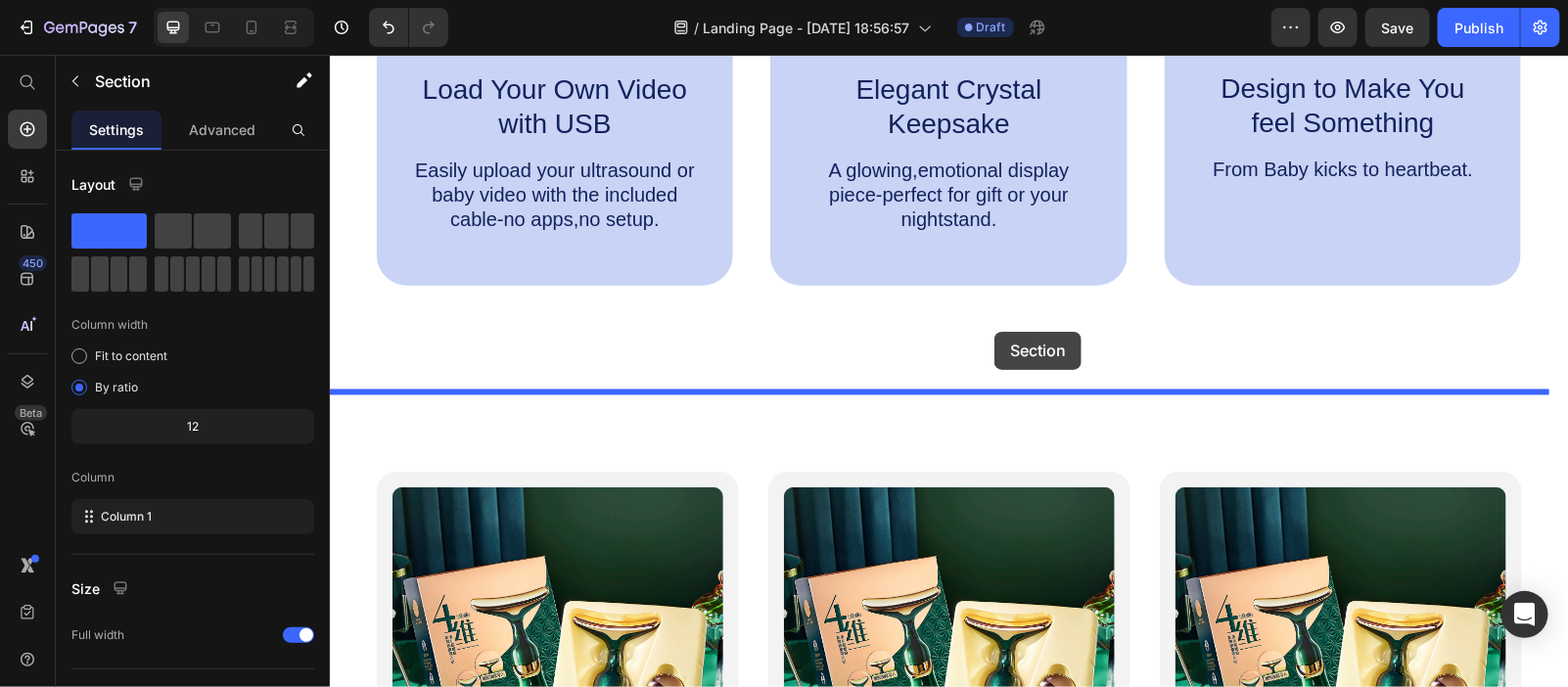 scroll, scrollTop: 1308, scrollLeft: 0, axis: vertical 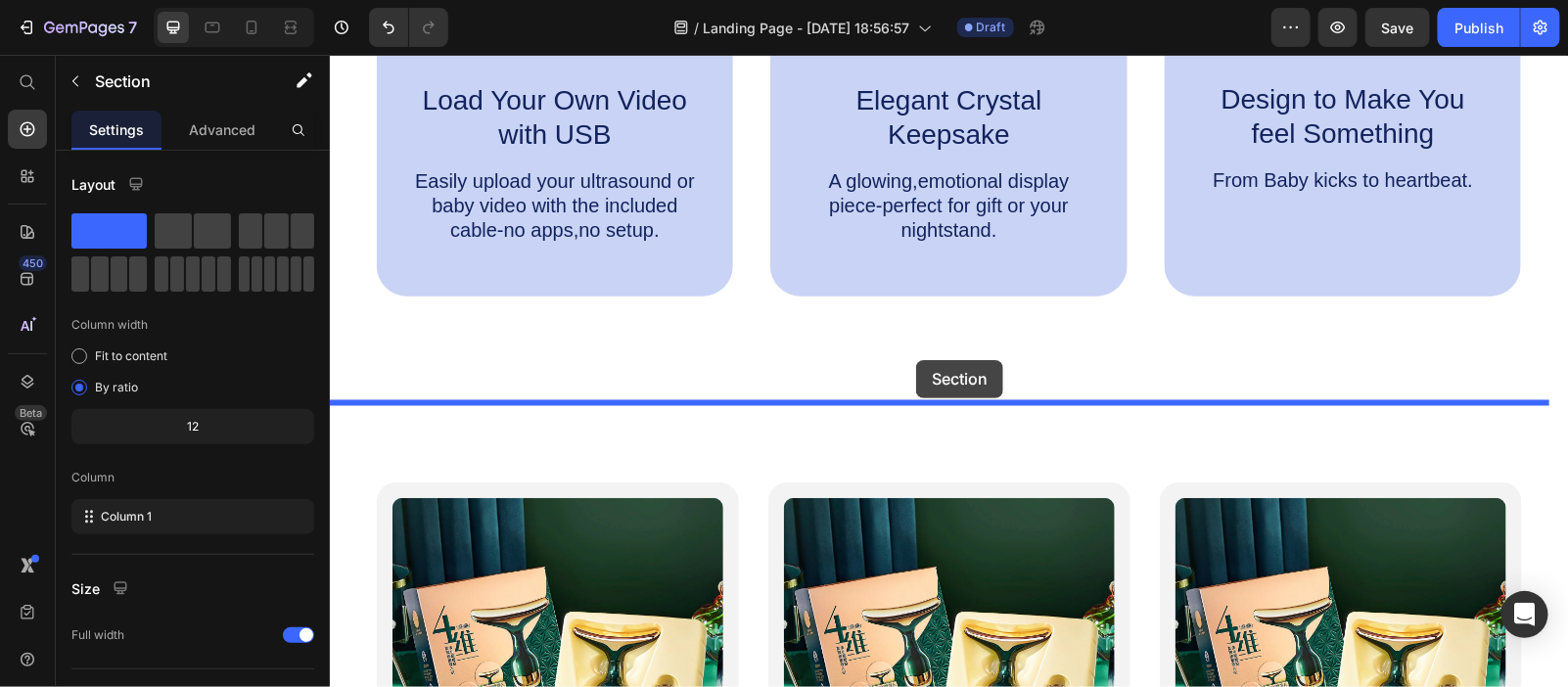 drag, startPoint x: 1511, startPoint y: 389, endPoint x: 915, endPoint y: 359, distance: 596.75456 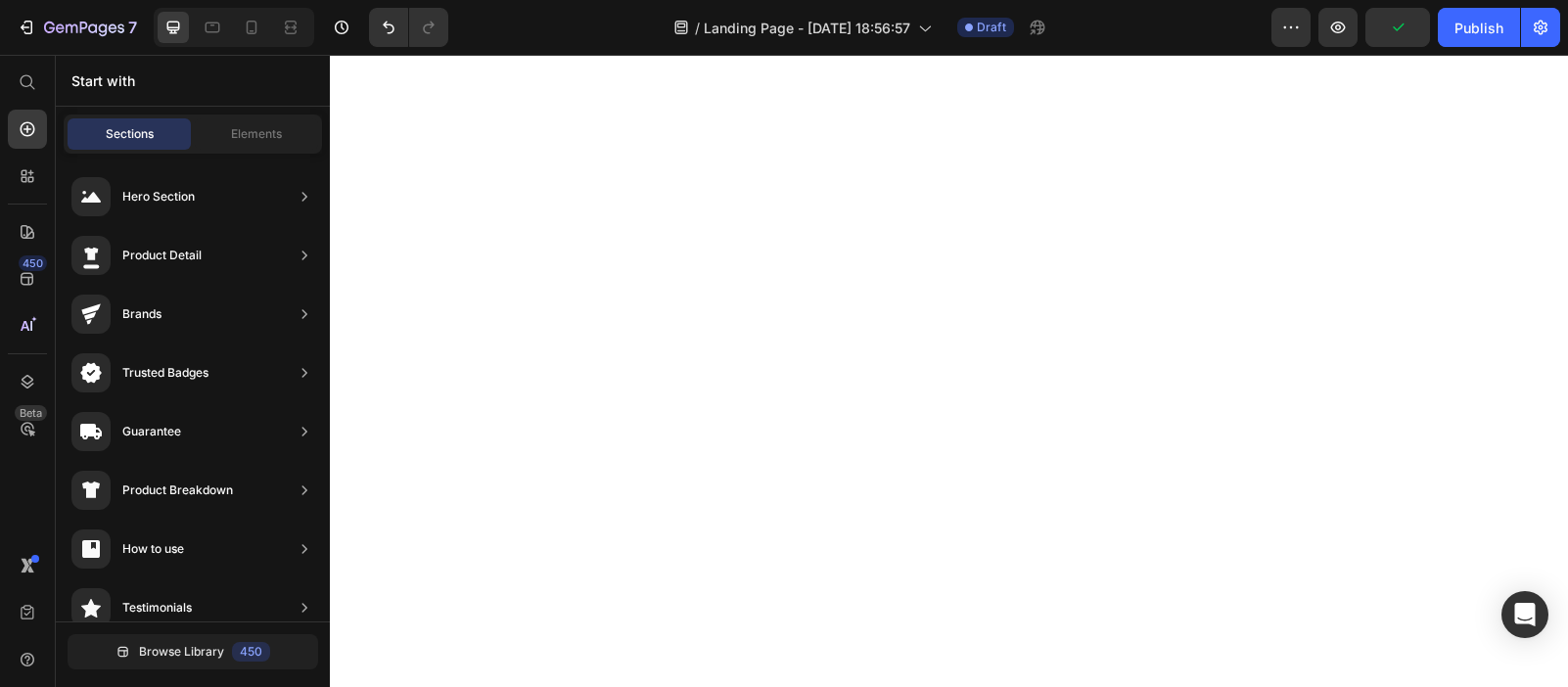 scroll, scrollTop: 0, scrollLeft: 0, axis: both 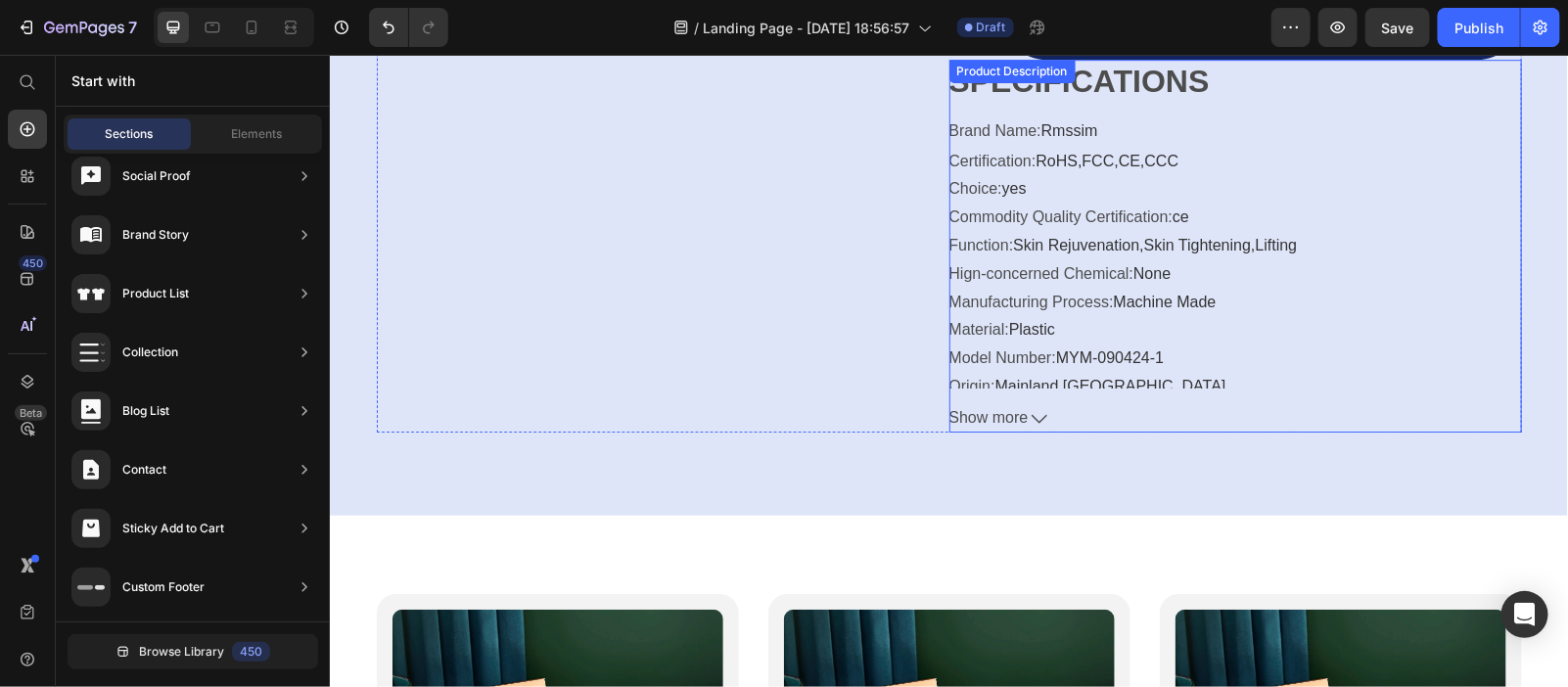 click on "SPECIFICATIONS Brand Name :  Rmssim Certification :  RoHS,FCC,CE,CCC Choice :  yes Commodity Quality Certification :  ce Function :  Skin Rejuvenation,Skin Tightening,Lifting Hign-concerned Chemical :  None Manufacturing Process :  Machine Made Material :  Plastic Model Number :  MYM-090424-1 Origin :  Mainland China Power Source :  DRY BATTERY,US,EU,UK,AU,Japanese,Korean Standard Voltage :  110 V,220 V,240 V,100 V,110V（不含）-220V（不含） Type :  3 In 1 Facial Lifting Device Working Principle :  ION+,ION-,EMS,vibration massage Description
• Efficient Anti-Aging Tool :This Face Slimmer EMS Beauty Instrument is an efficient tool for anti-aging, effectively reducing wrinkles and tightening the skin.
• 3-in-1 Functionality :With its 3-in-1 functionality, this device can simultaneously lift the face, neck, and eyes, providing a full-face beauty treatment.
• High-Quality Material :Made from high-quality plastic, this device is durable and designed to last, offering long-term service." at bounding box center (1234, 245) 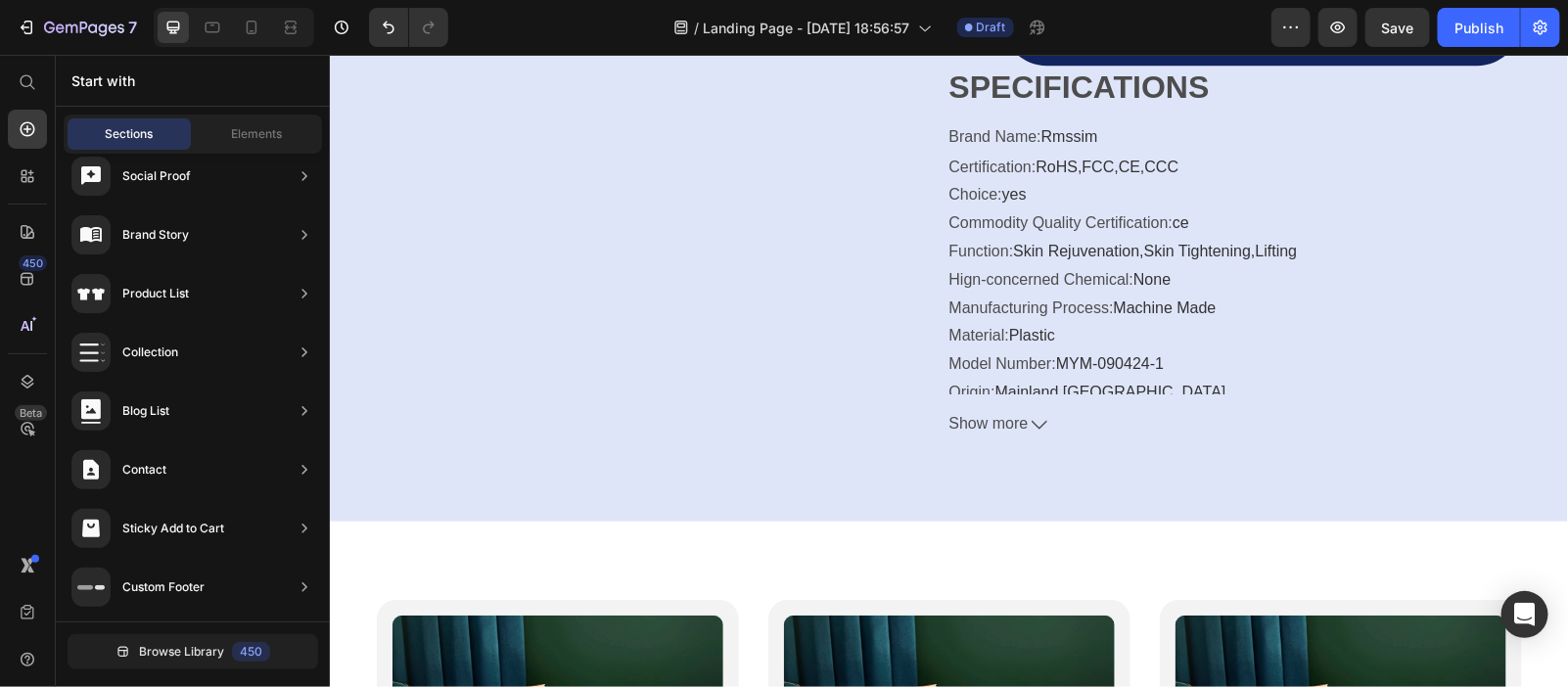 scroll, scrollTop: 2549, scrollLeft: 0, axis: vertical 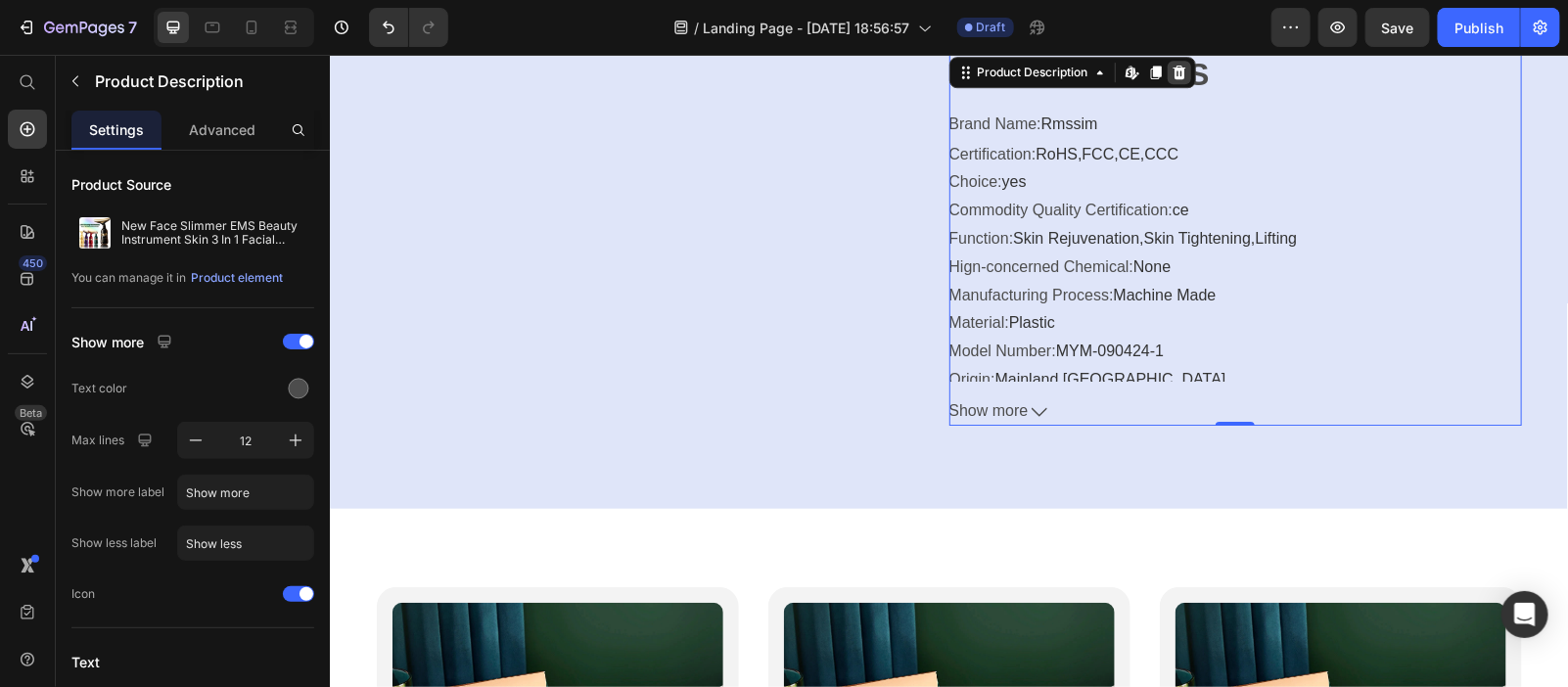 click 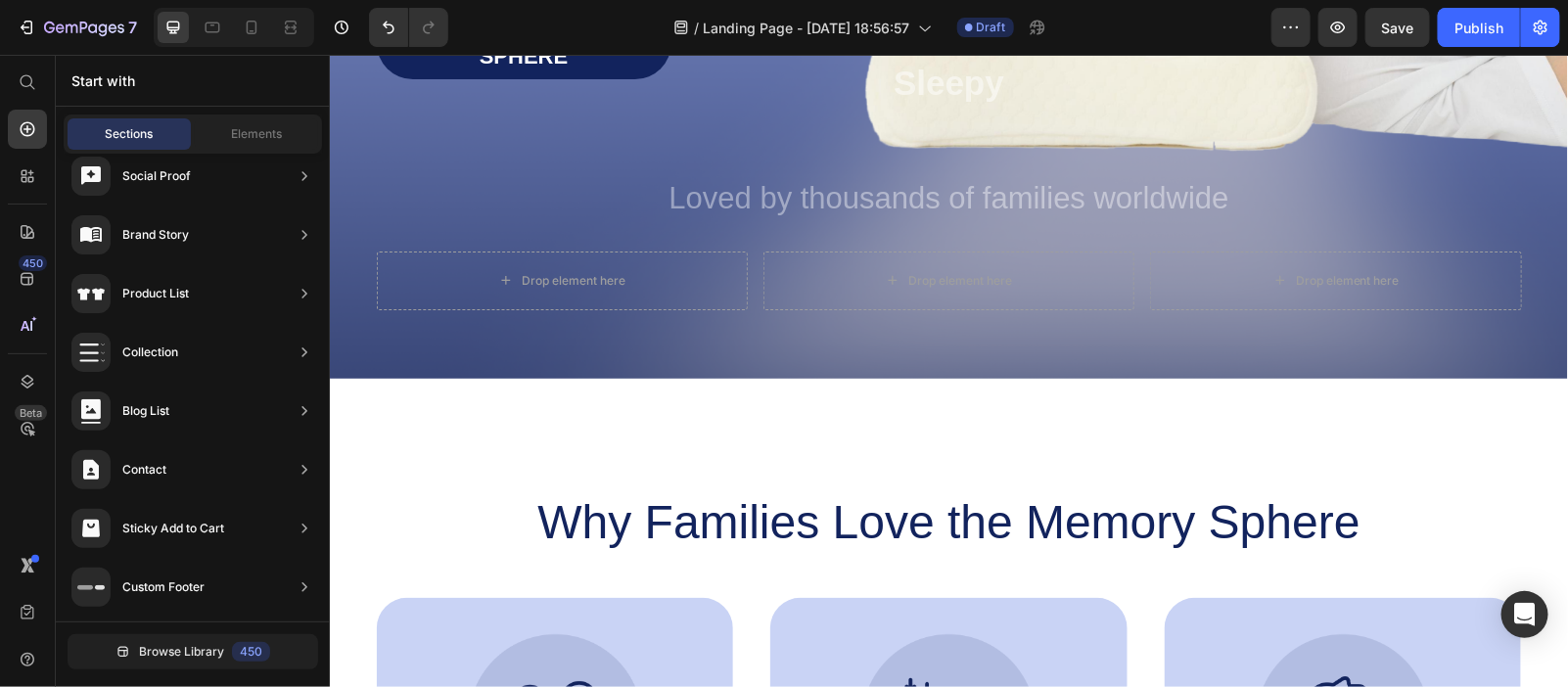 scroll, scrollTop: 479, scrollLeft: 0, axis: vertical 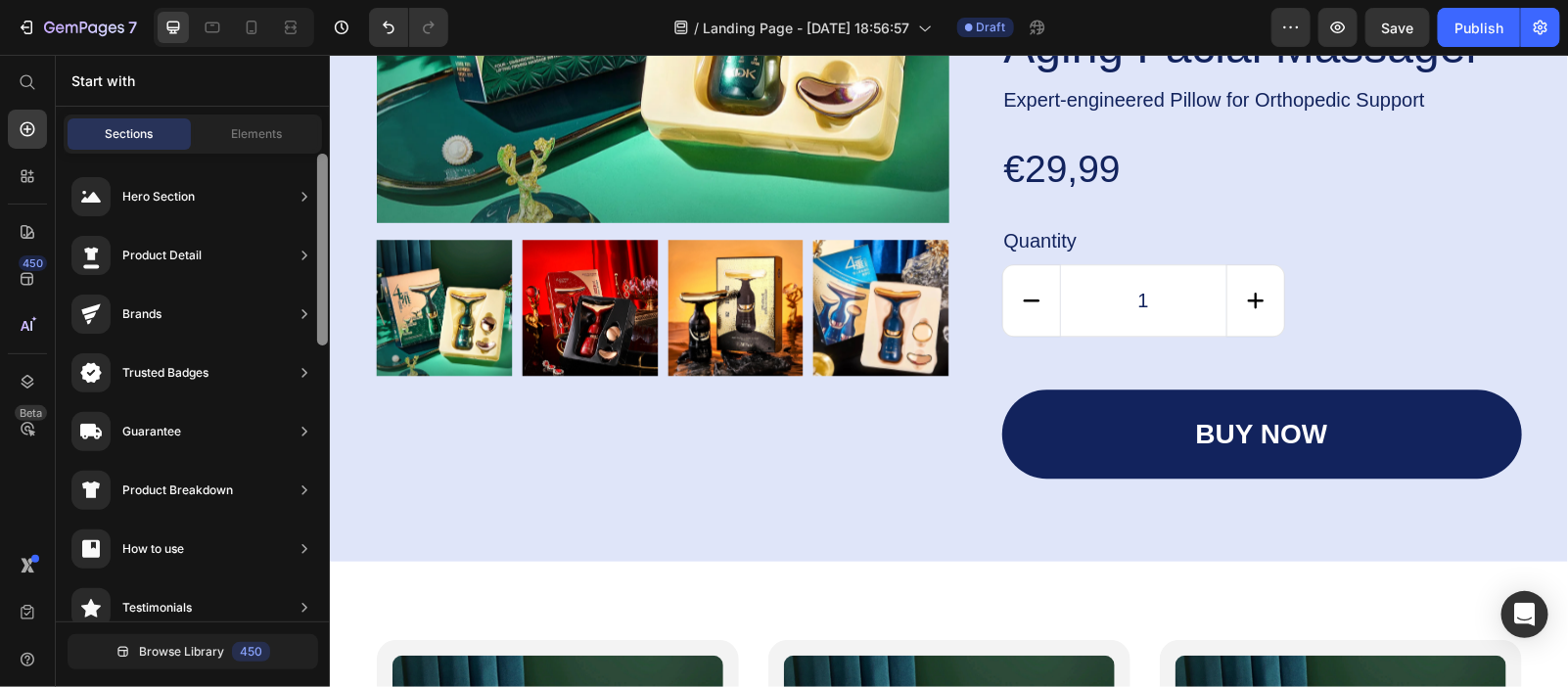 drag, startPoint x: 319, startPoint y: 491, endPoint x: 324, endPoint y: 93, distance: 398.0314 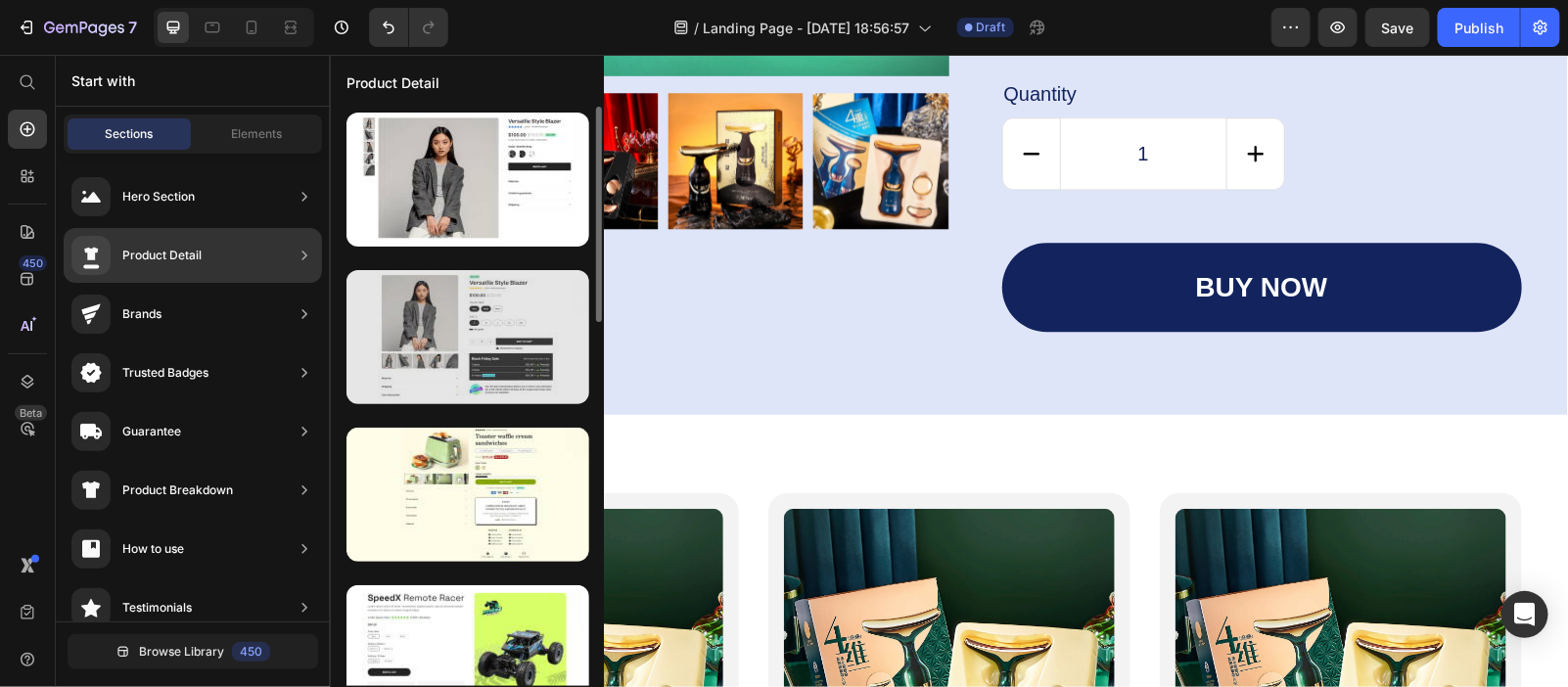 scroll, scrollTop: 2319, scrollLeft: 0, axis: vertical 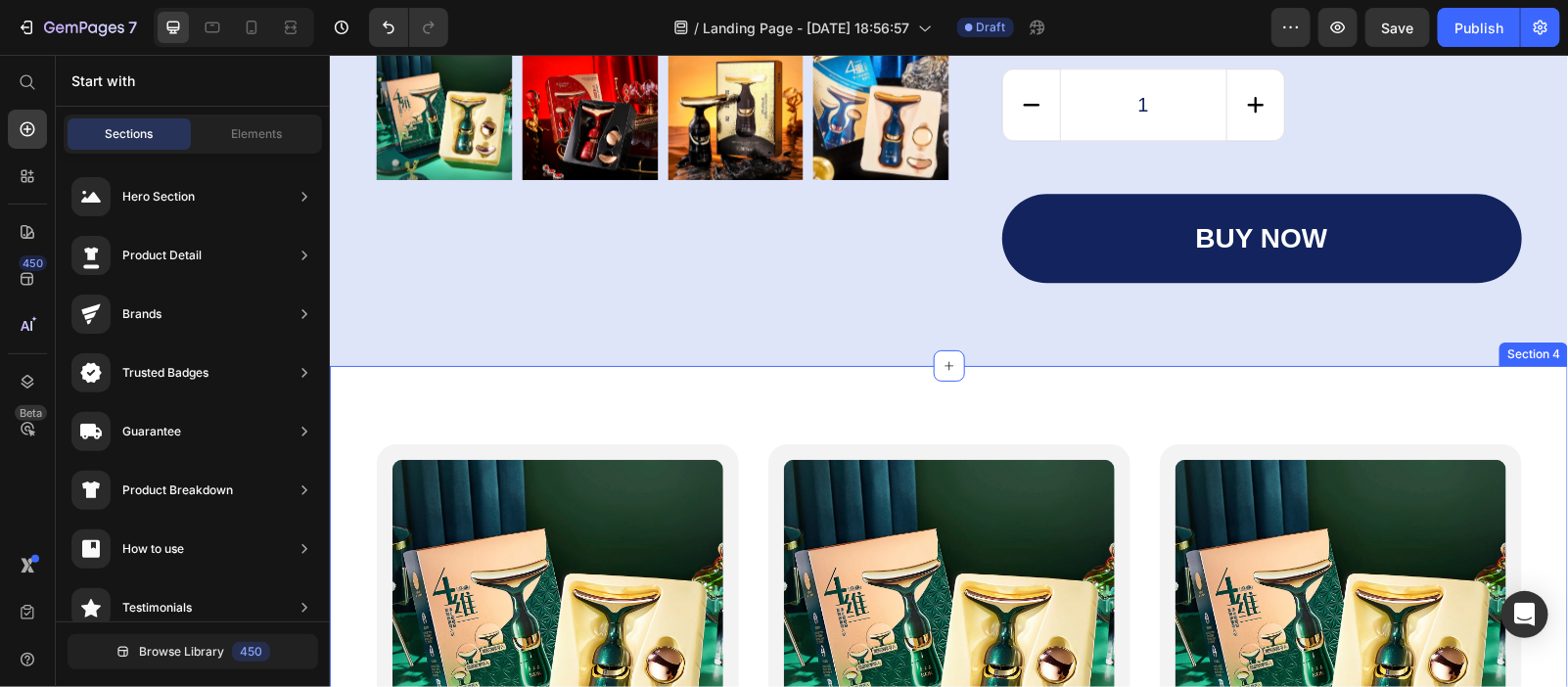 drag, startPoint x: 926, startPoint y: 362, endPoint x: 605, endPoint y: 428, distance: 327.71482 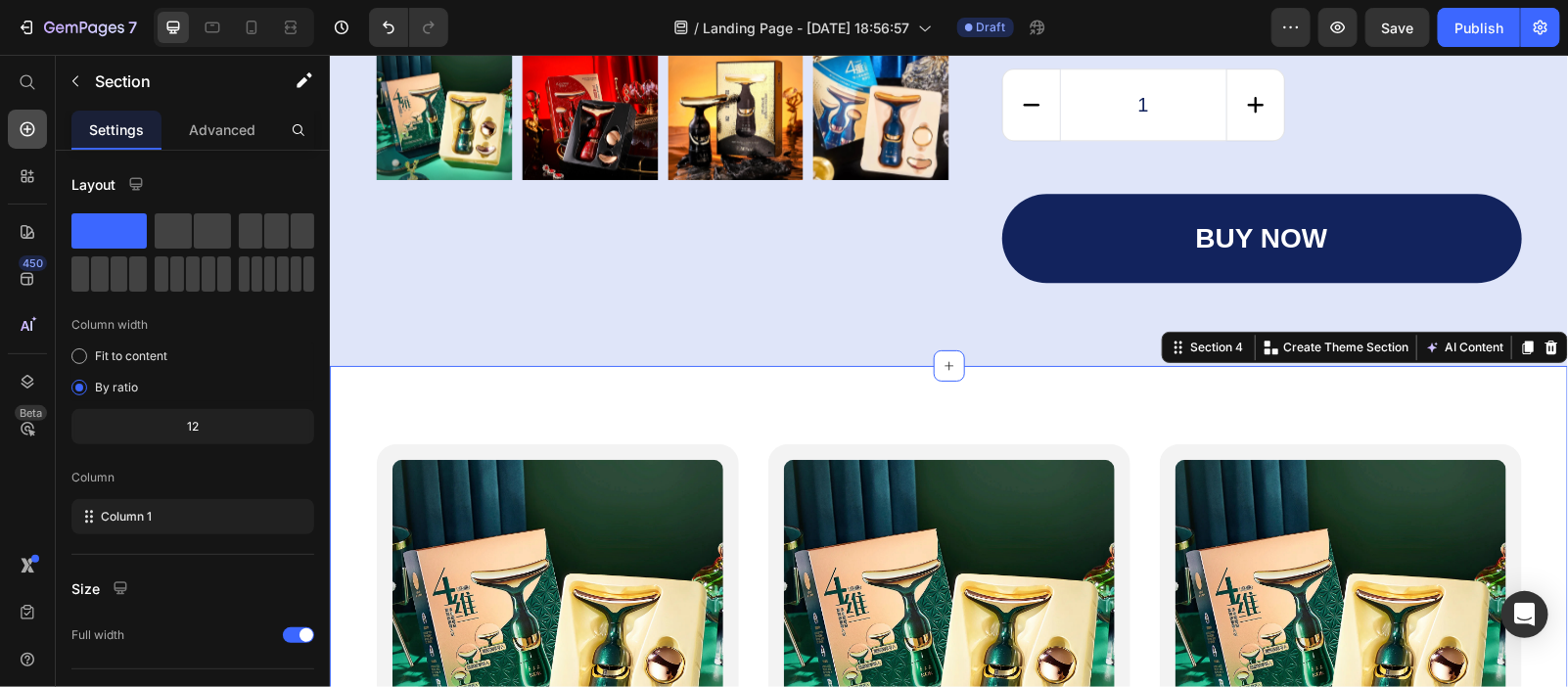 click 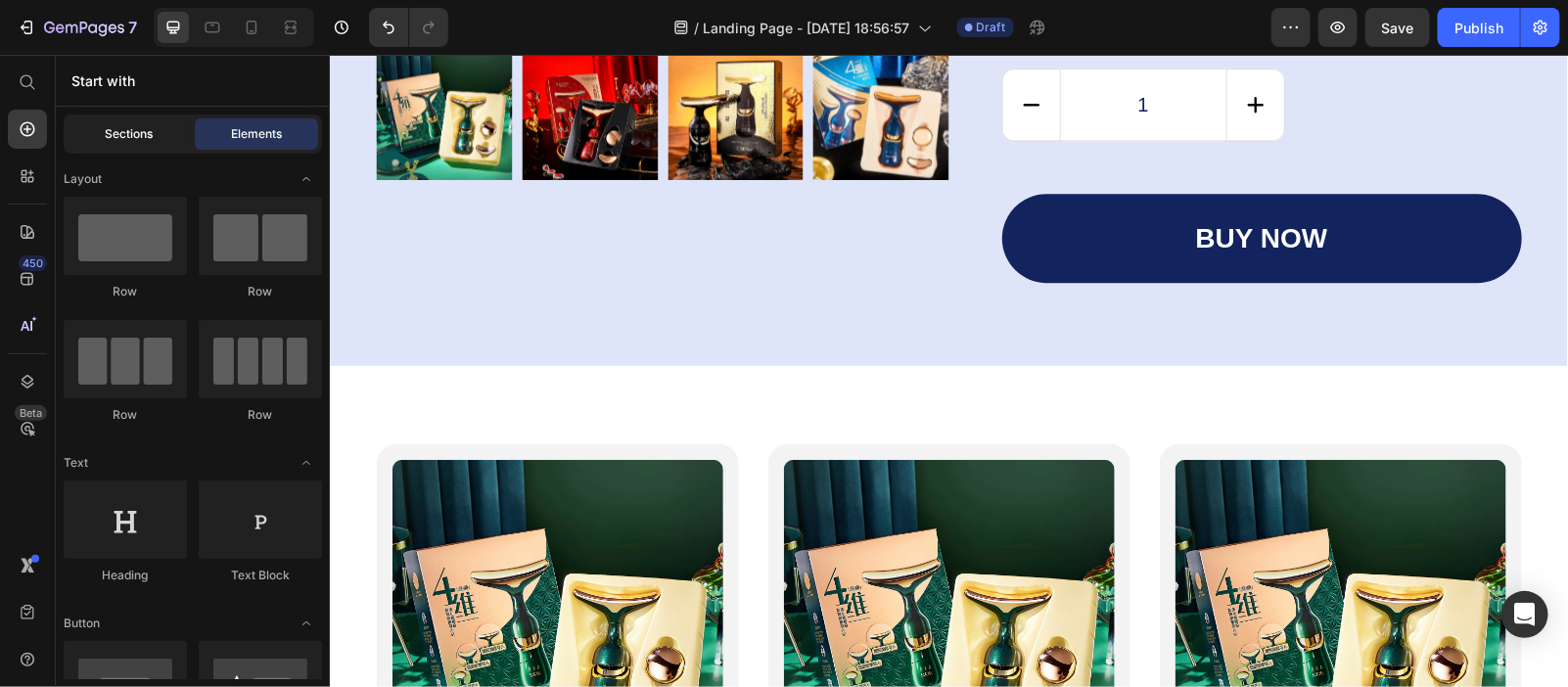 click on "Sections" at bounding box center [129, 134] 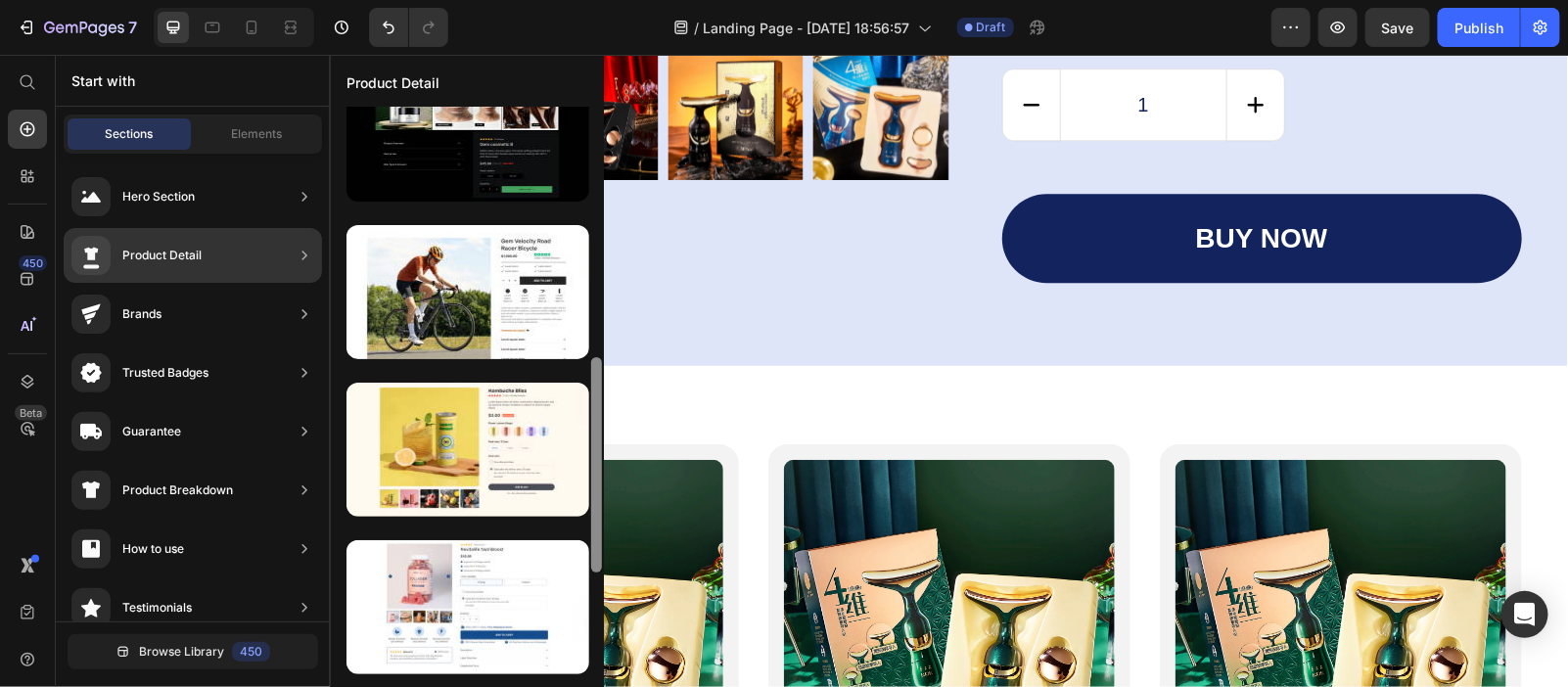 scroll, scrollTop: 694, scrollLeft: 0, axis: vertical 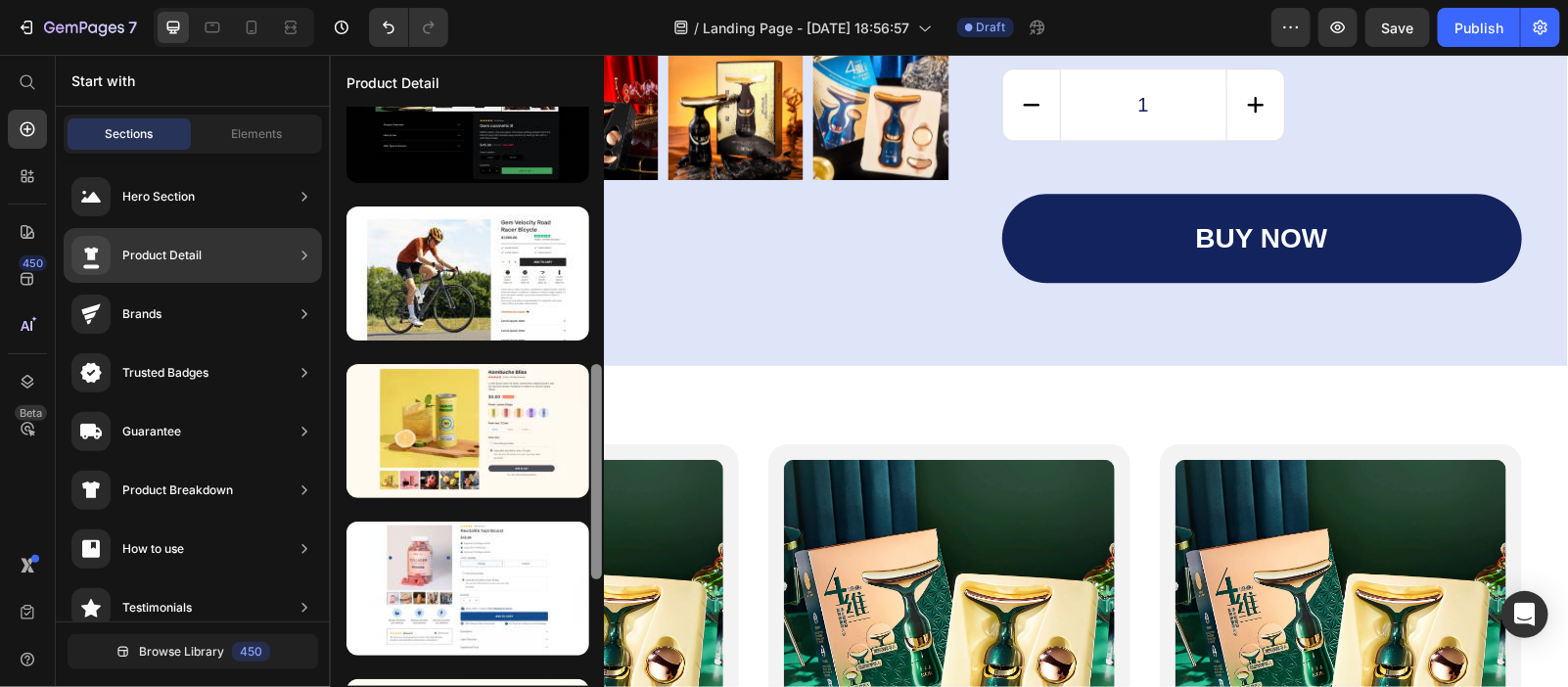 drag, startPoint x: 597, startPoint y: 328, endPoint x: 602, endPoint y: 485, distance: 157.0796 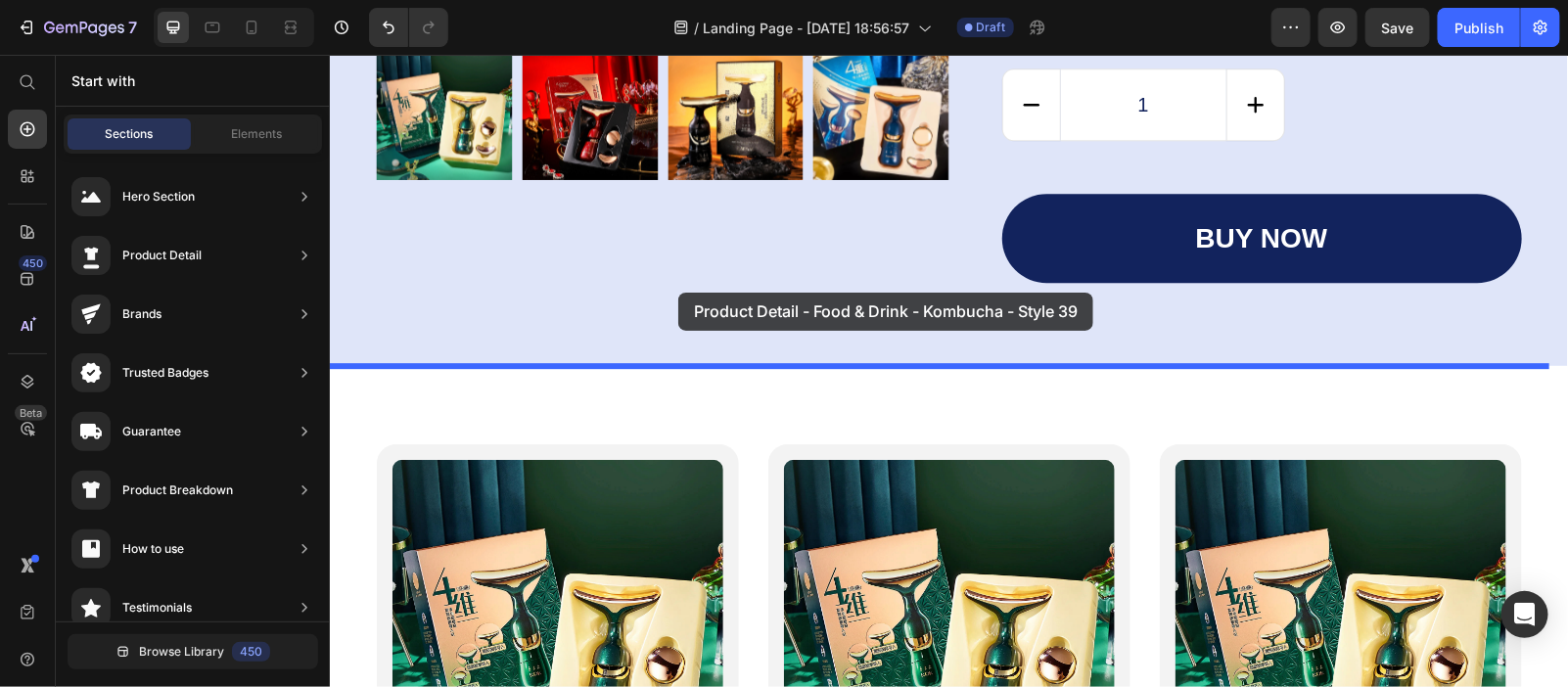 drag, startPoint x: 855, startPoint y: 478, endPoint x: 677, endPoint y: 292, distance: 257.44902 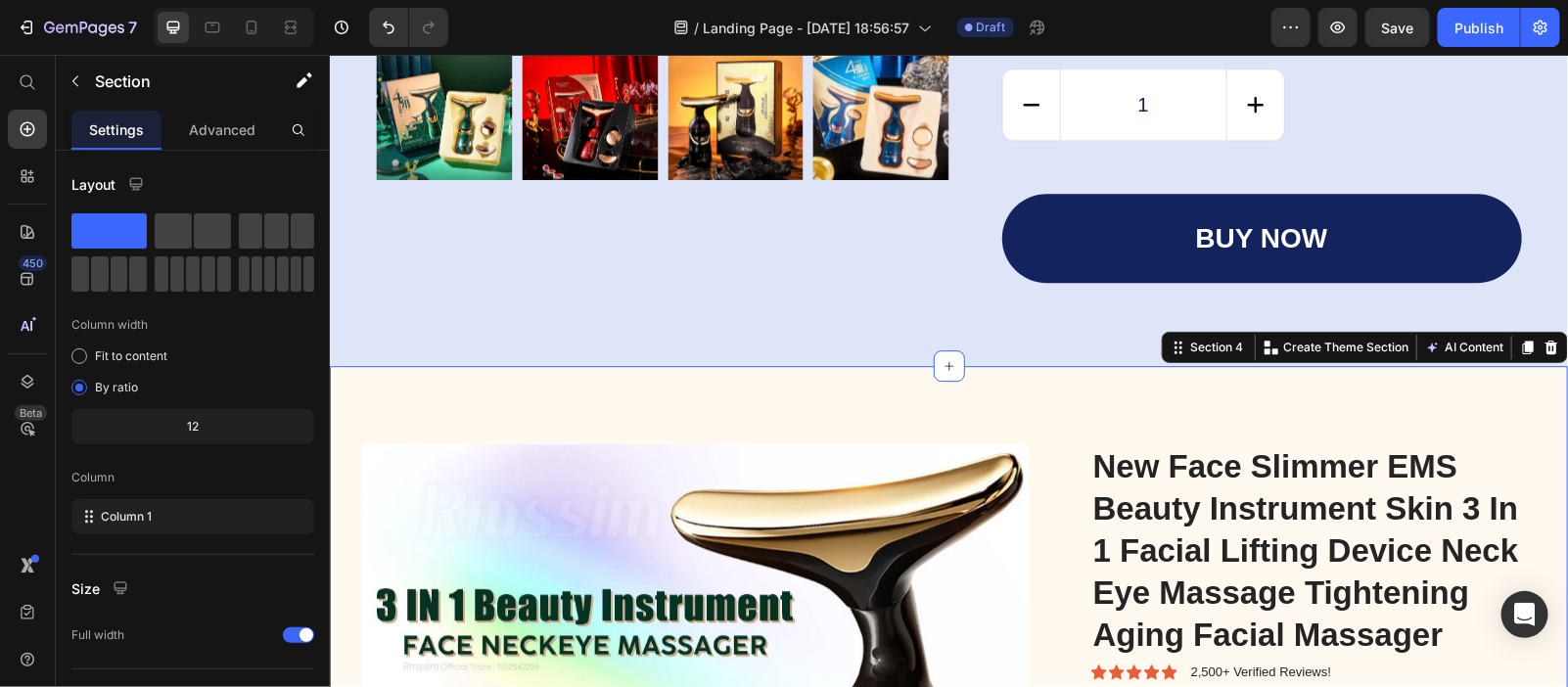 scroll, scrollTop: 2561, scrollLeft: 0, axis: vertical 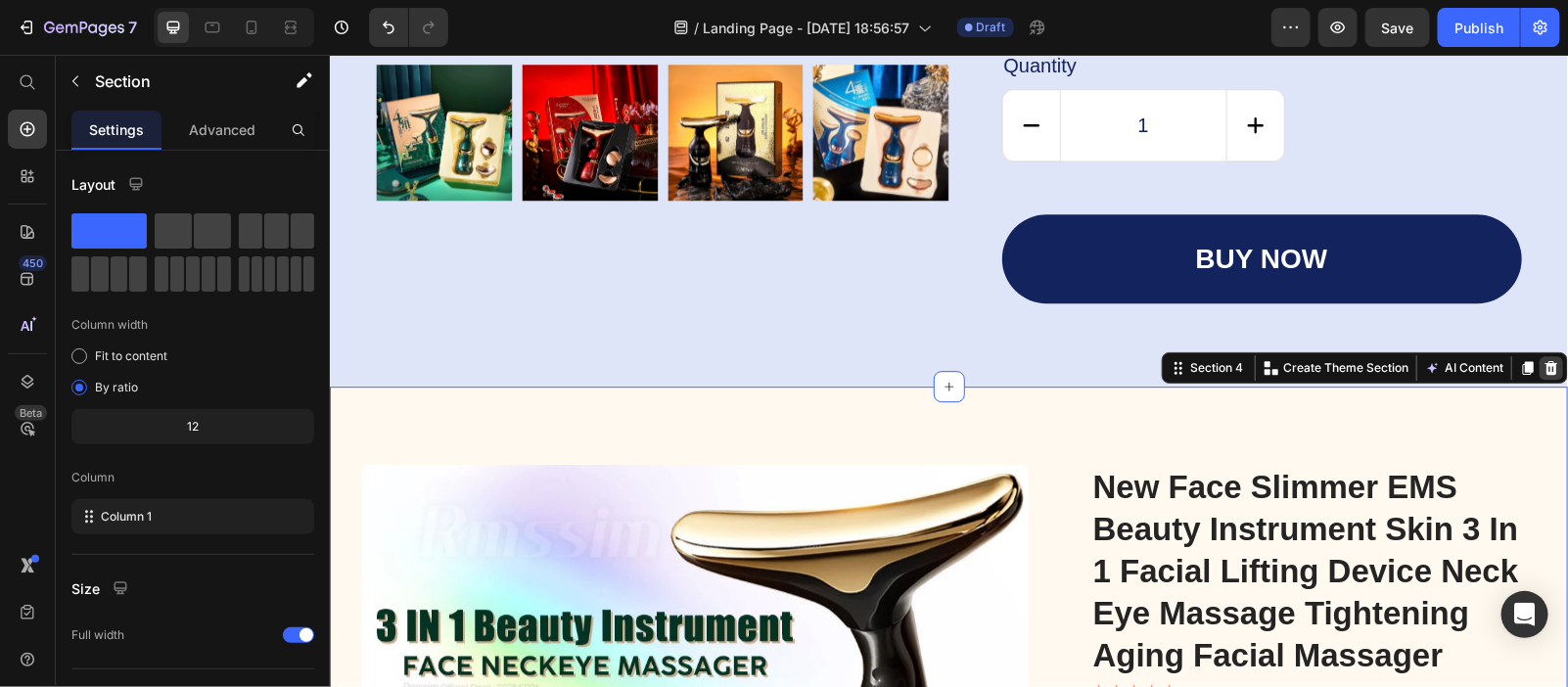 click 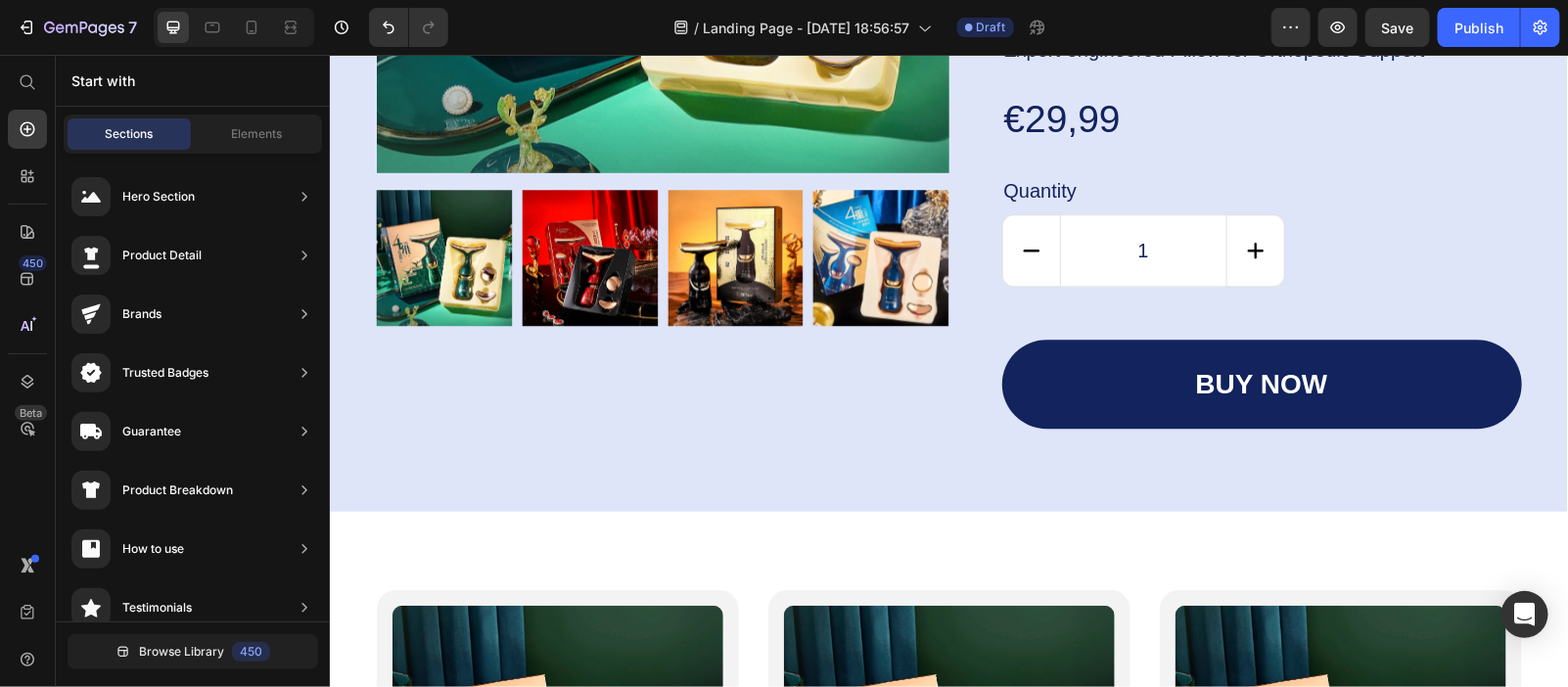 scroll, scrollTop: 2163, scrollLeft: 0, axis: vertical 